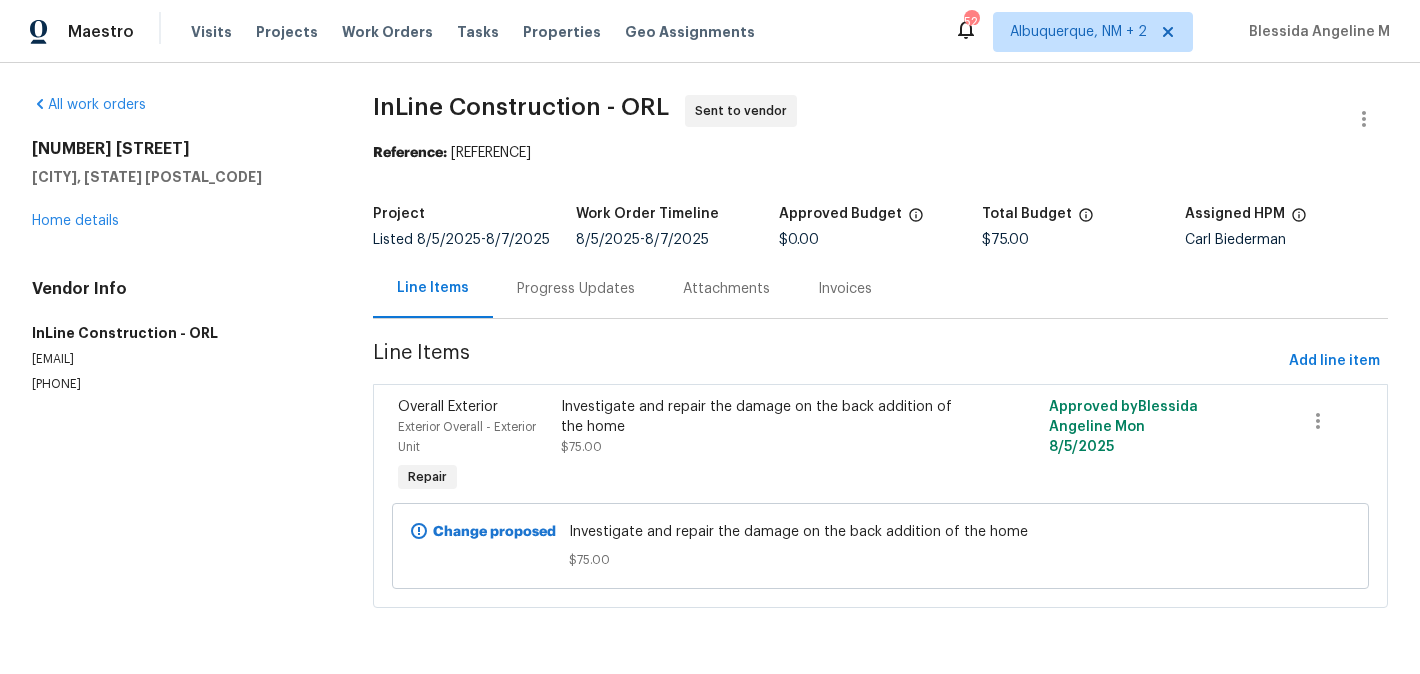 scroll, scrollTop: 0, scrollLeft: 0, axis: both 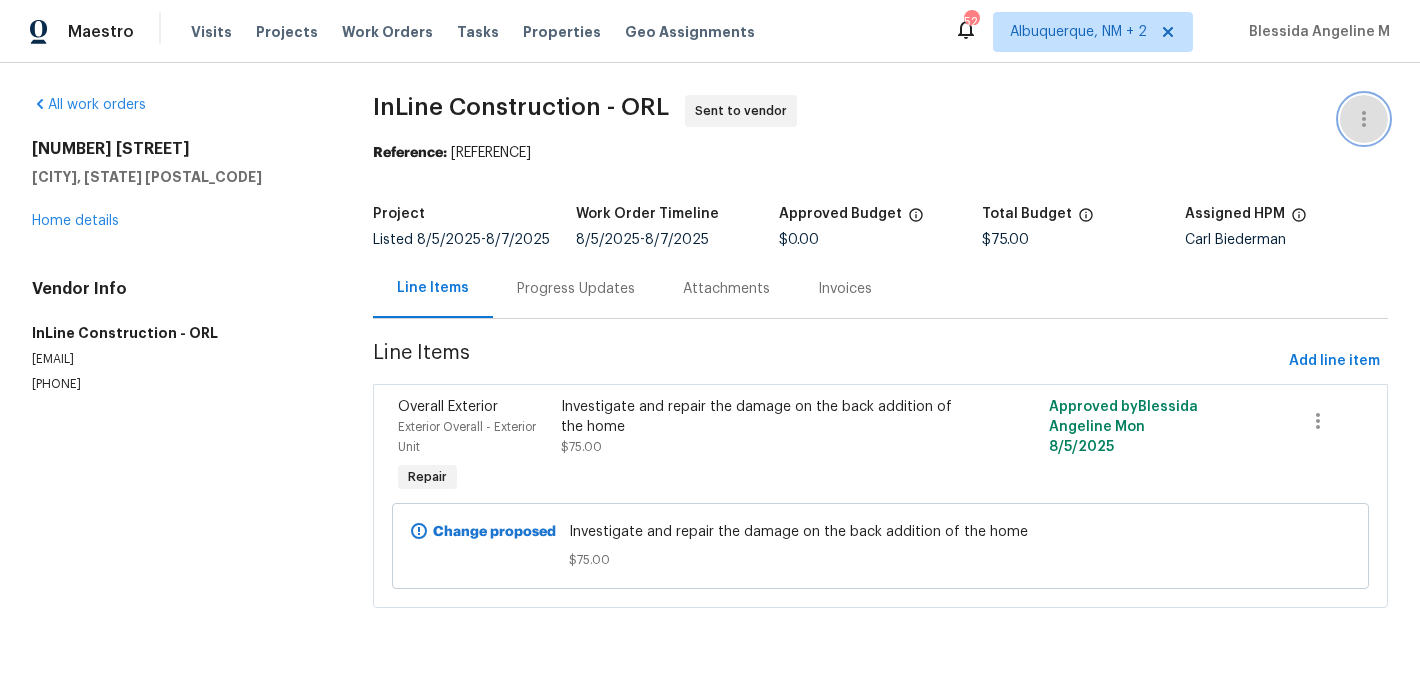 click at bounding box center (1364, 119) 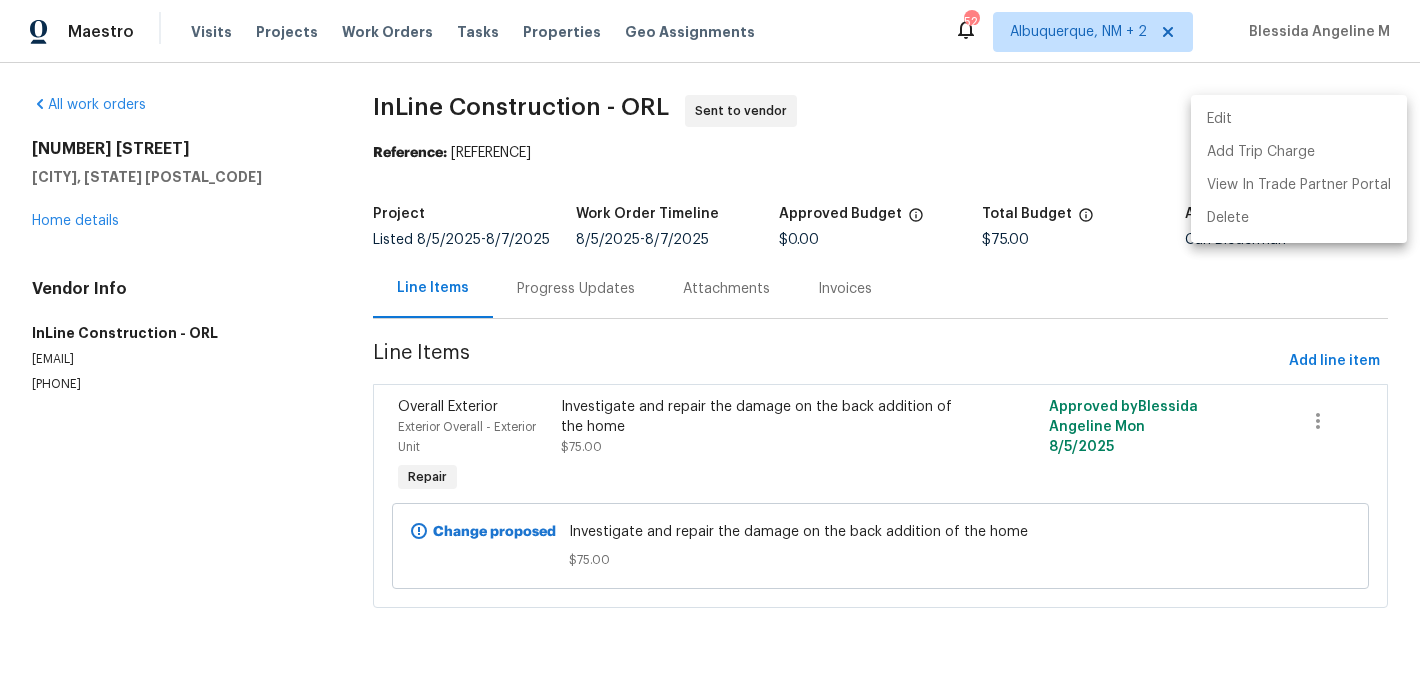 click on "Edit" at bounding box center [1299, 119] 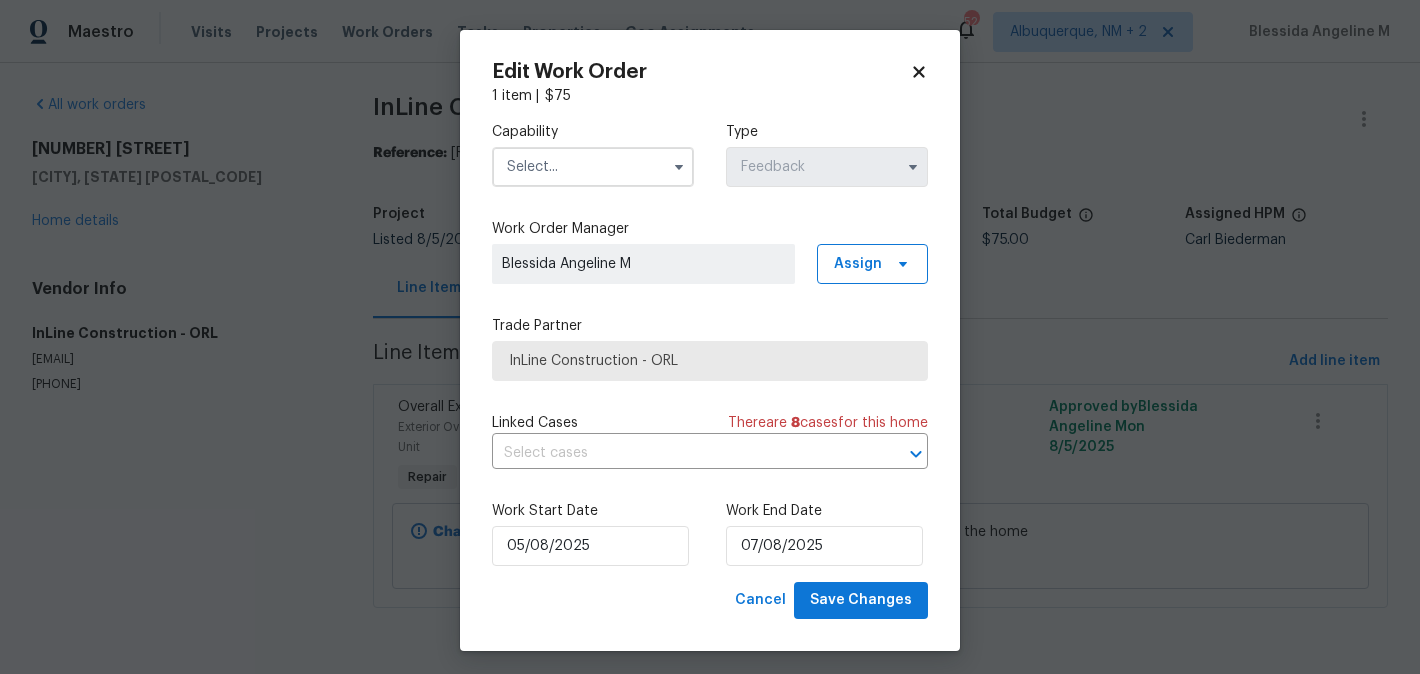 click at bounding box center [593, 167] 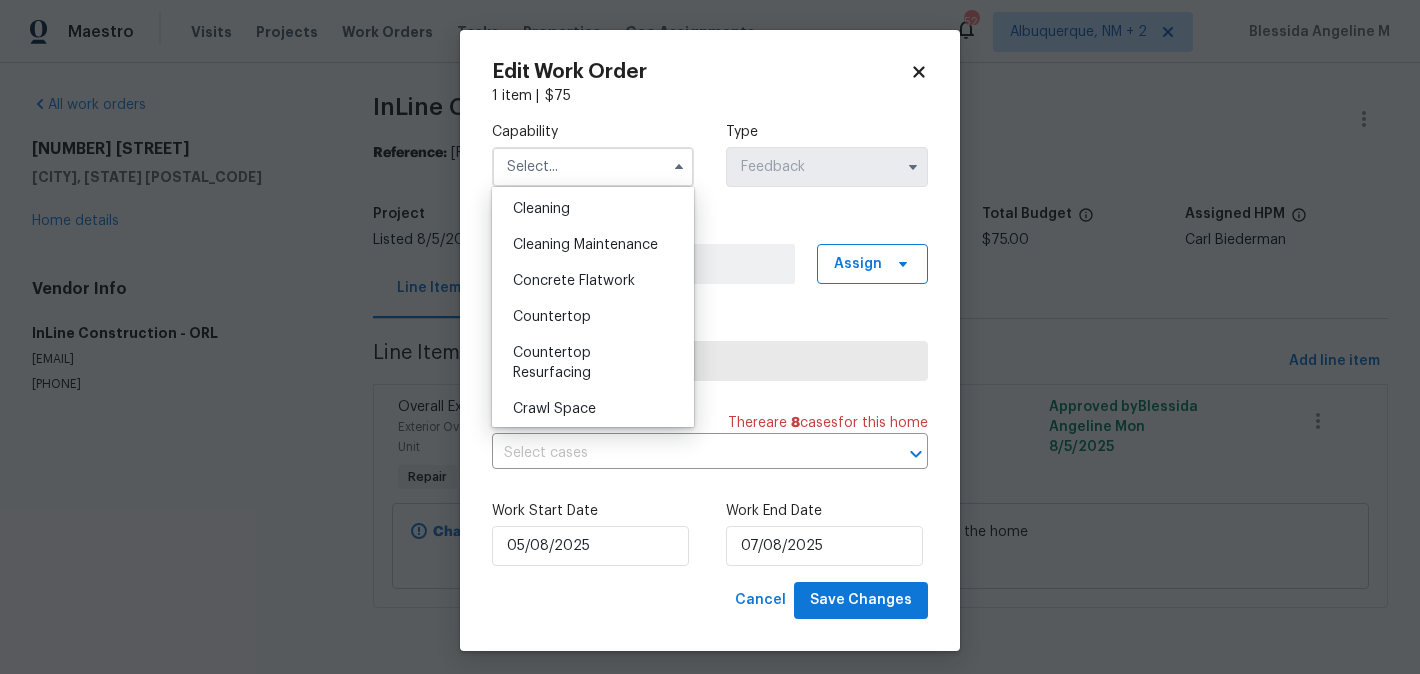 scroll, scrollTop: 555, scrollLeft: 0, axis: vertical 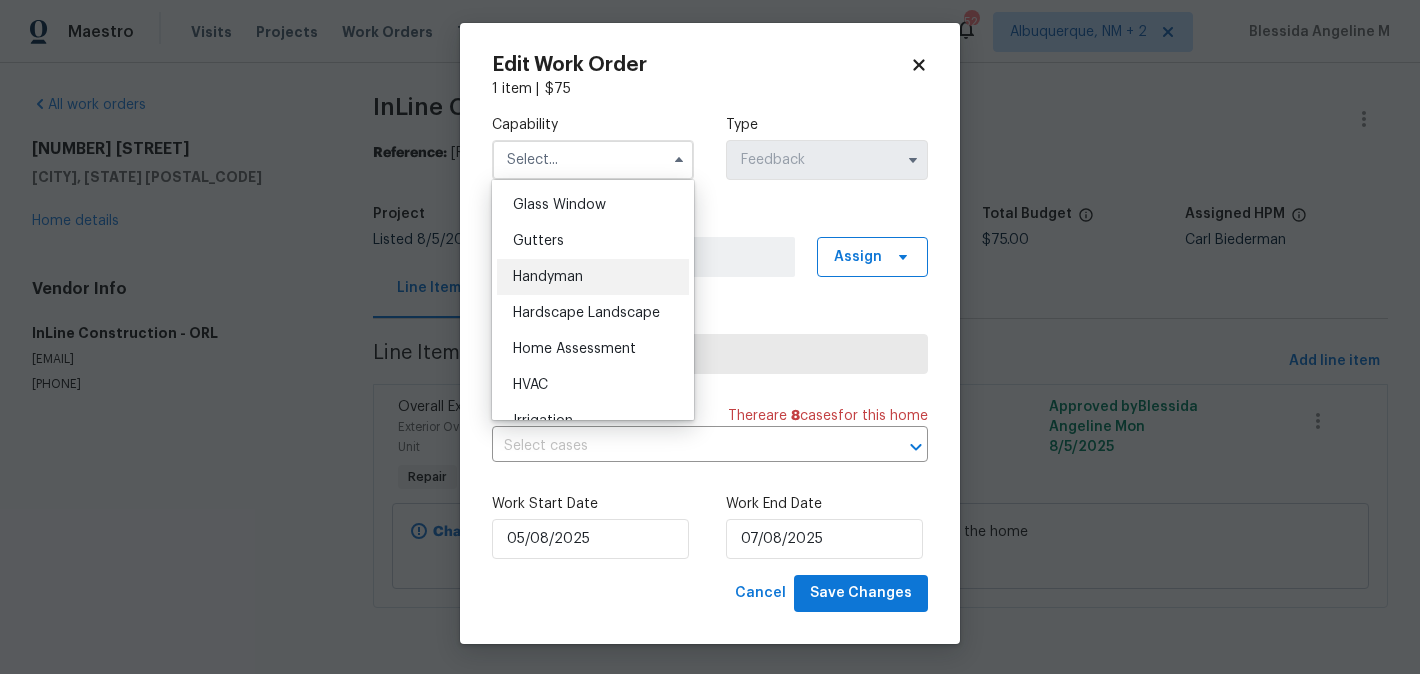 click on "Handyman" at bounding box center [548, 277] 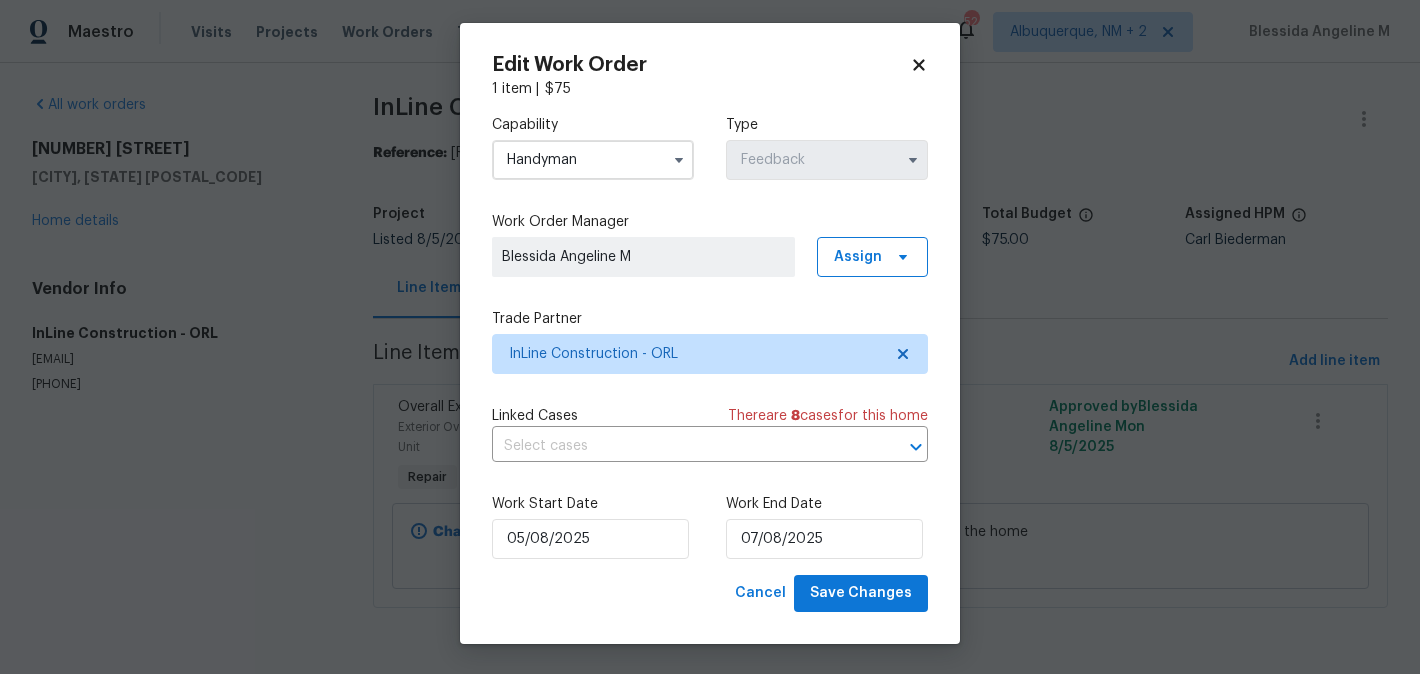 click on "Trade Partner   InLine Construction - ORL" at bounding box center [710, 341] 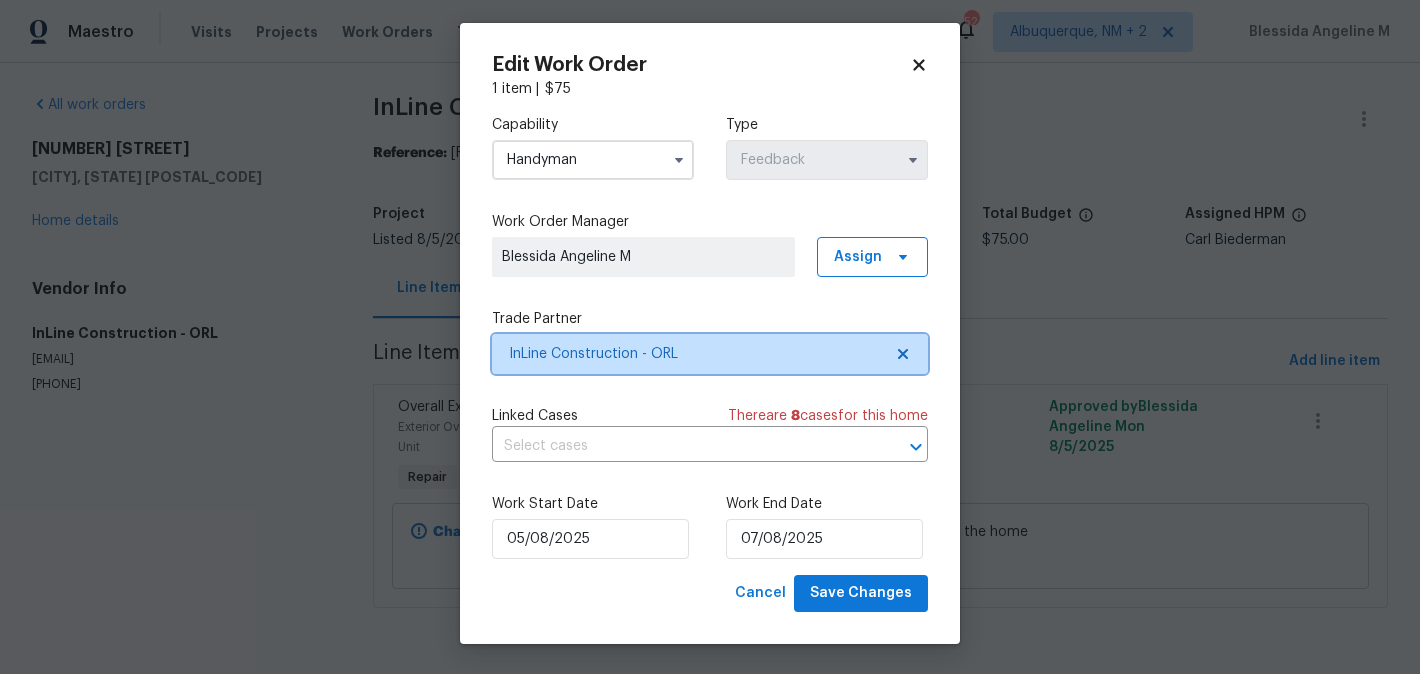 click on "InLine Construction - ORL" at bounding box center (710, 354) 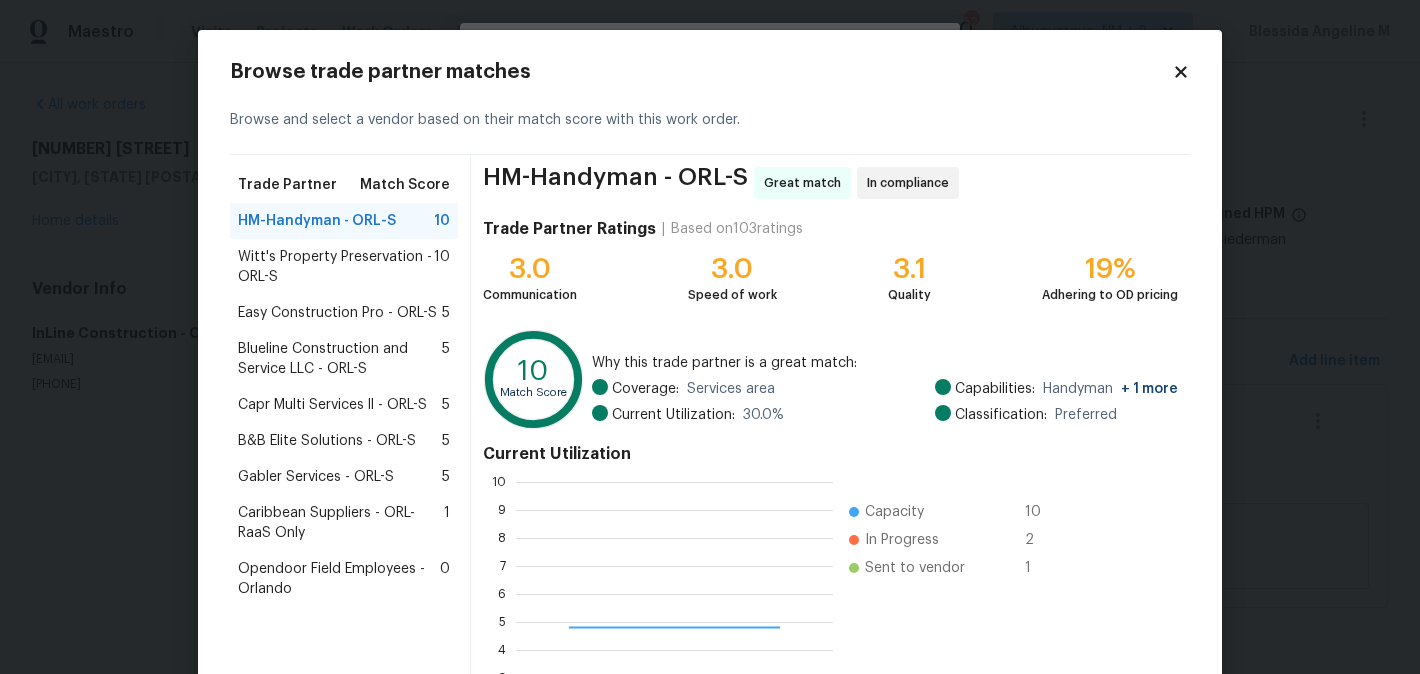 scroll, scrollTop: 2, scrollLeft: 2, axis: both 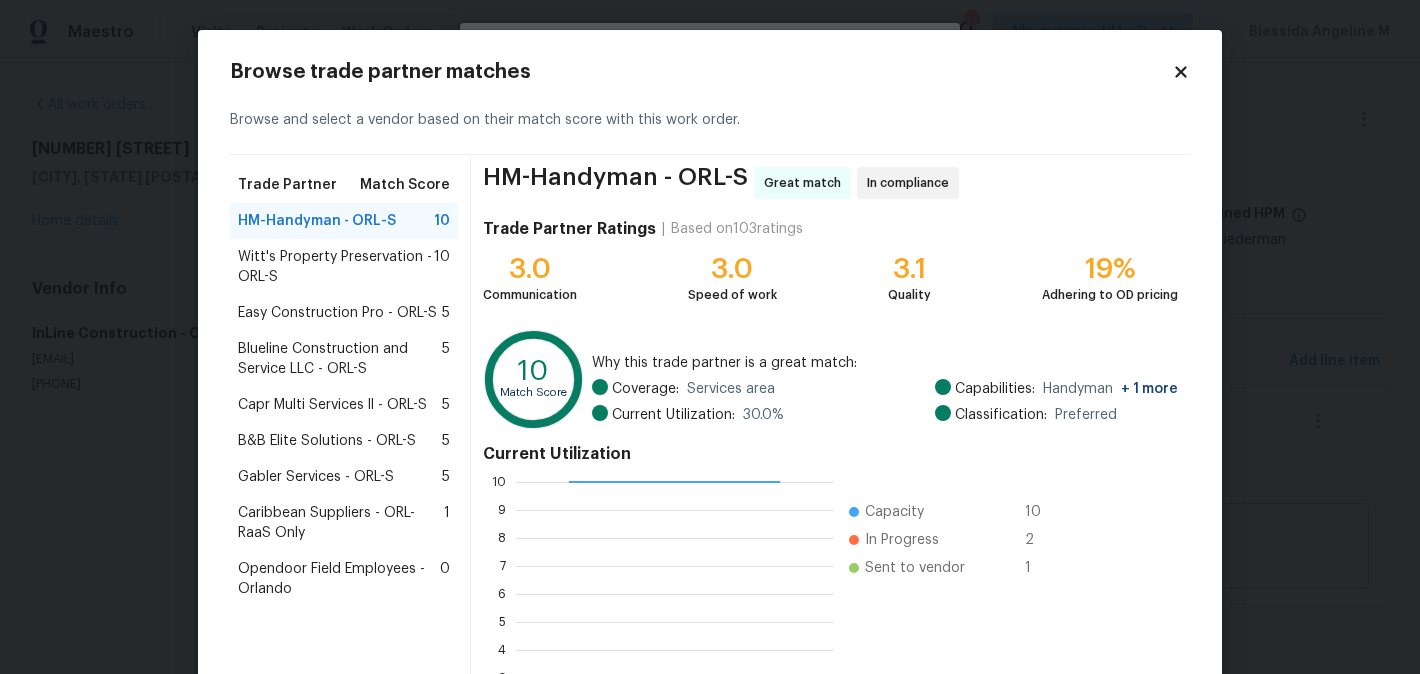 click on "Blueline Construction and Service LLC - ORL-S" at bounding box center [340, 359] 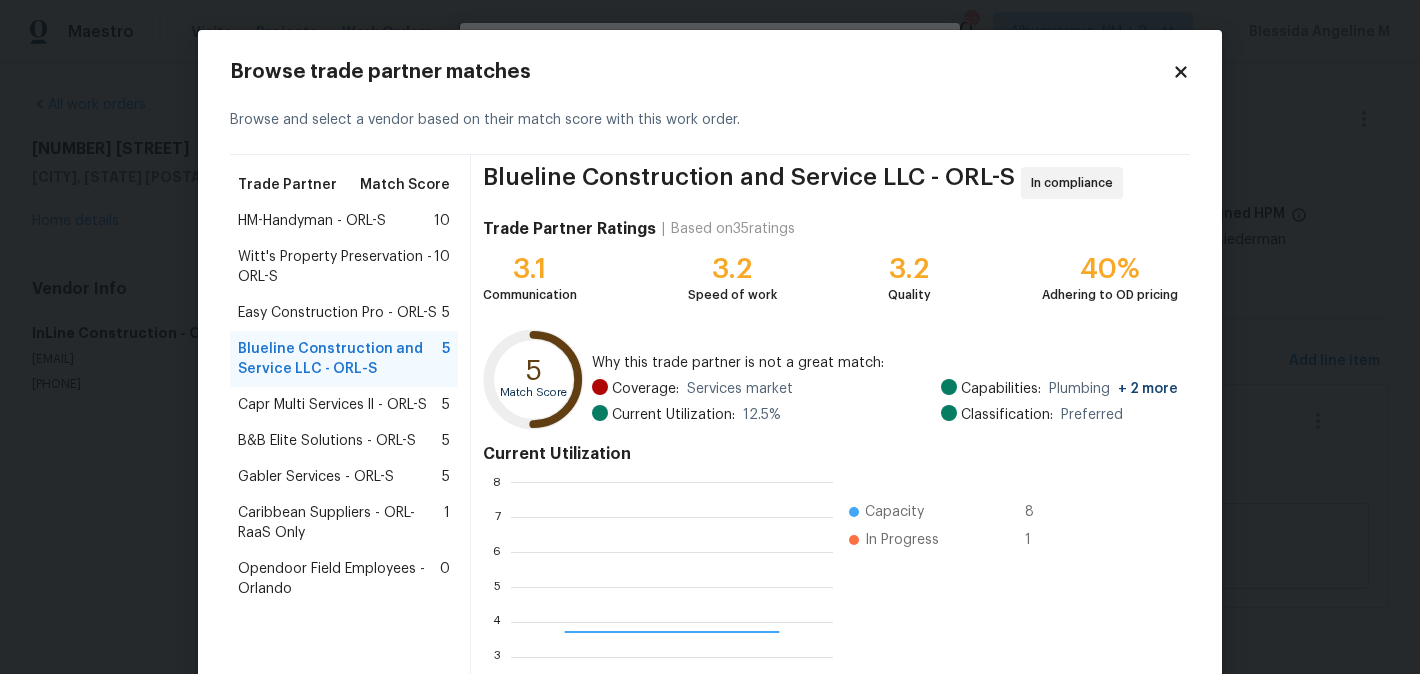scroll, scrollTop: 2, scrollLeft: 2, axis: both 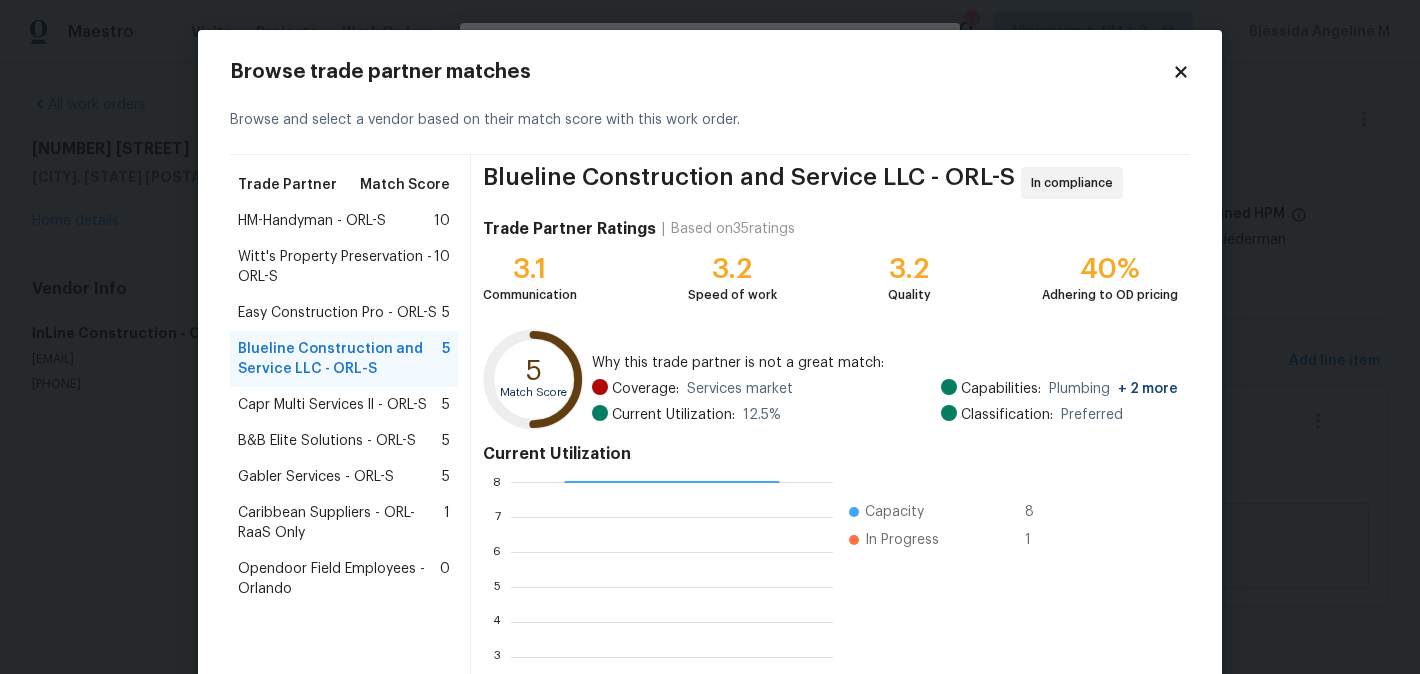 click on "HM-Handyman - ORL-S" at bounding box center [312, 221] 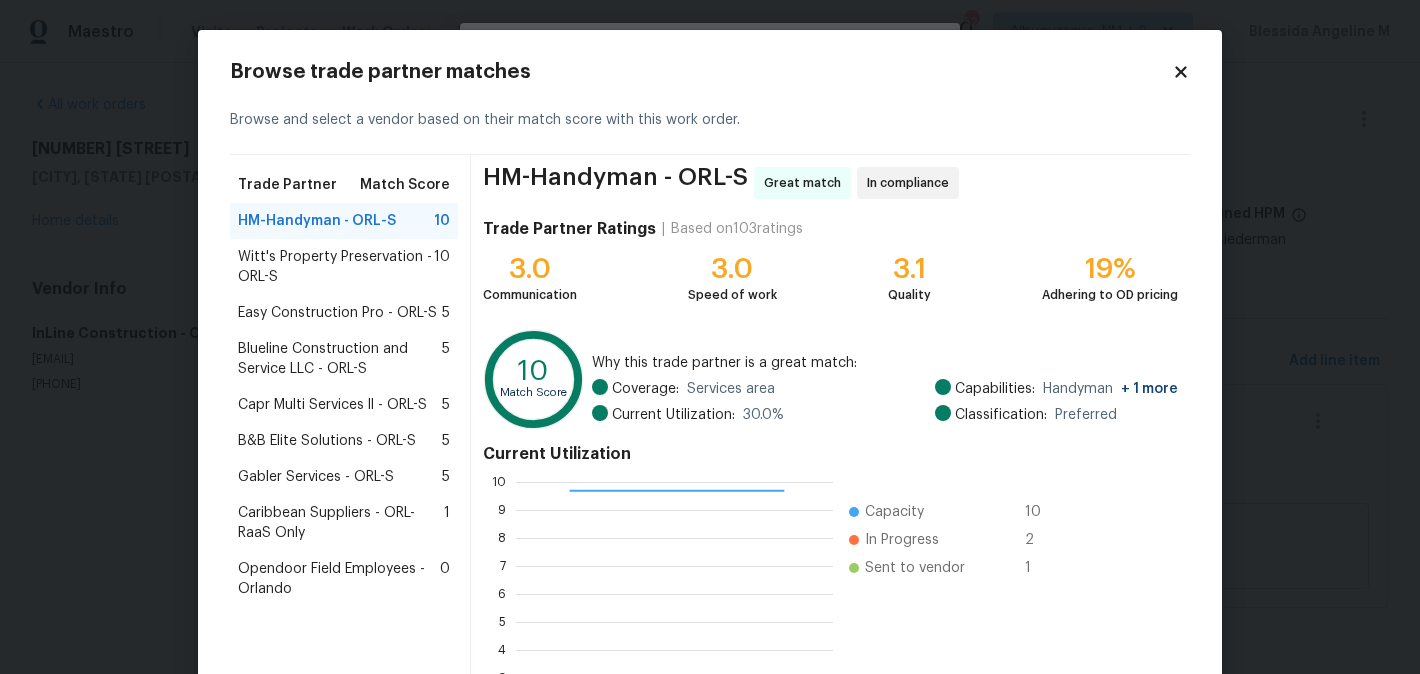 scroll, scrollTop: 208, scrollLeft: 0, axis: vertical 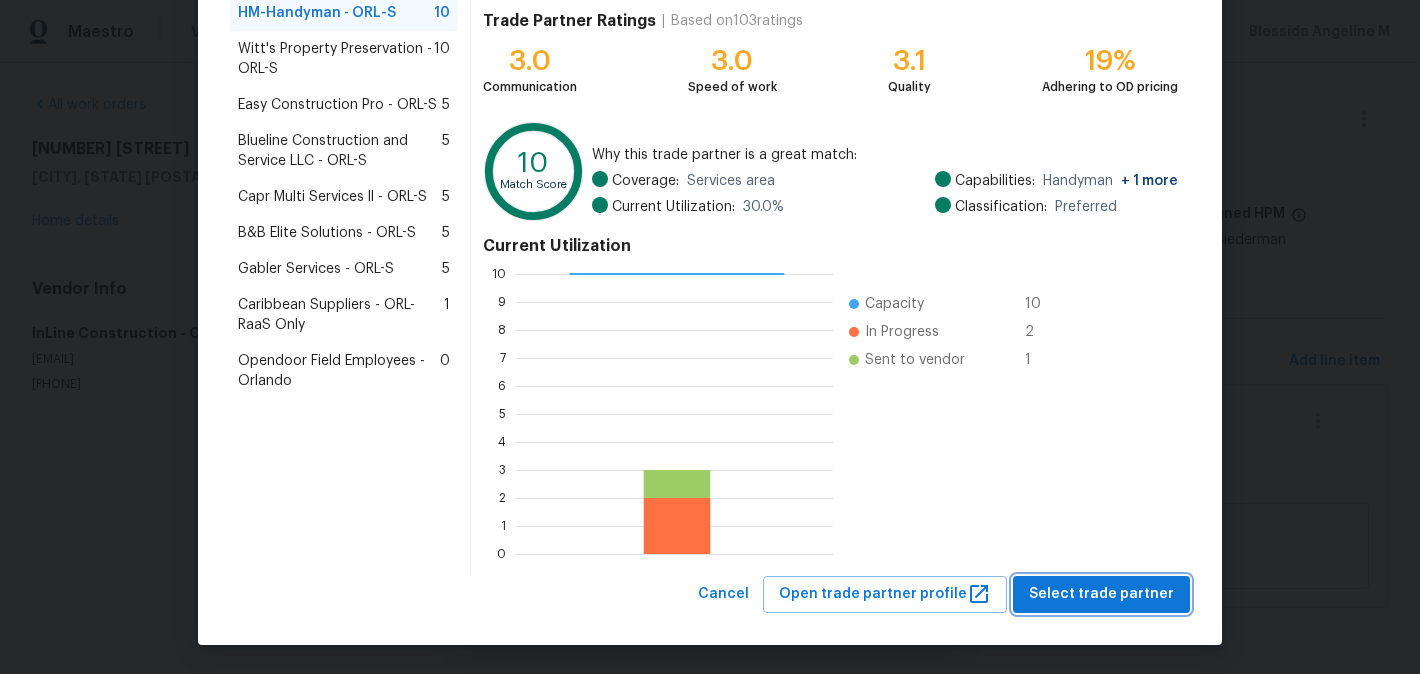 click on "Select trade partner" at bounding box center [1101, 594] 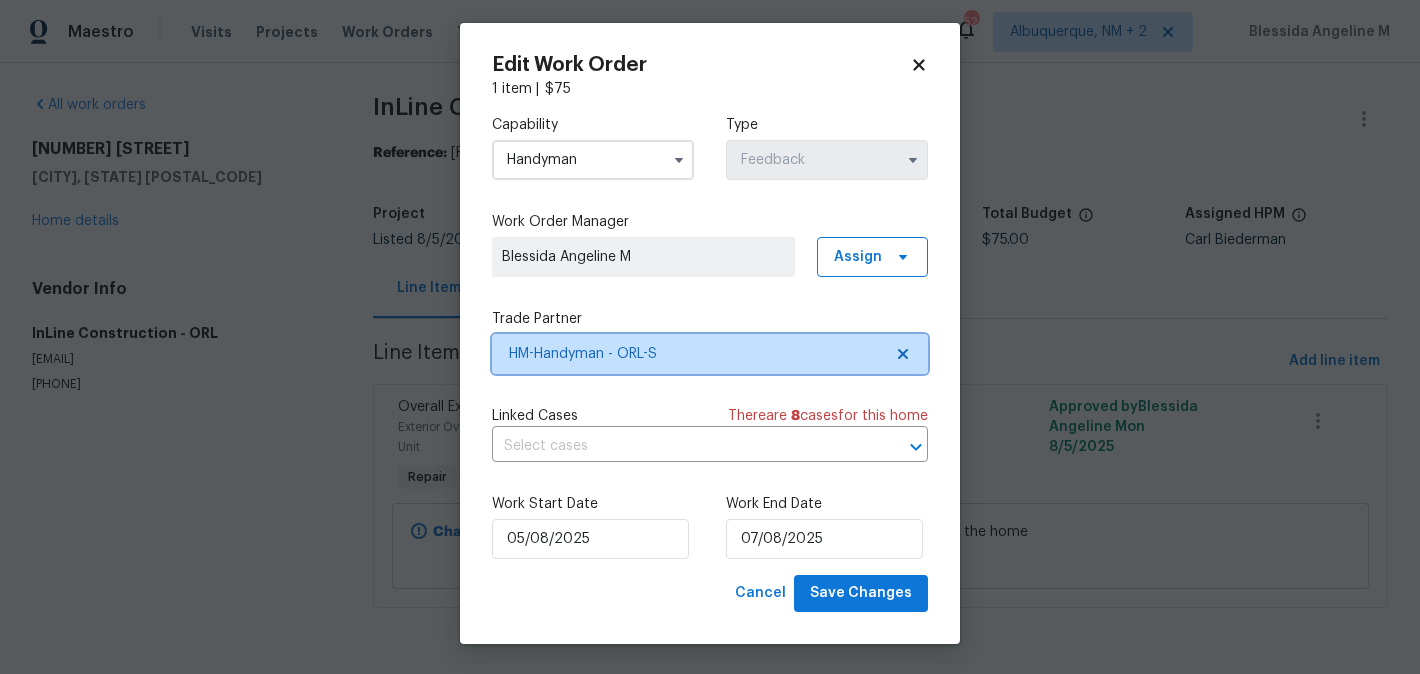 scroll, scrollTop: 0, scrollLeft: 0, axis: both 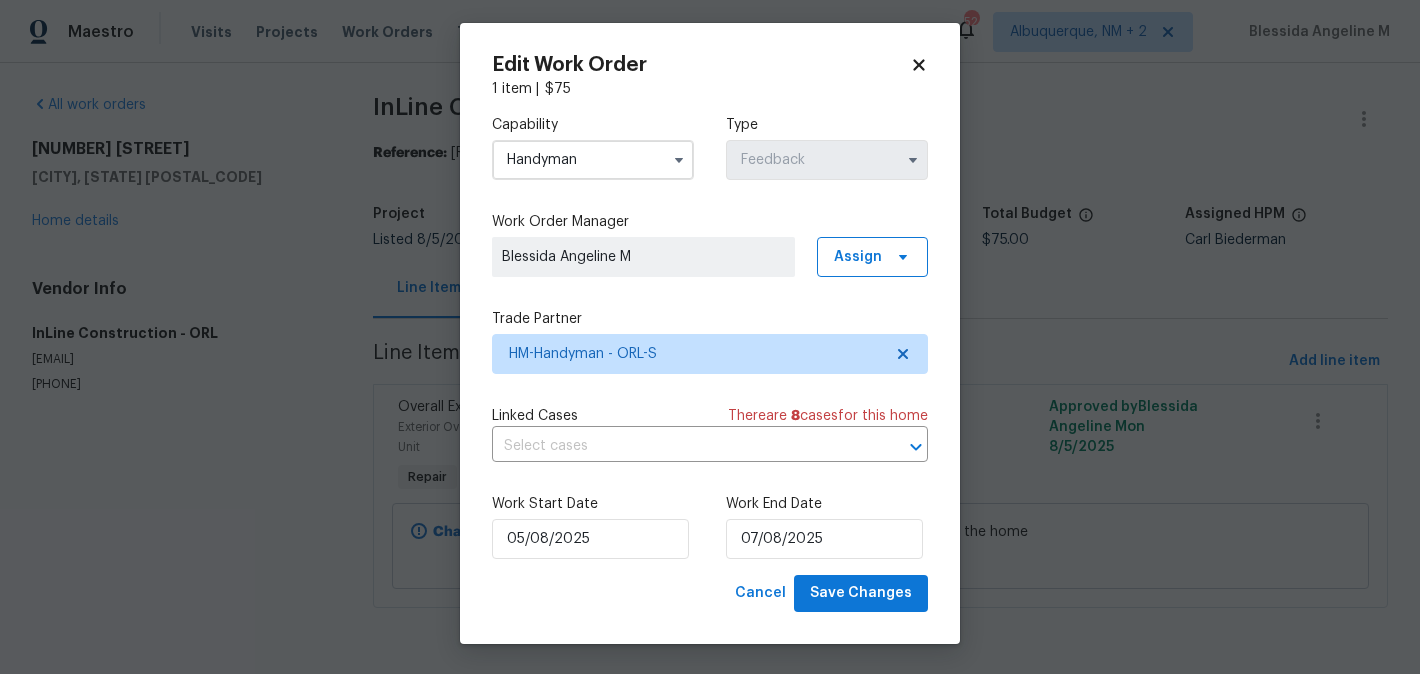 click on "Work Start Date   05/08/2025 Work End Date   07/08/2025" at bounding box center [710, 526] 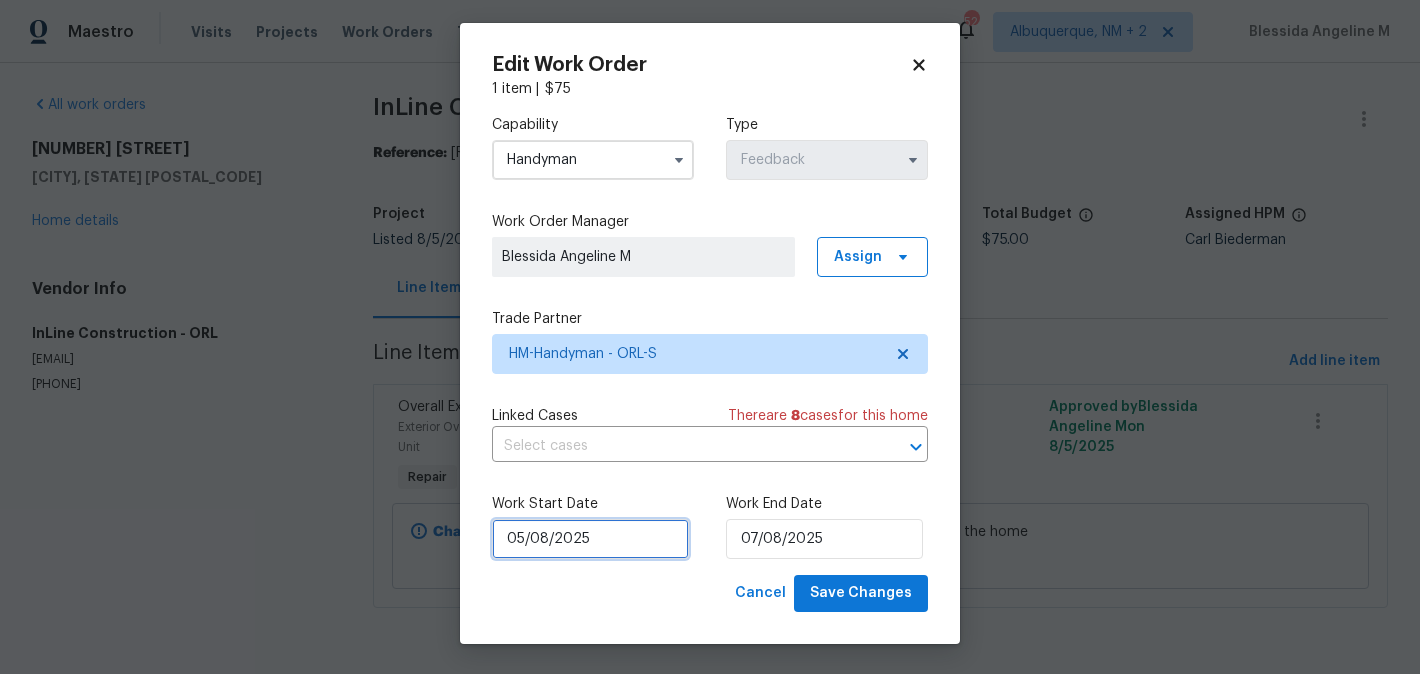 click on "05/08/2025" at bounding box center (590, 539) 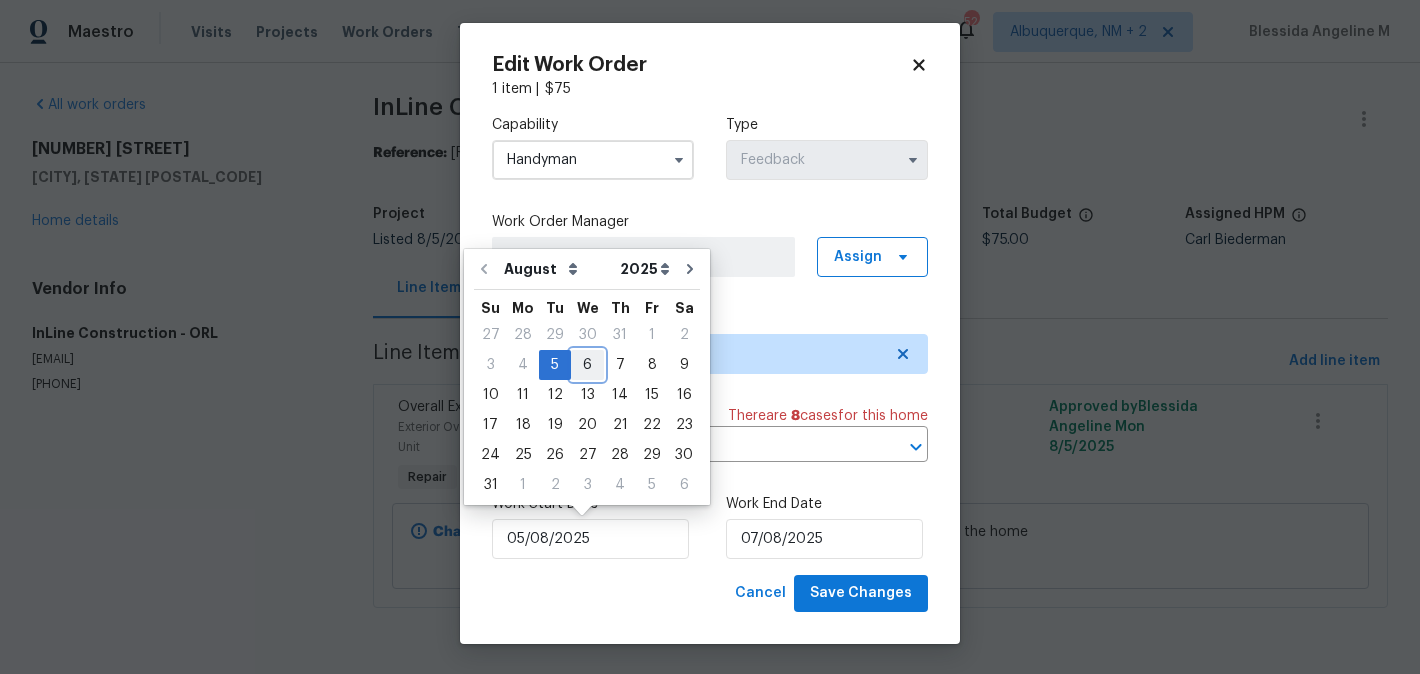 click on "6" at bounding box center [587, 365] 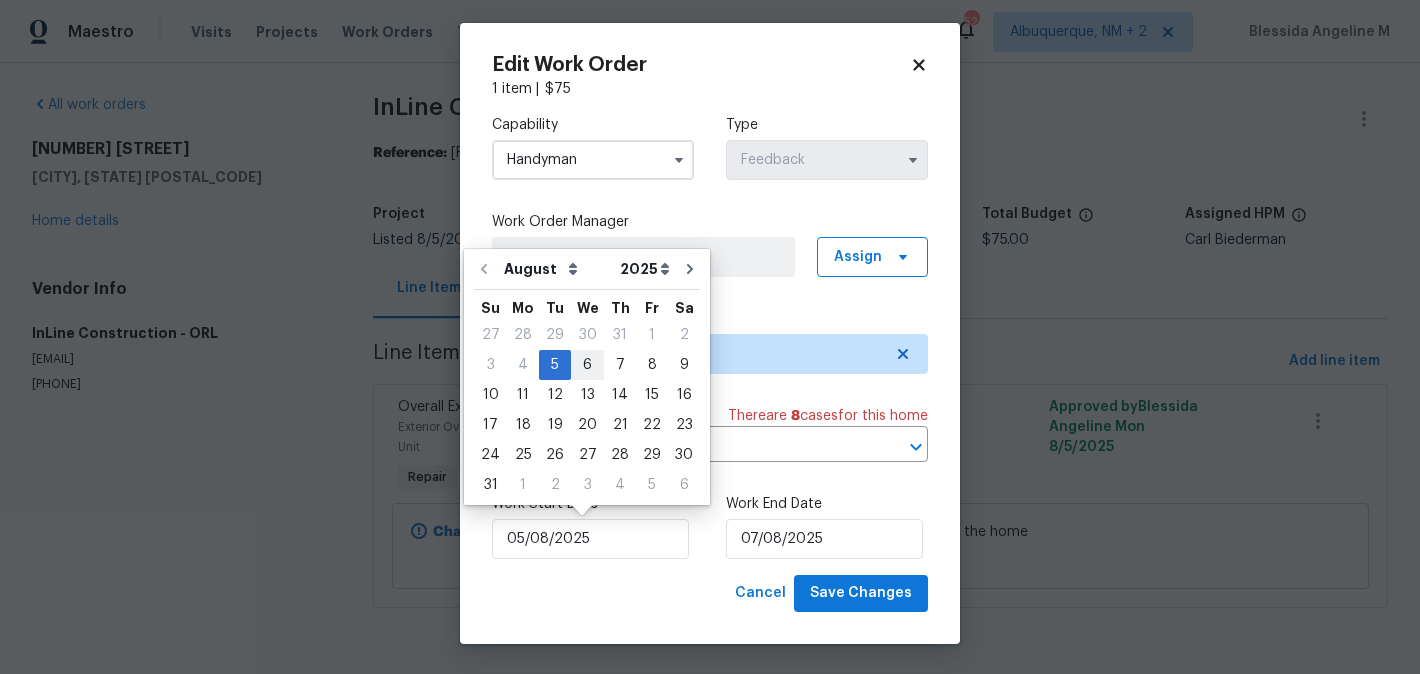 type on "06/08/2025" 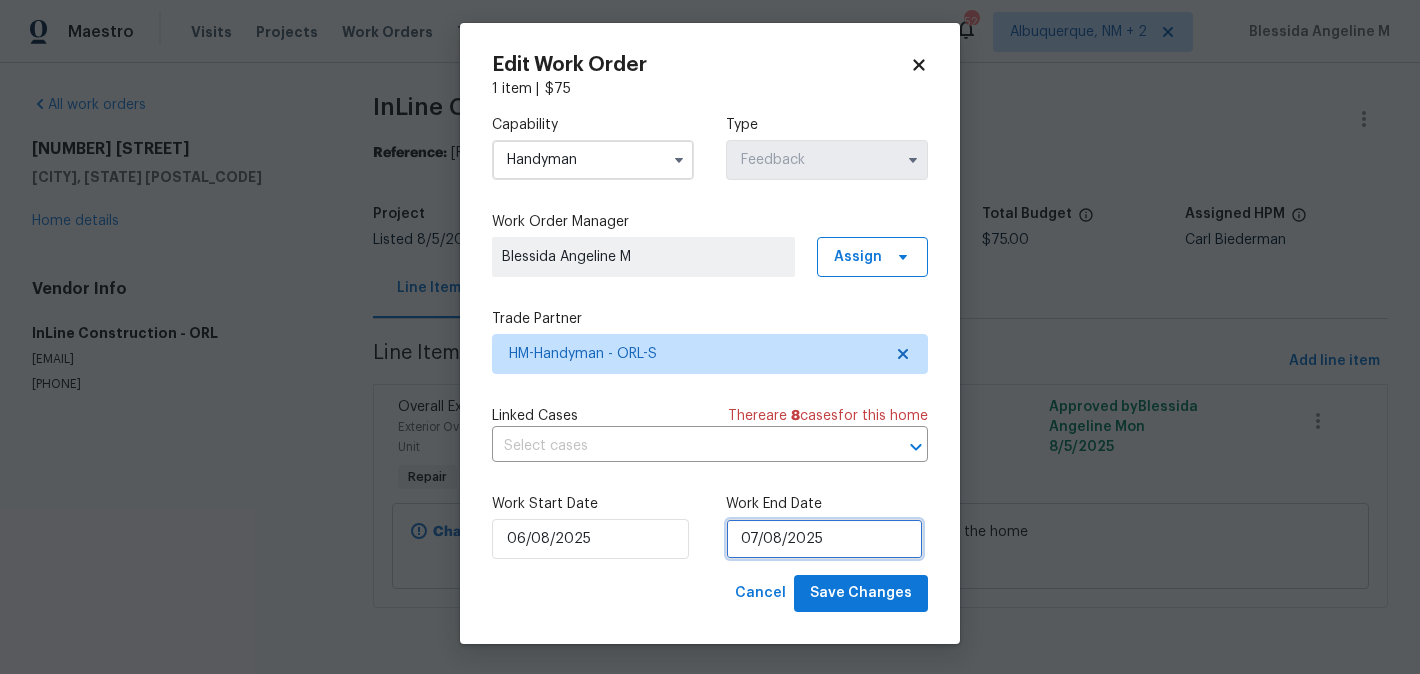 click on "07/08/2025" at bounding box center (824, 539) 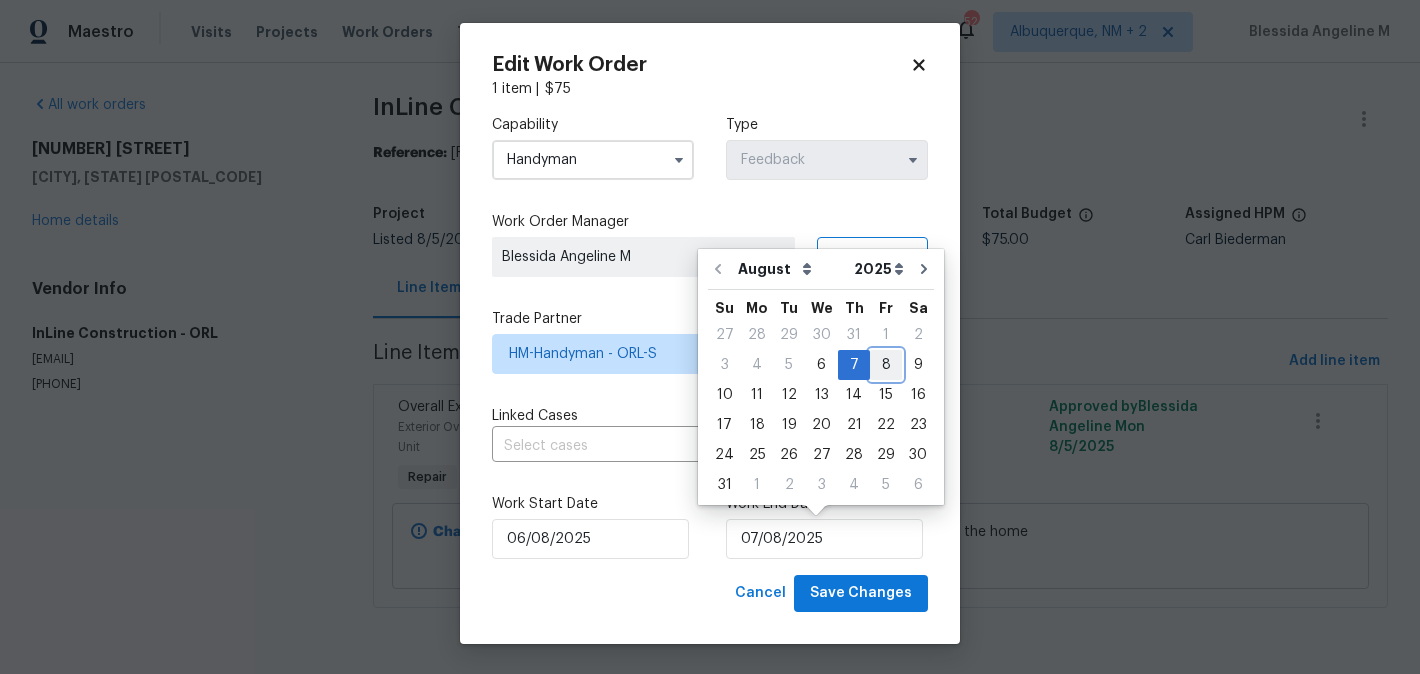 click on "8" at bounding box center (886, 365) 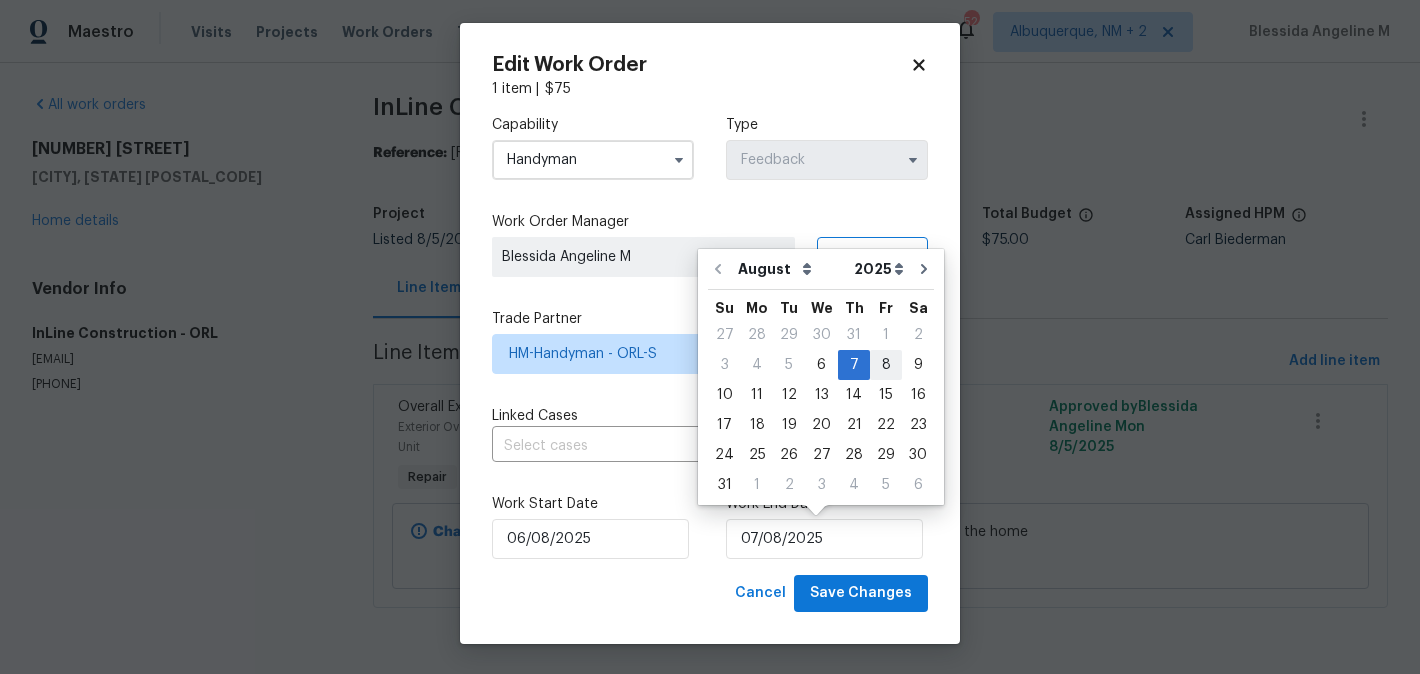 type on "08/08/2025" 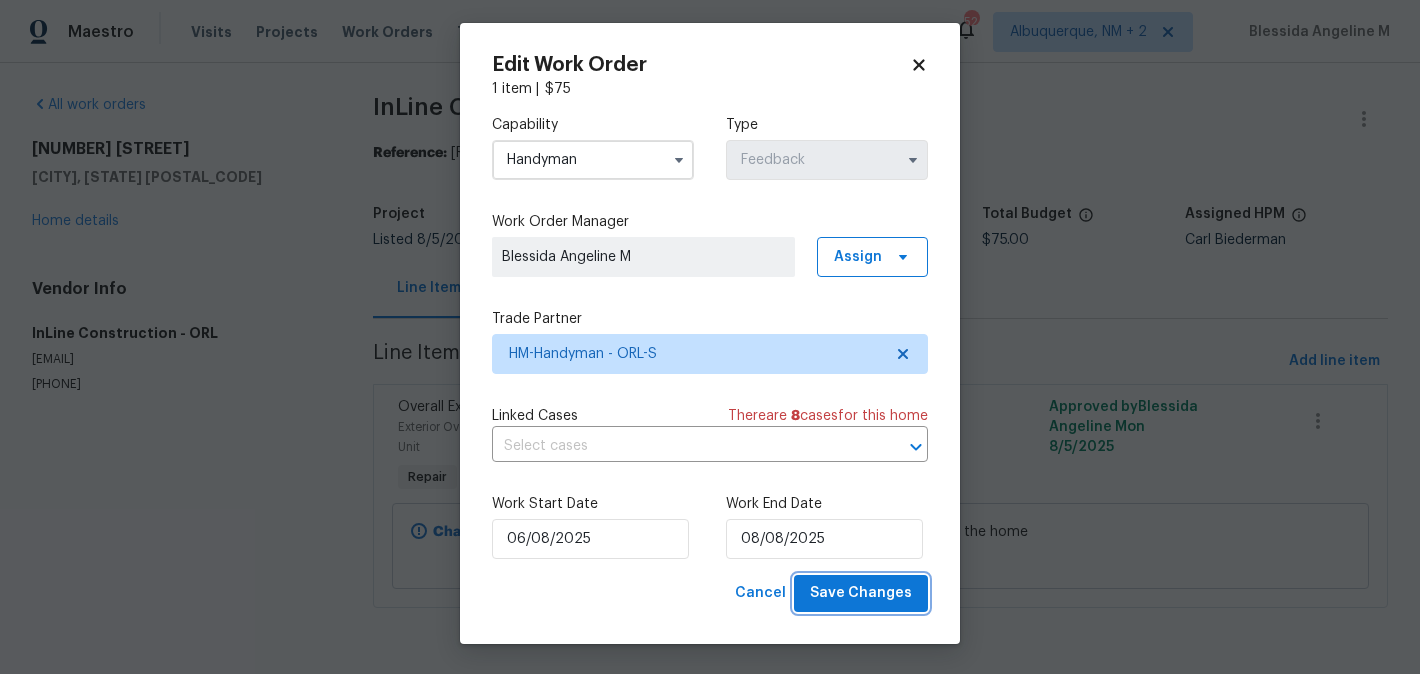 click on "Save Changes" at bounding box center (861, 593) 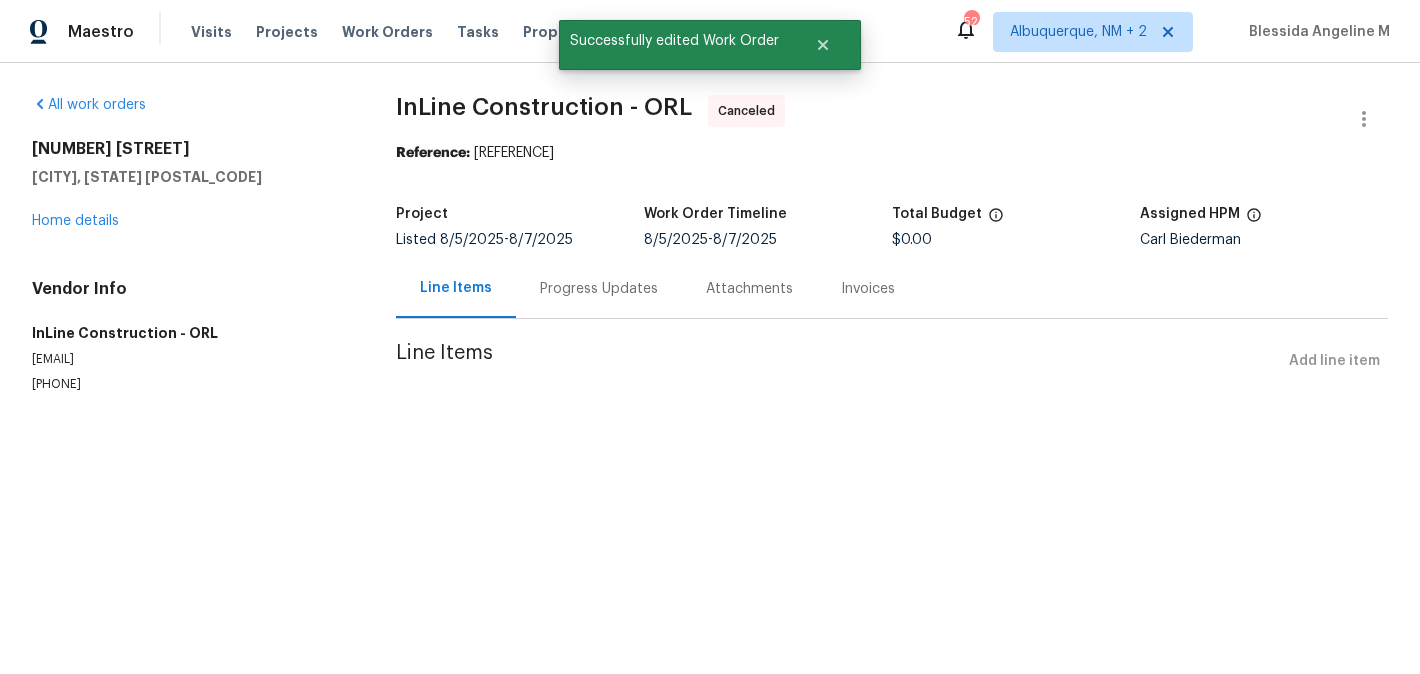 scroll, scrollTop: 0, scrollLeft: 0, axis: both 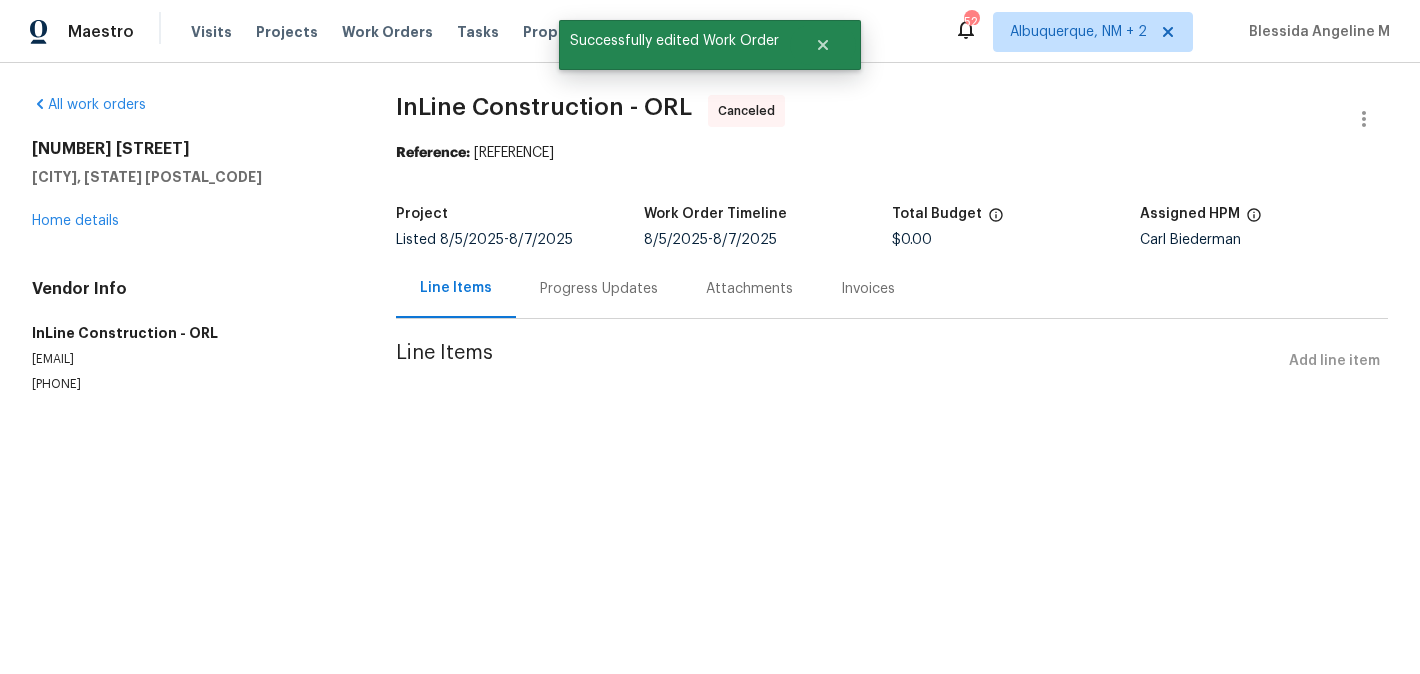 click on "Progress Updates" at bounding box center (599, 288) 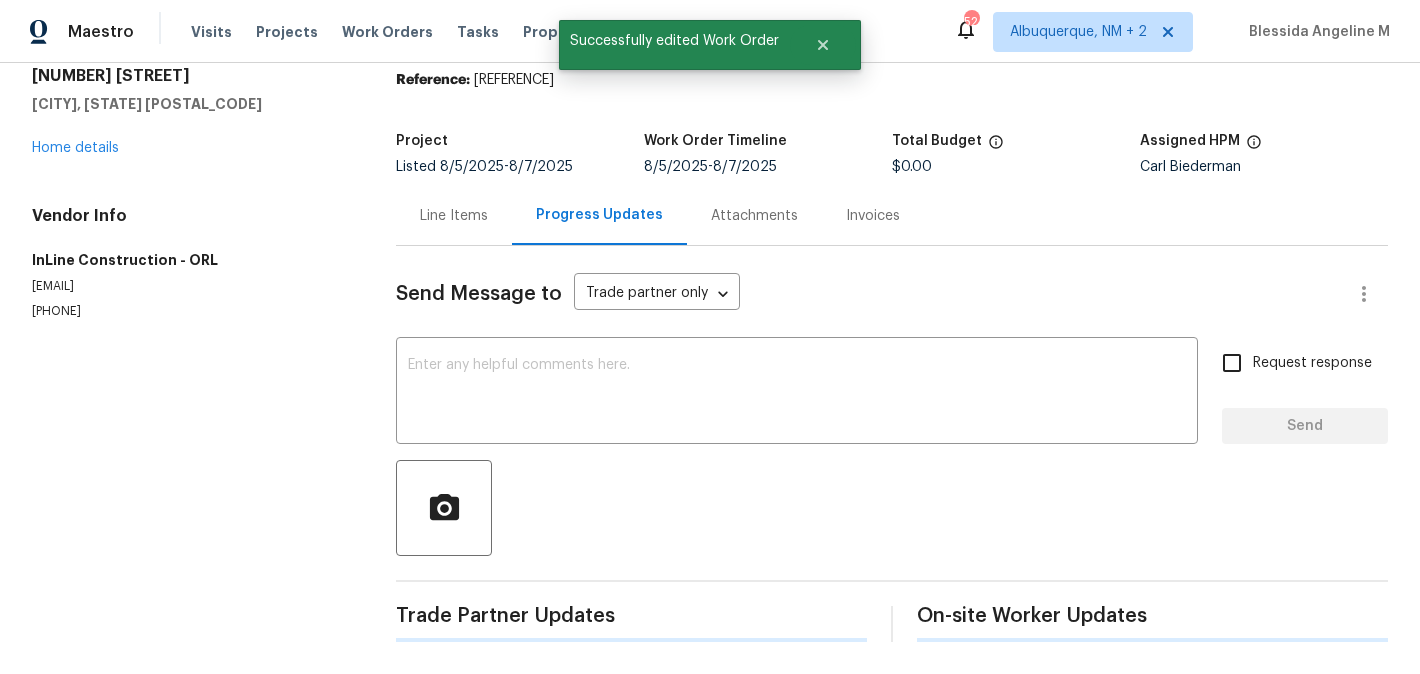 scroll, scrollTop: 325, scrollLeft: 0, axis: vertical 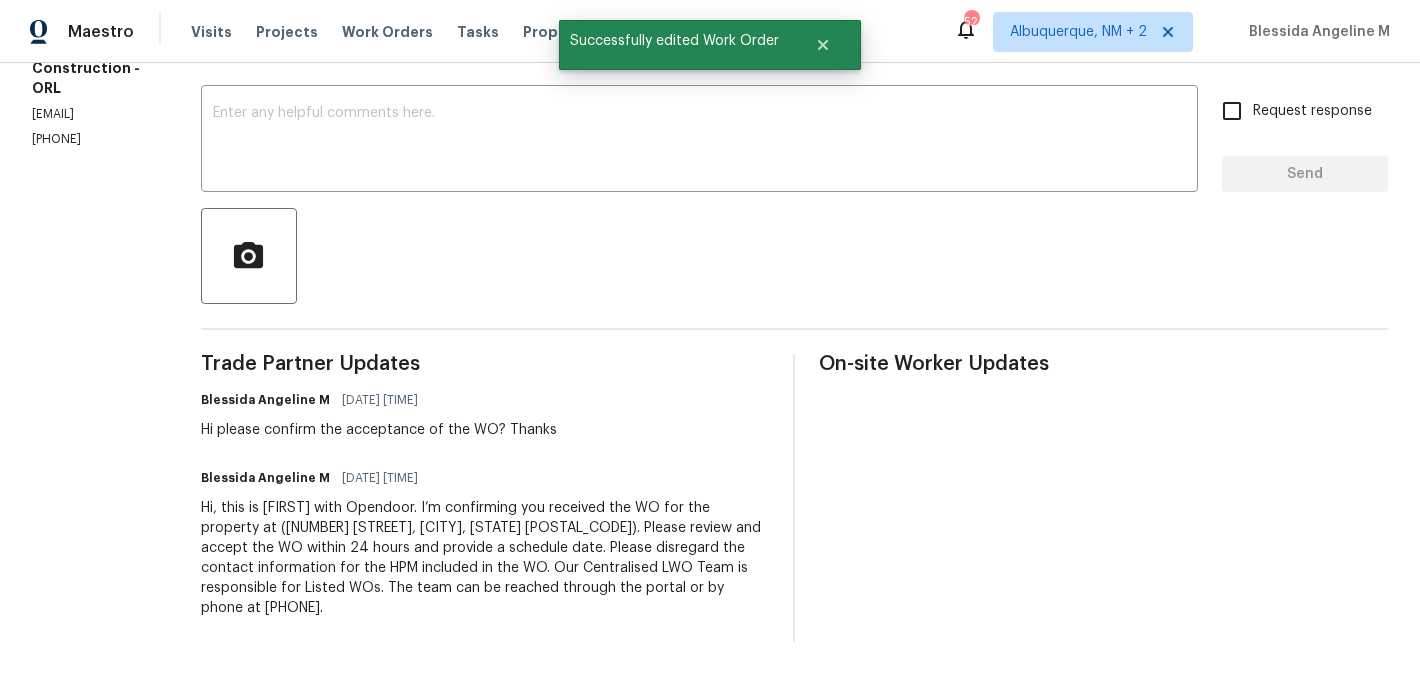 click on "Hi, this is Blessida with Opendoor. I’m confirming you received the WO for the property at (879 Tamerlane St, Deltona, FL 32725). Please review and accept the WO within 24 hours and provide a schedule date. Please disregard the contact information for the HPM included in the WO. Our Centralised LWO Team is responsible for Listed WOs. The team can be reached through the portal or by phone at (480) 478-0155." at bounding box center [485, 558] 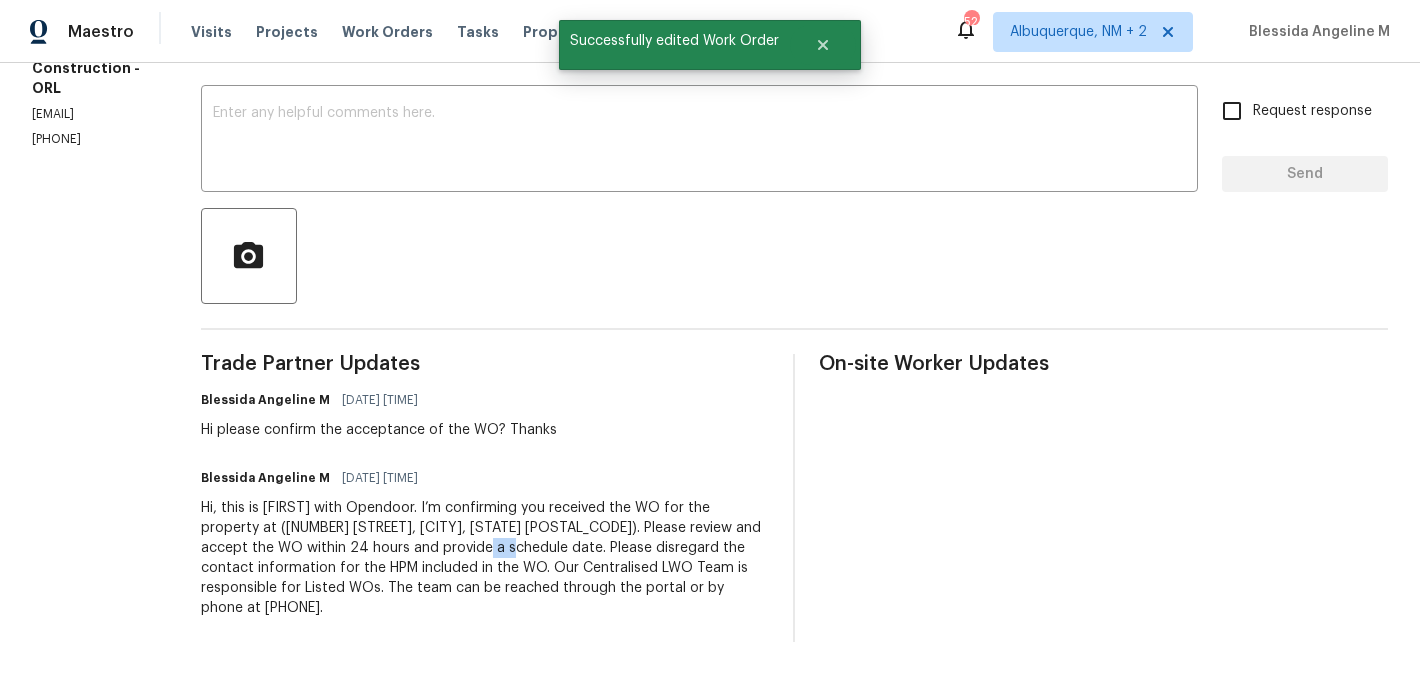 click on "Hi, this is Blessida with Opendoor. I’m confirming you received the WO for the property at (879 Tamerlane St, Deltona, FL 32725). Please review and accept the WO within 24 hours and provide a schedule date. Please disregard the contact information for the HPM included in the WO. Our Centralised LWO Team is responsible for Listed WOs. The team can be reached through the portal or by phone at (480) 478-0155." at bounding box center (485, 558) 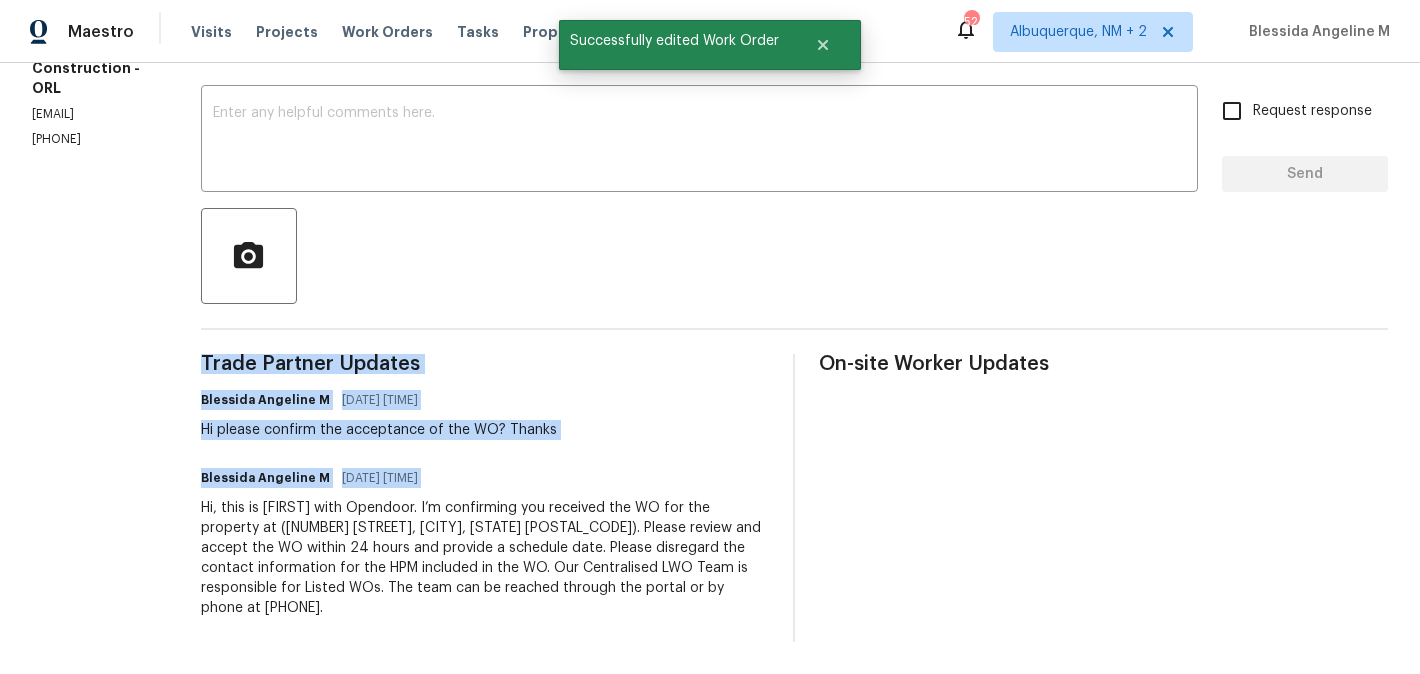 click on "Hi, this is Blessida with Opendoor. I’m confirming you received the WO for the property at (879 Tamerlane St, Deltona, FL 32725). Please review and accept the WO within 24 hours and provide a schedule date. Please disregard the contact information for the HPM included in the WO. Our Centralised LWO Team is responsible for Listed WOs. The team can be reached through the portal or by phone at (480) 478-0155." at bounding box center (485, 558) 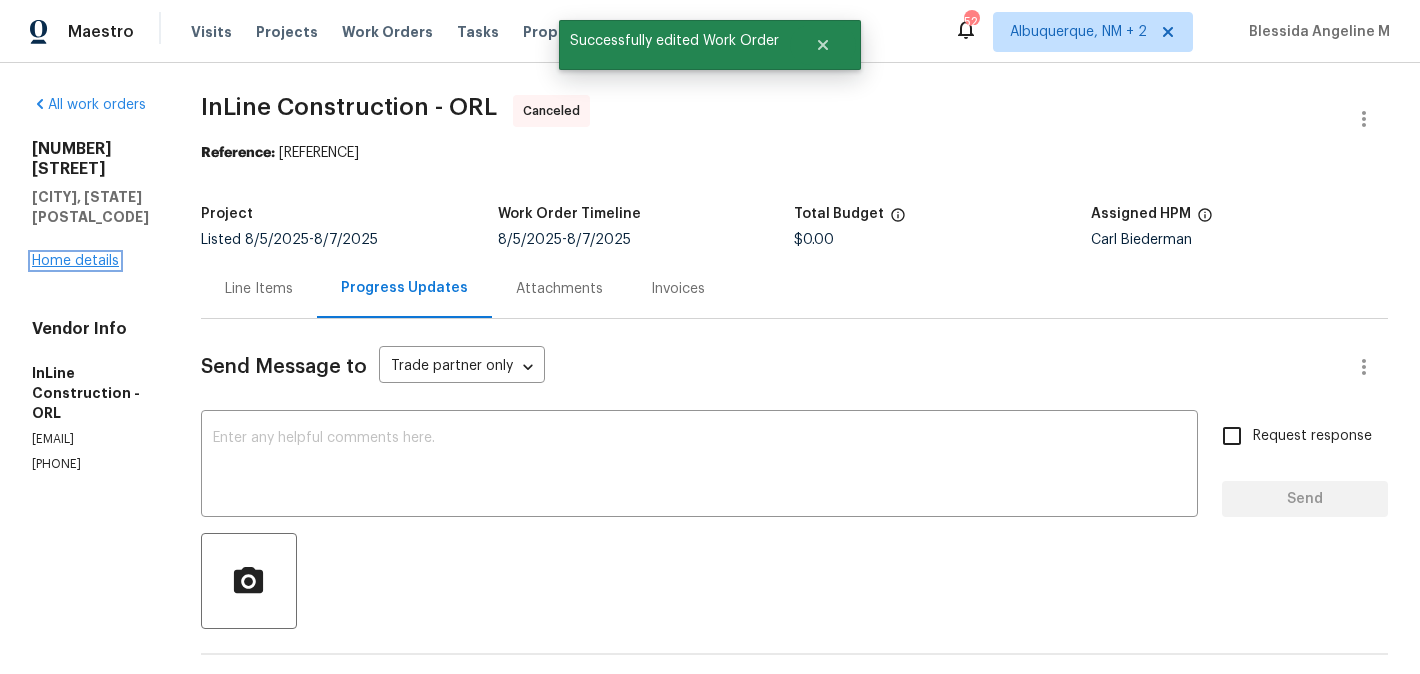 click on "Home details" at bounding box center [75, 261] 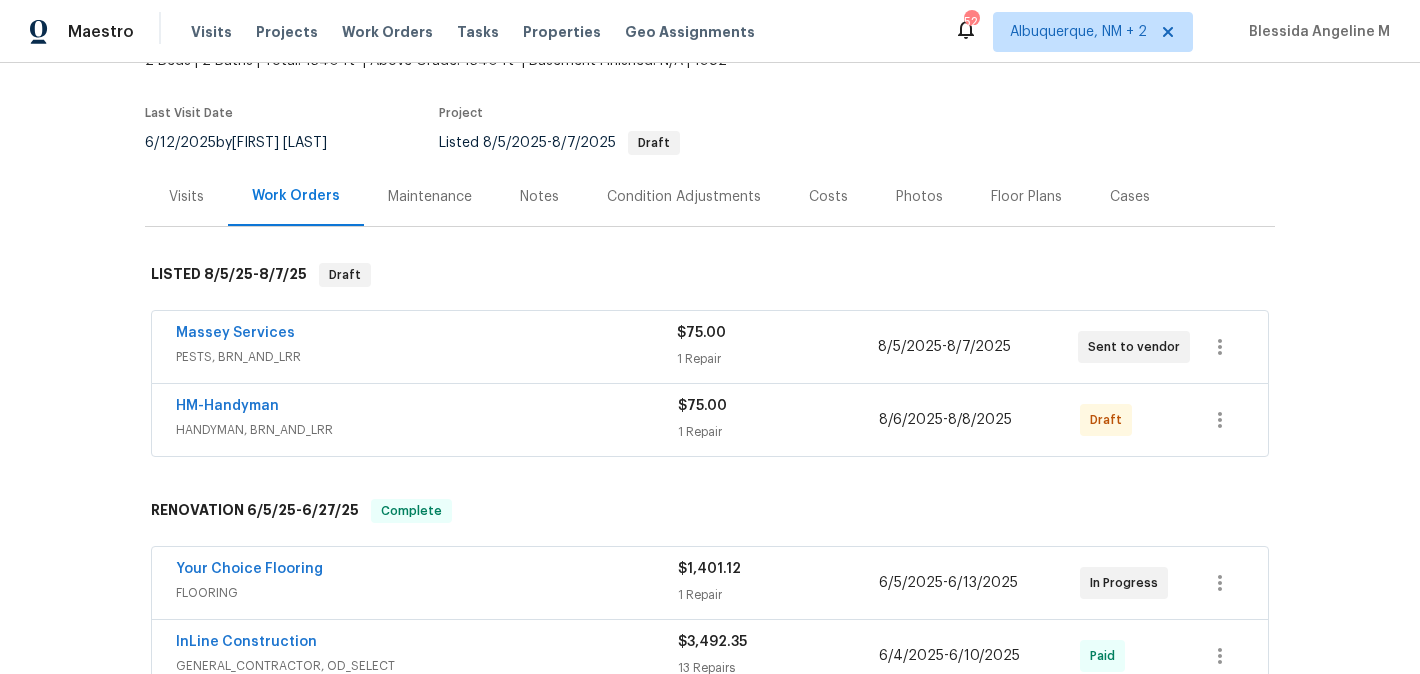 scroll, scrollTop: 157, scrollLeft: 0, axis: vertical 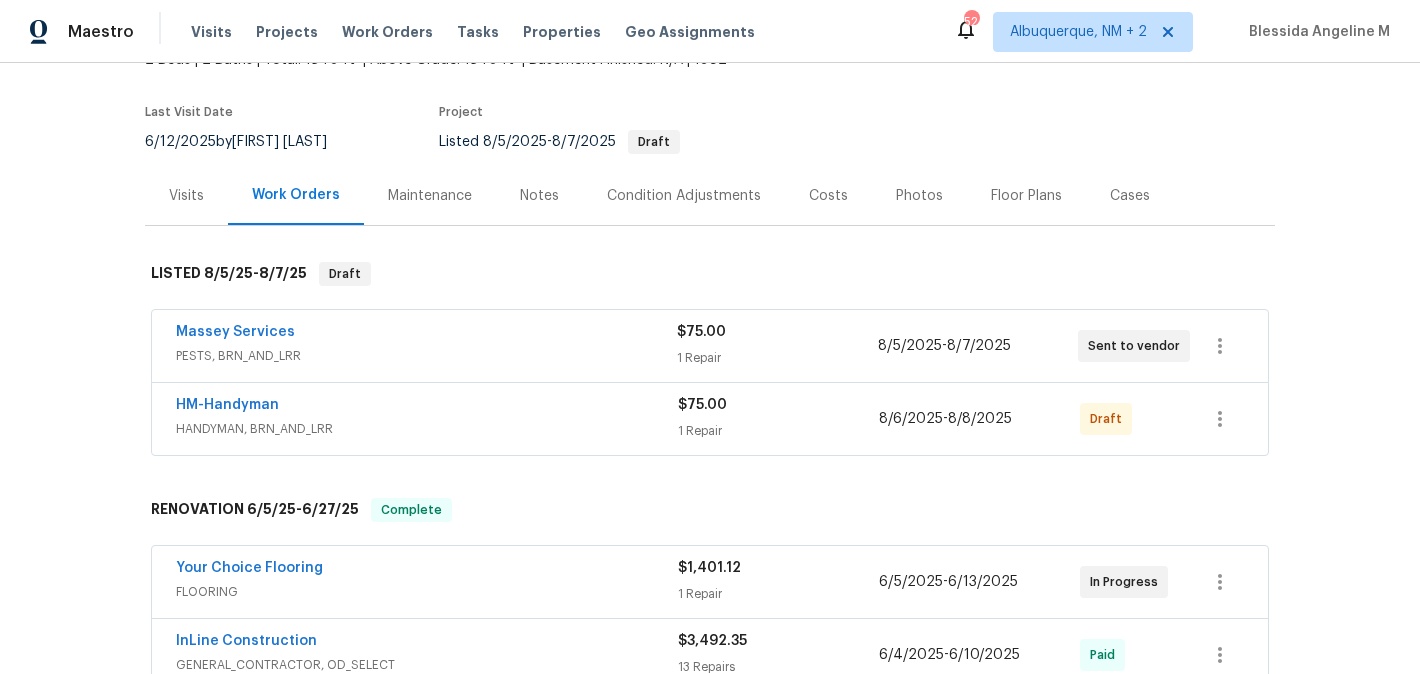 click on "HM-Handyman" at bounding box center [227, 405] 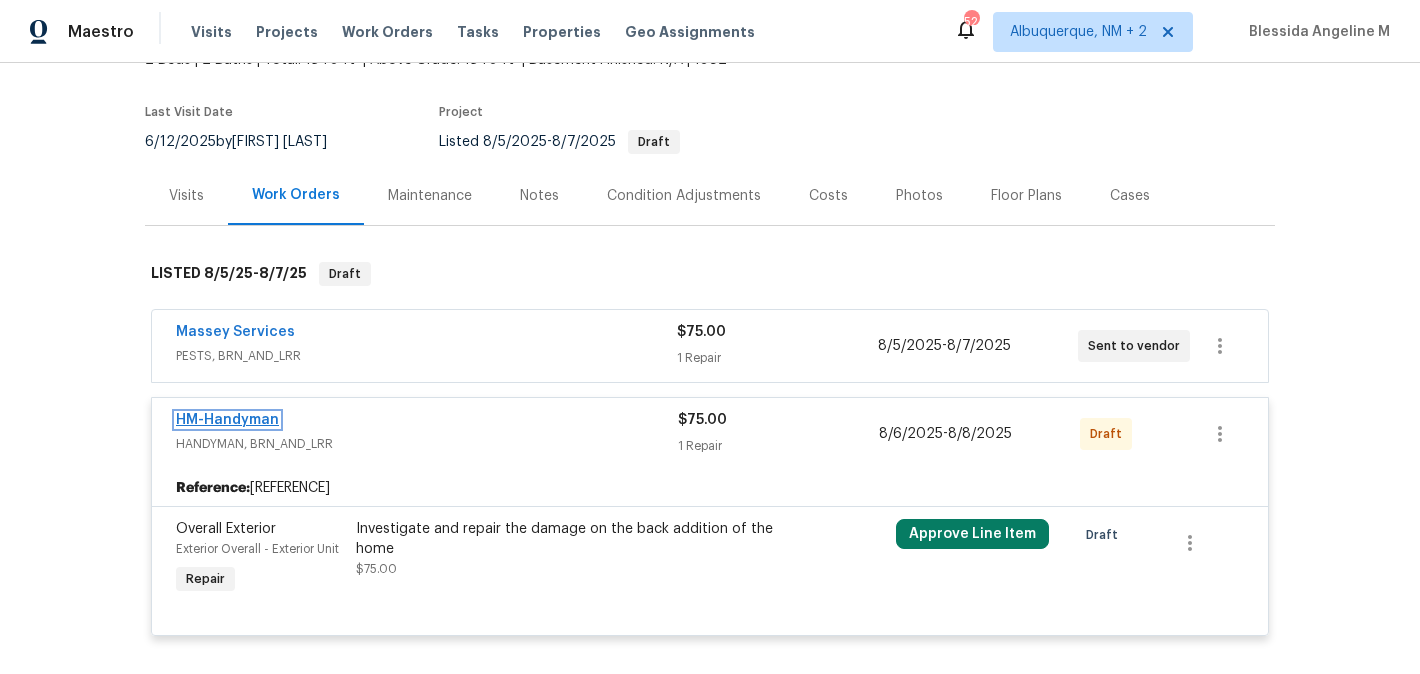 click on "HM-Handyman" at bounding box center [227, 420] 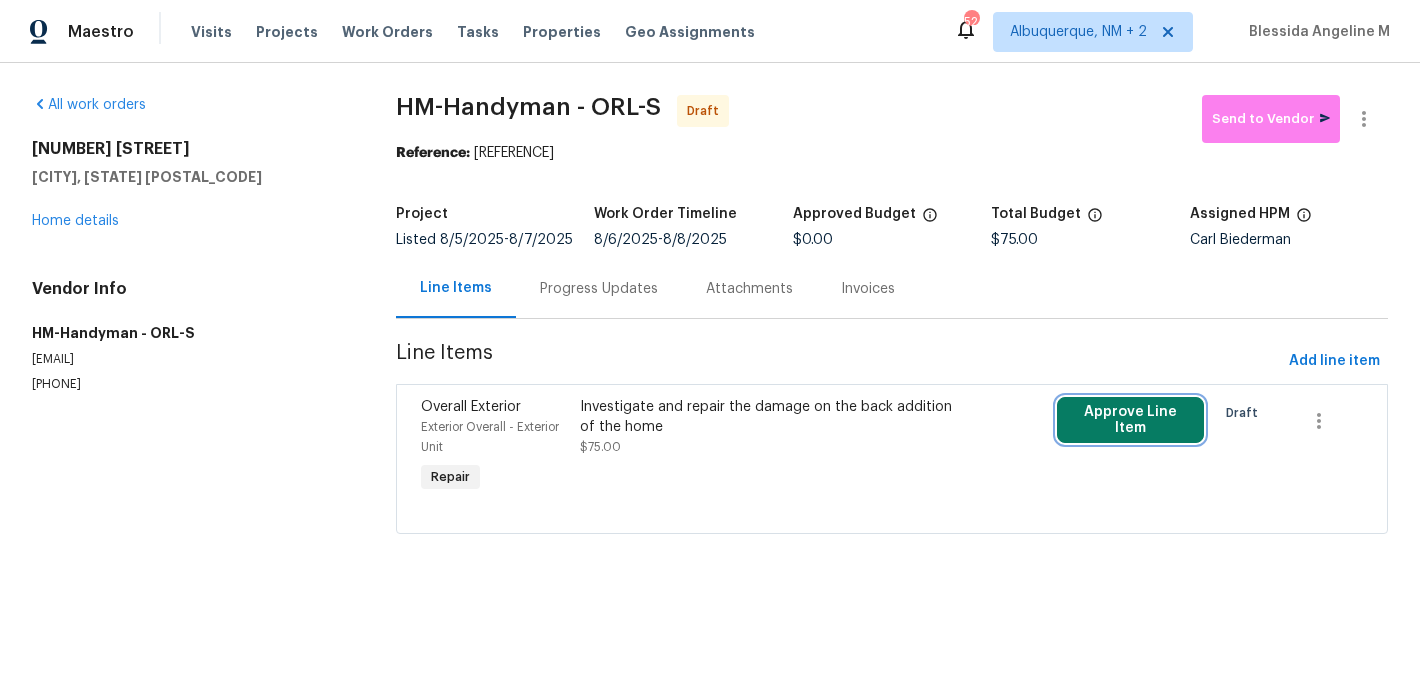 click on "Approve Line Item" at bounding box center [1130, 420] 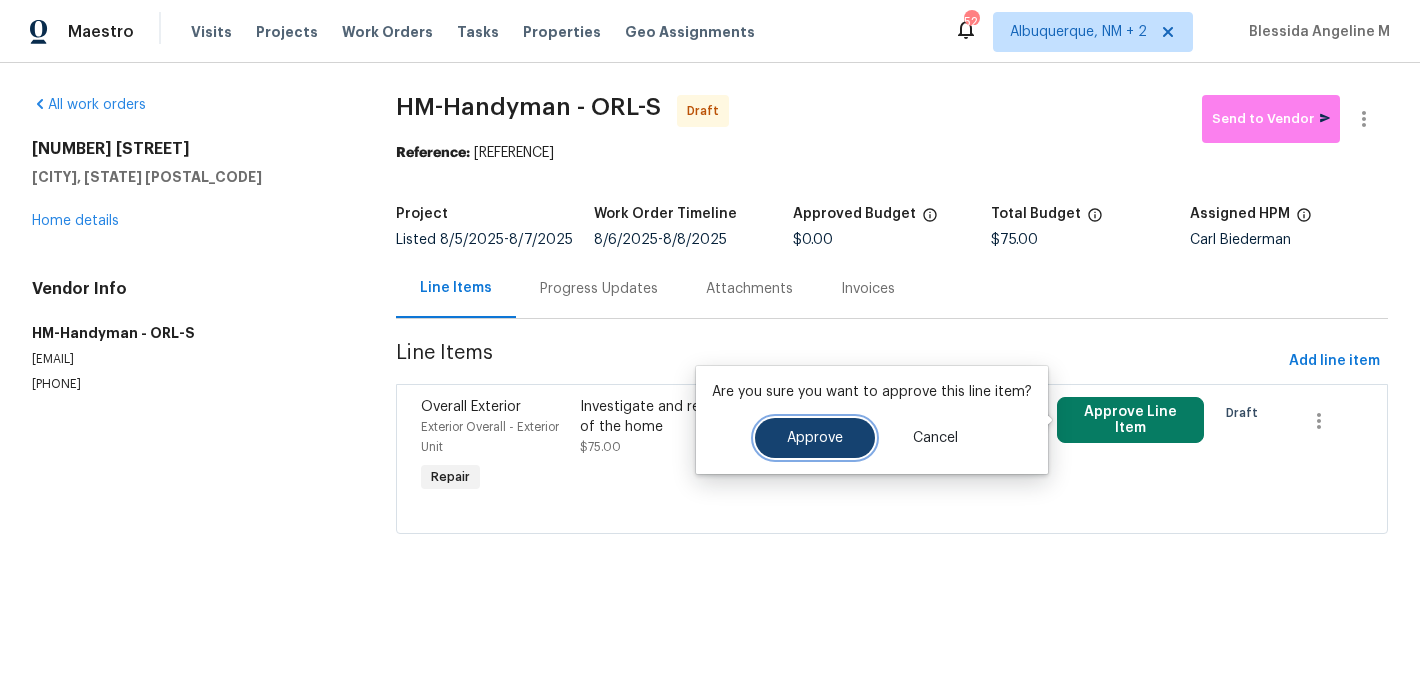 click on "Approve" at bounding box center (815, 438) 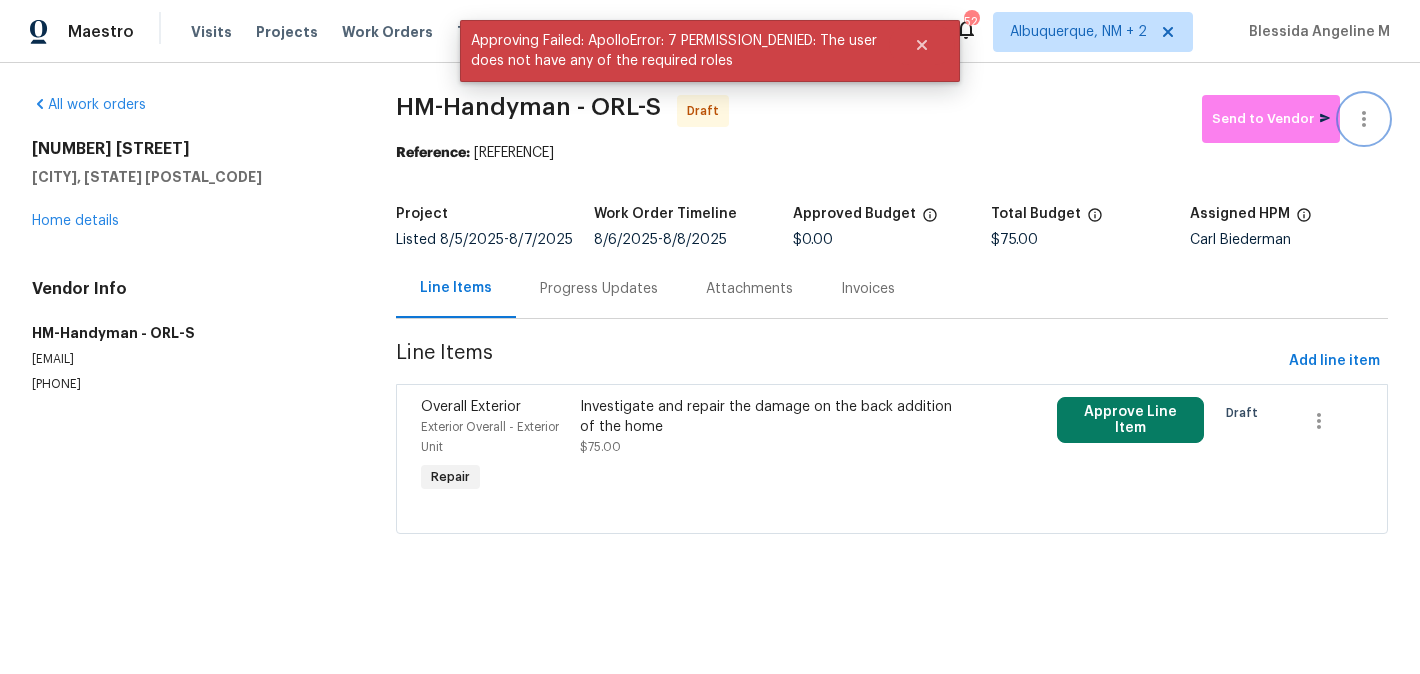 click 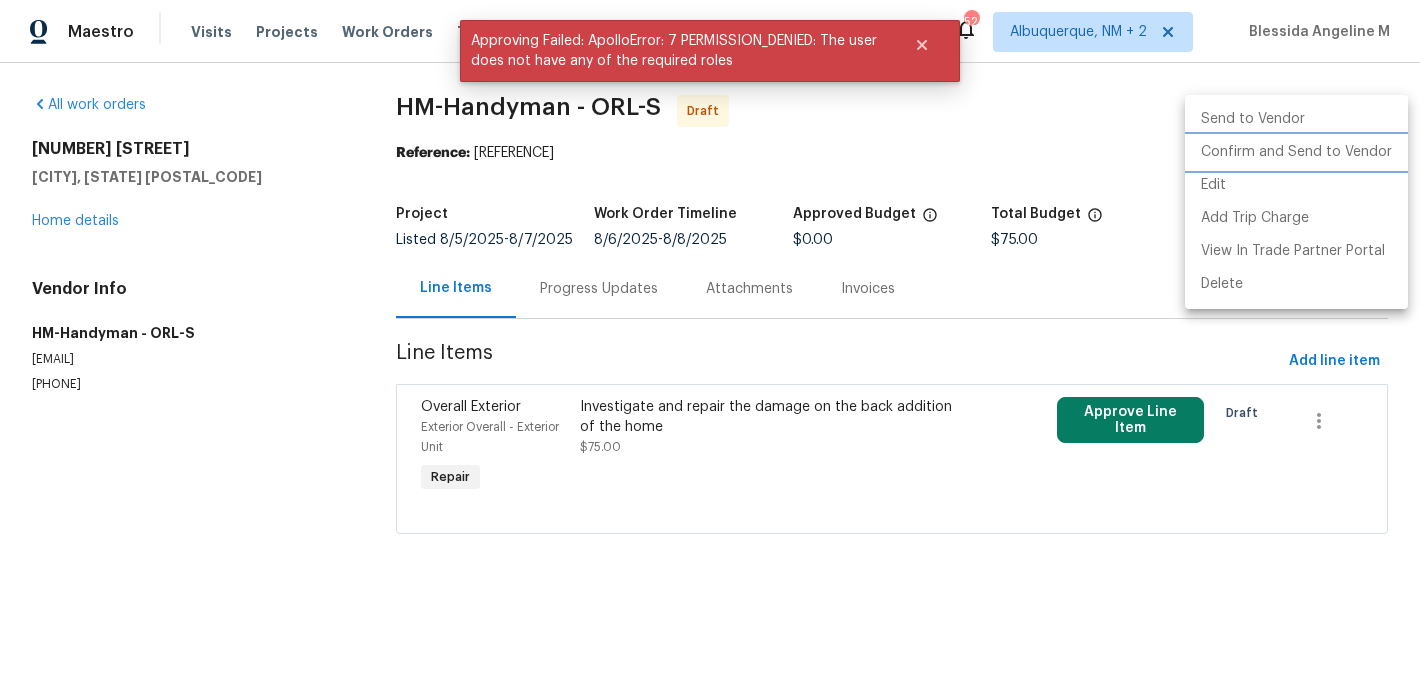 click on "Confirm and Send to Vendor" at bounding box center [1296, 152] 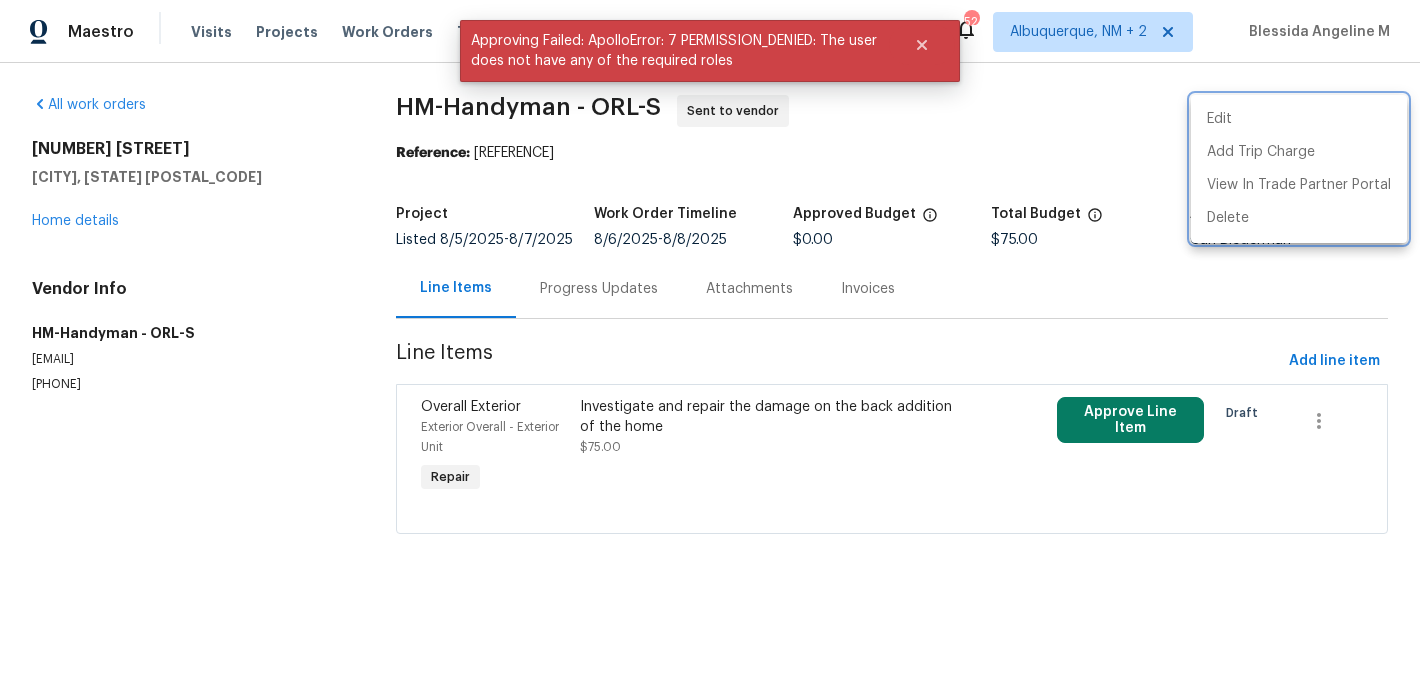 click at bounding box center [710, 337] 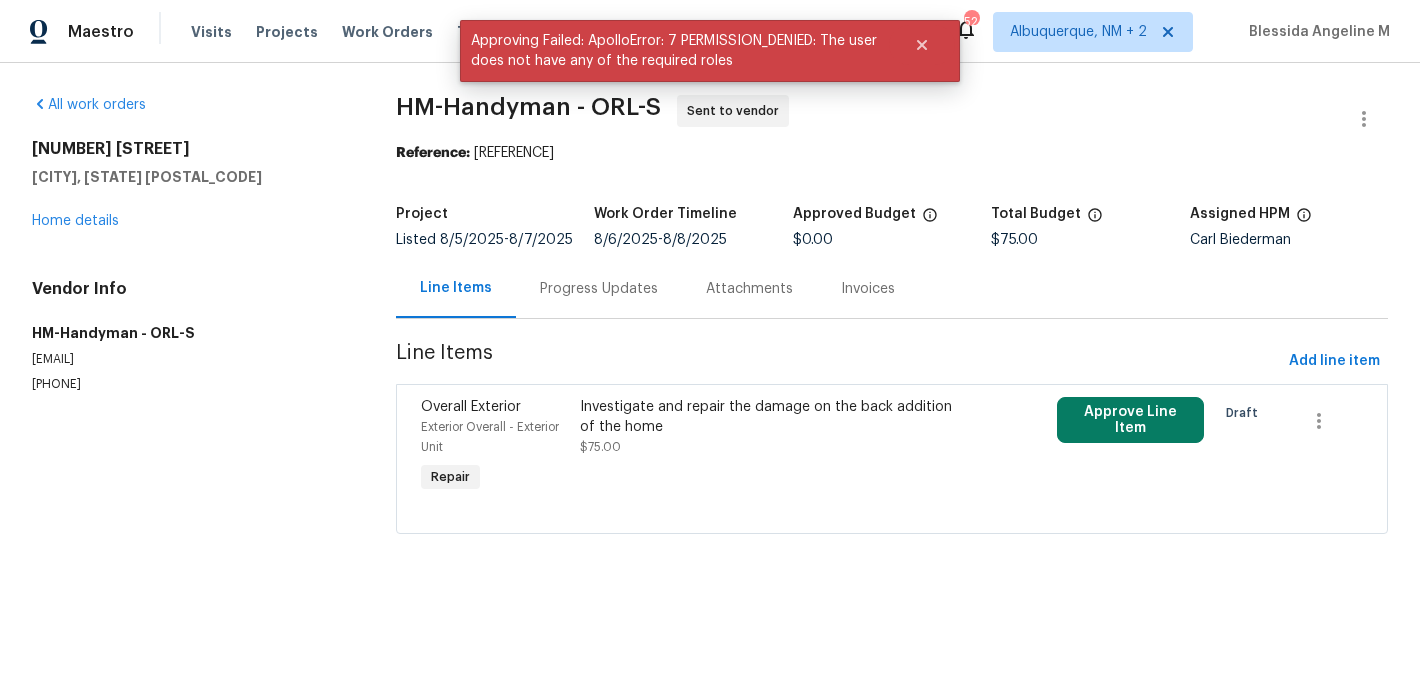 click on "Progress Updates" at bounding box center [599, 289] 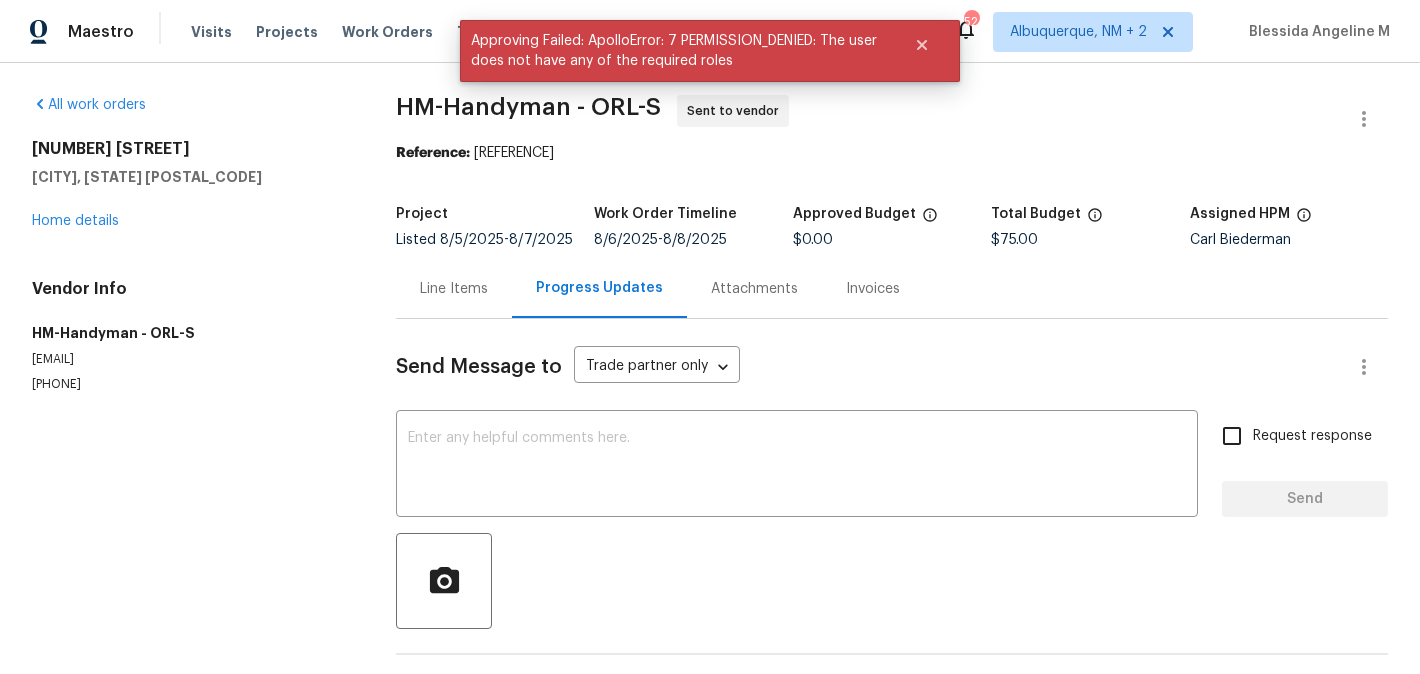 click on "Send Message to Trade partner only Trade partner only ​ x ​ Request response Send Trade Partner Updates On-site Worker Updates" at bounding box center [892, 515] 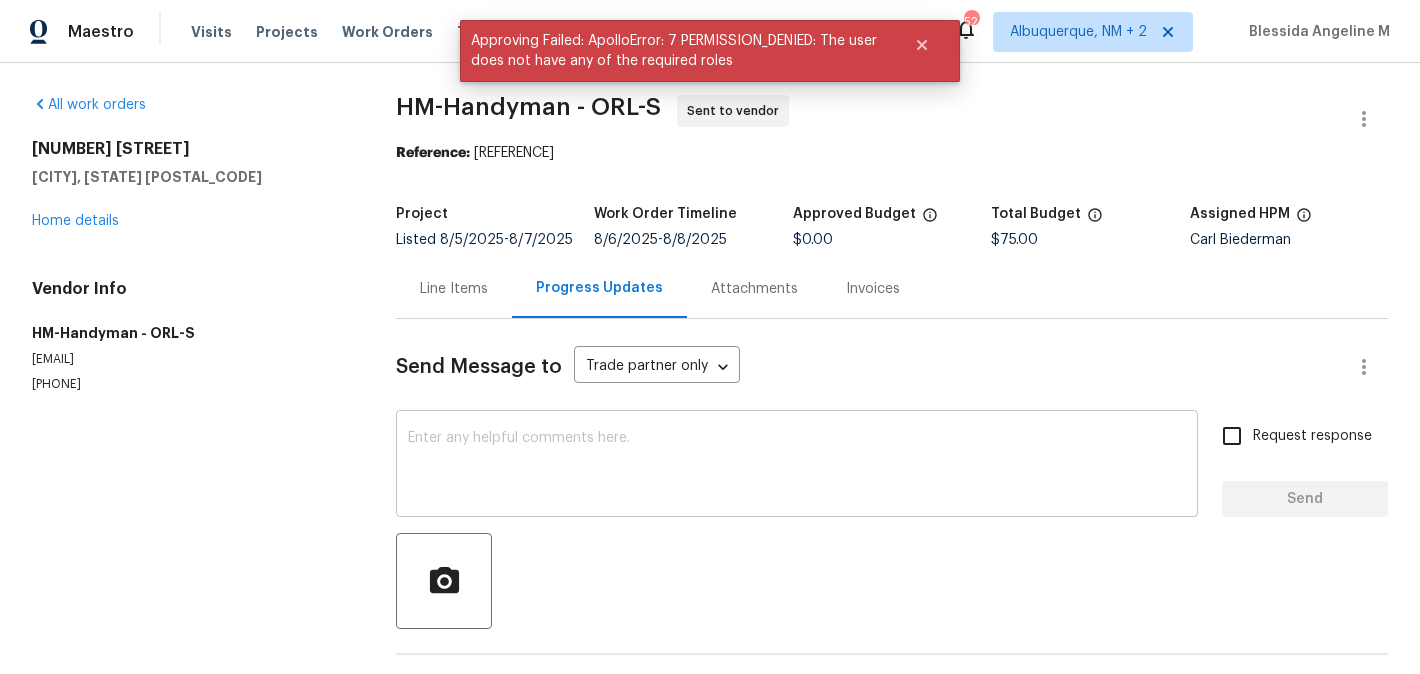click at bounding box center [797, 466] 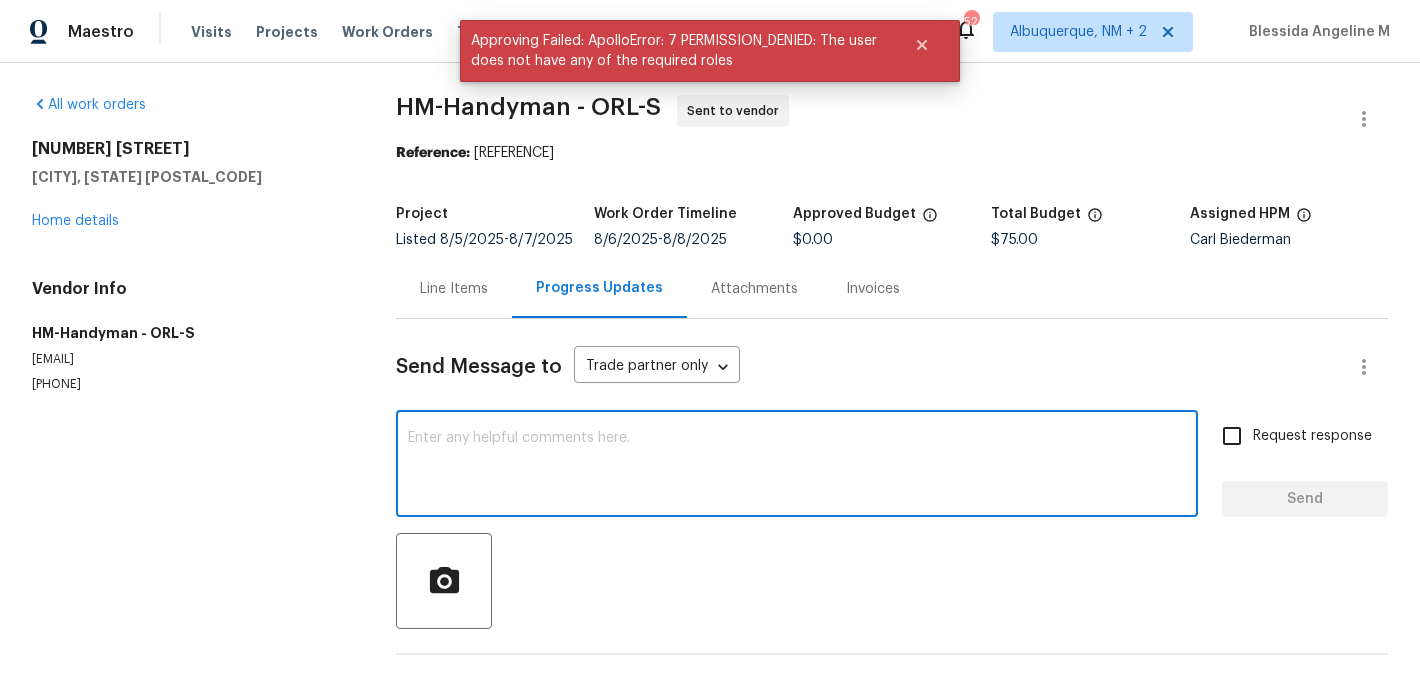 paste on "Hi, this is Blessida with Opendoor. I’m confirming you received the WO for the property at (879 Tamerlane St, Deltona, FL 32725). Please review and accept the WO within 24 hours and provide a schedule date. Please disregard the contact information for the HPM included in the WO. Our Centralised LWO Team is responsible for Listed WOs. The team can be reached through the portal or by phone at (480) 478-0155." 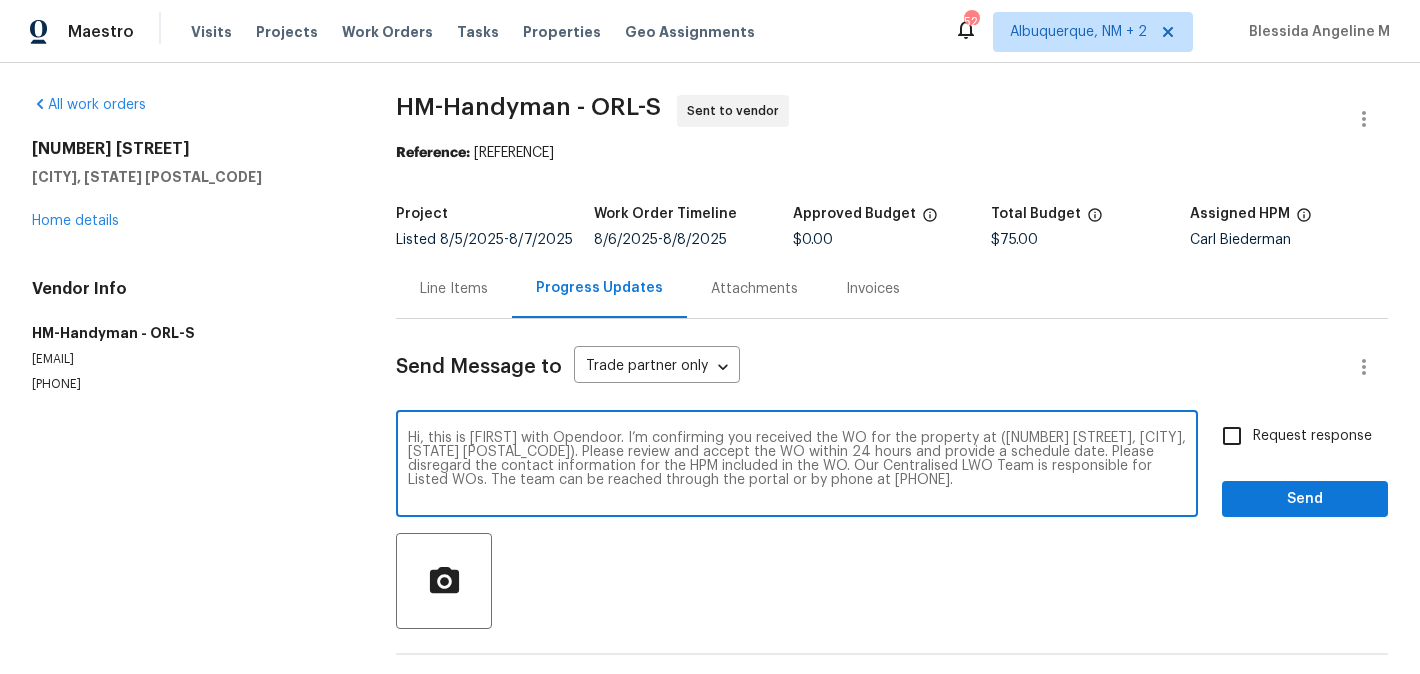 type on "Hi, this is Blessida with Opendoor. I’m confirming you received the WO for the property at (879 Tamerlane St, Deltona, FL 32725). Please review and accept the WO within 24 hours and provide a schedule date. Please disregard the contact information for the HPM included in the WO. Our Centralised LWO Team is responsible for Listed WOs. The team can be reached through the portal or by phone at (480) 478-0155." 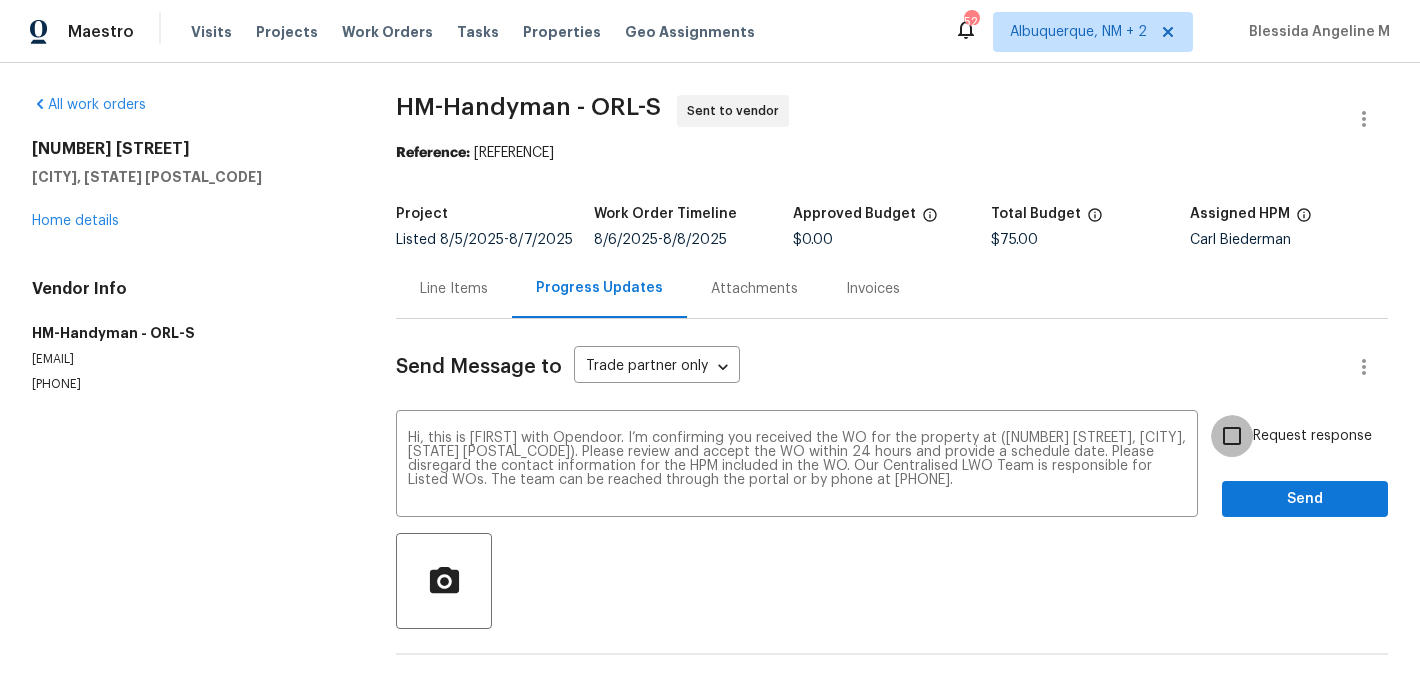click on "Request response" at bounding box center [1232, 436] 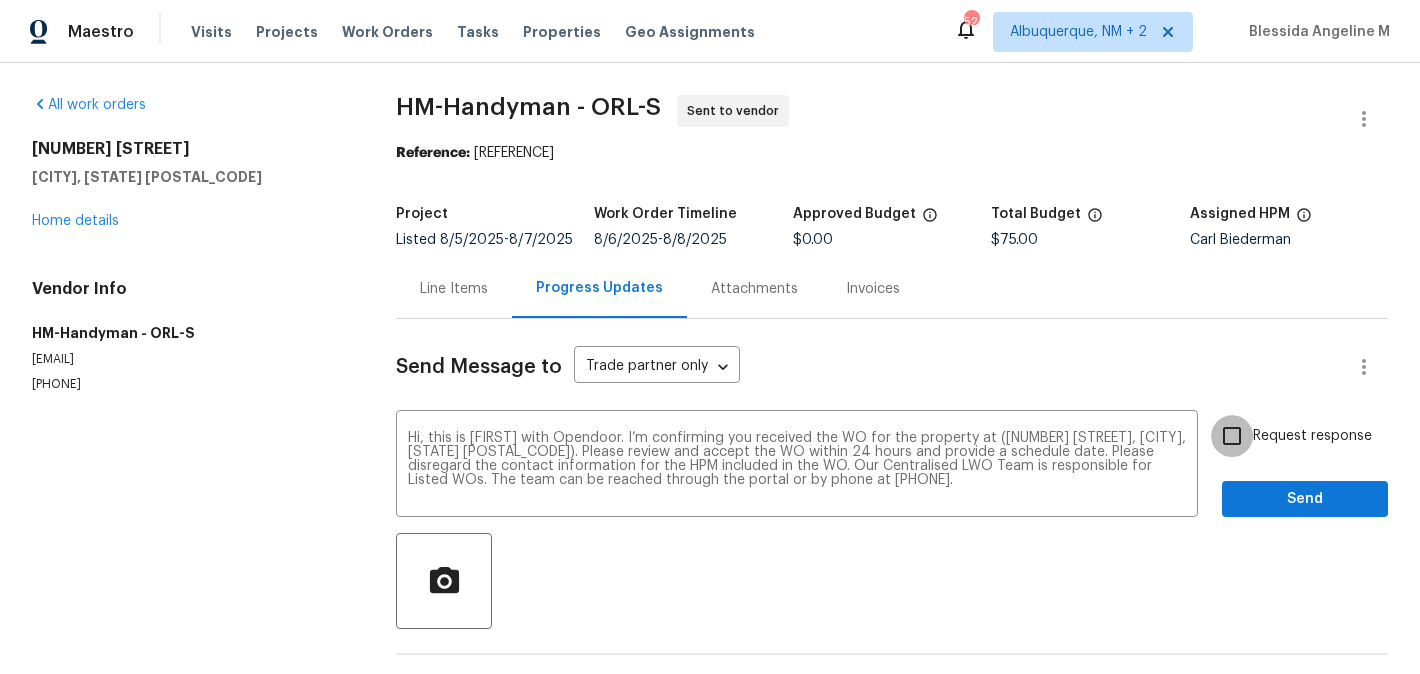 checkbox on "true" 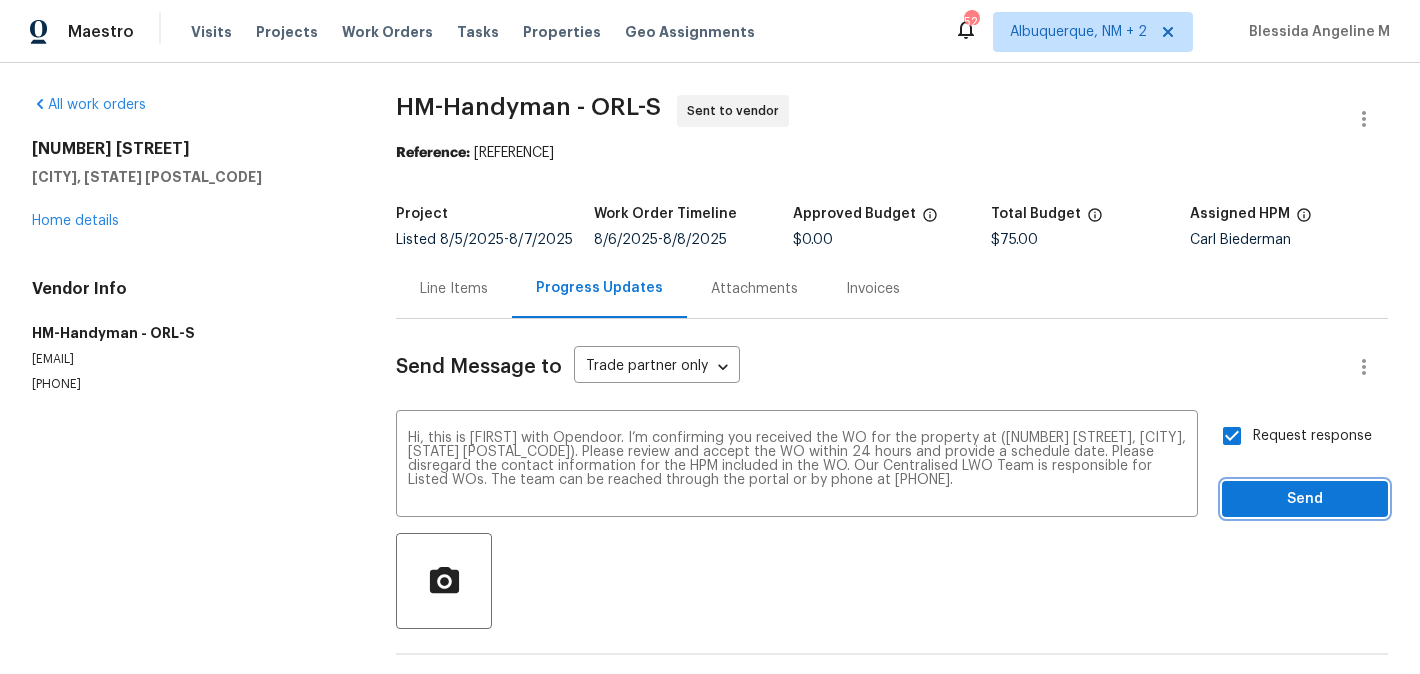 click on "Send" at bounding box center [1305, 499] 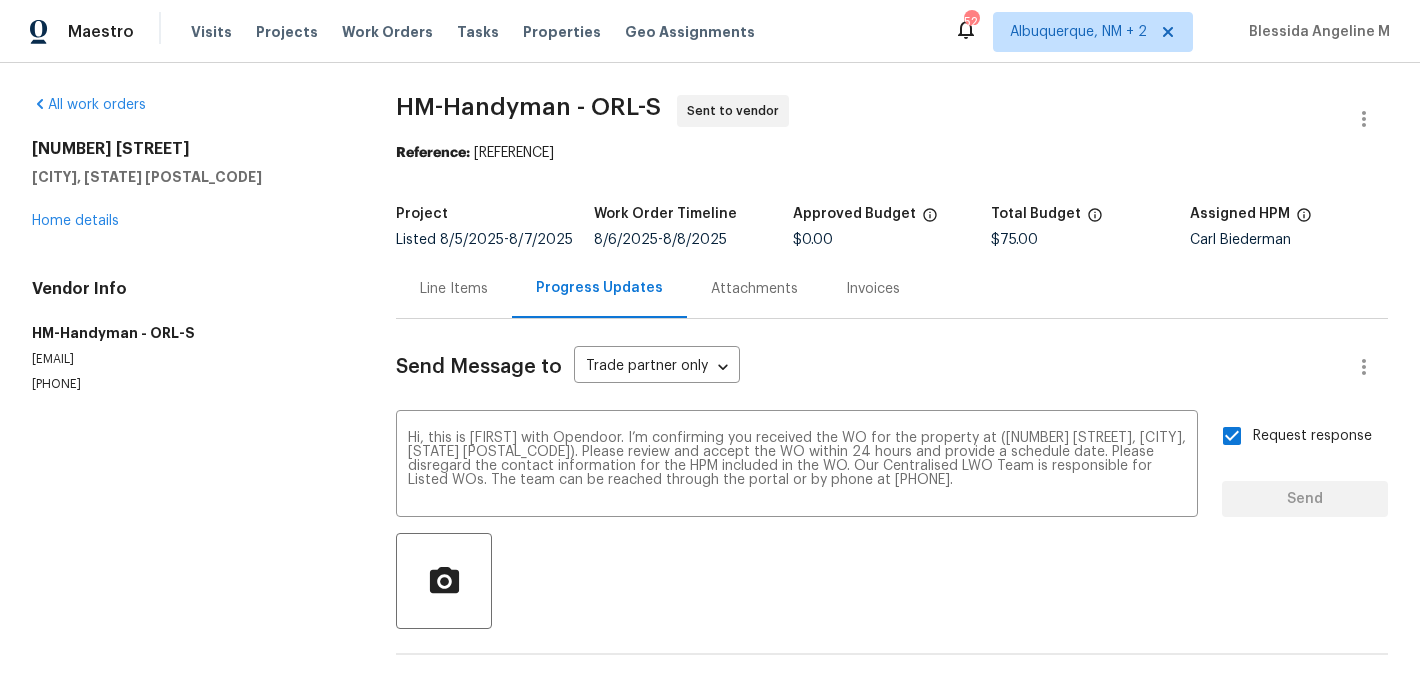 type 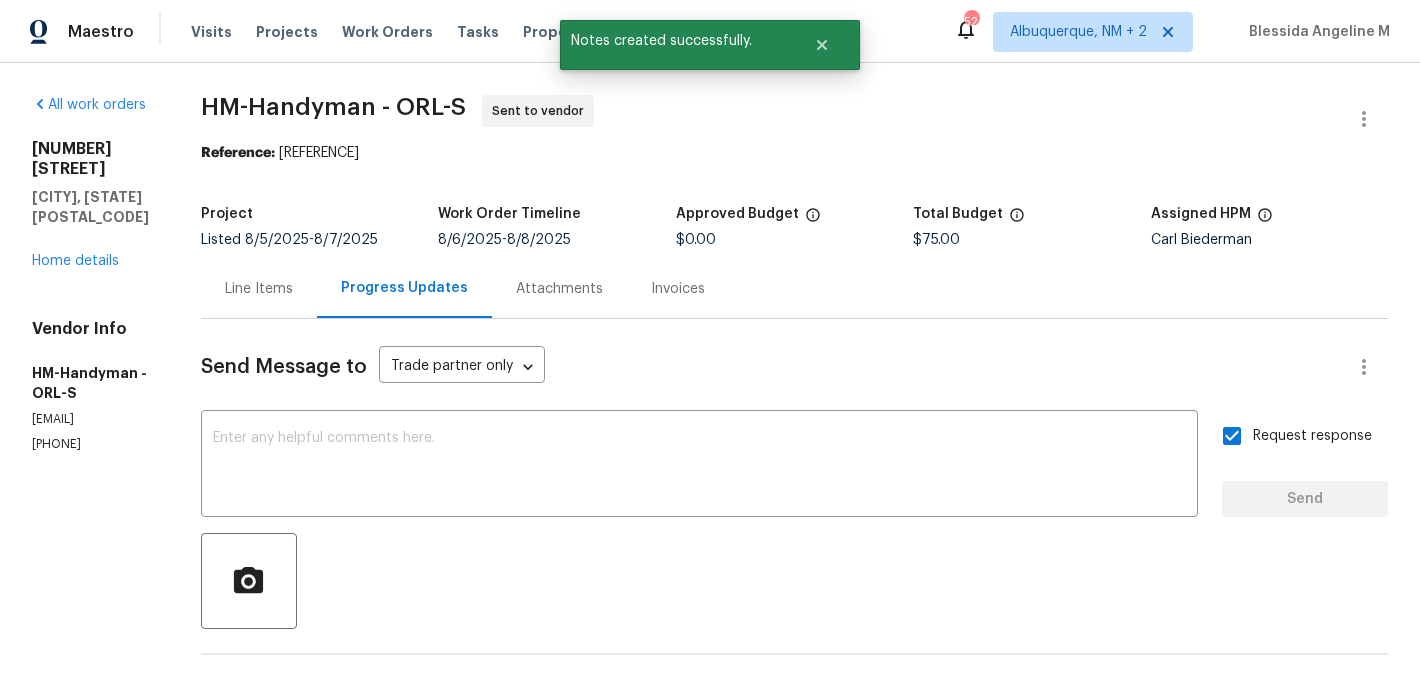 click on "Line Items" at bounding box center (259, 288) 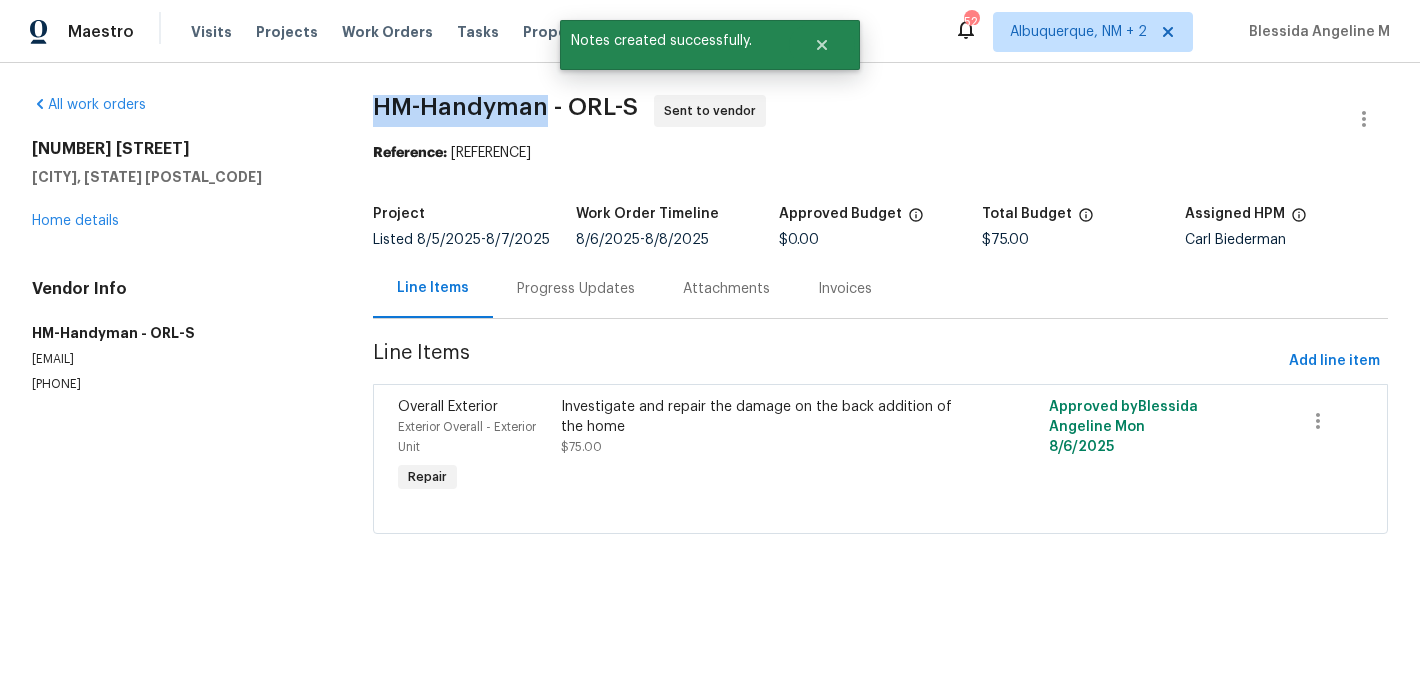 drag, startPoint x: 370, startPoint y: 104, endPoint x: 546, endPoint y: 119, distance: 176.63805 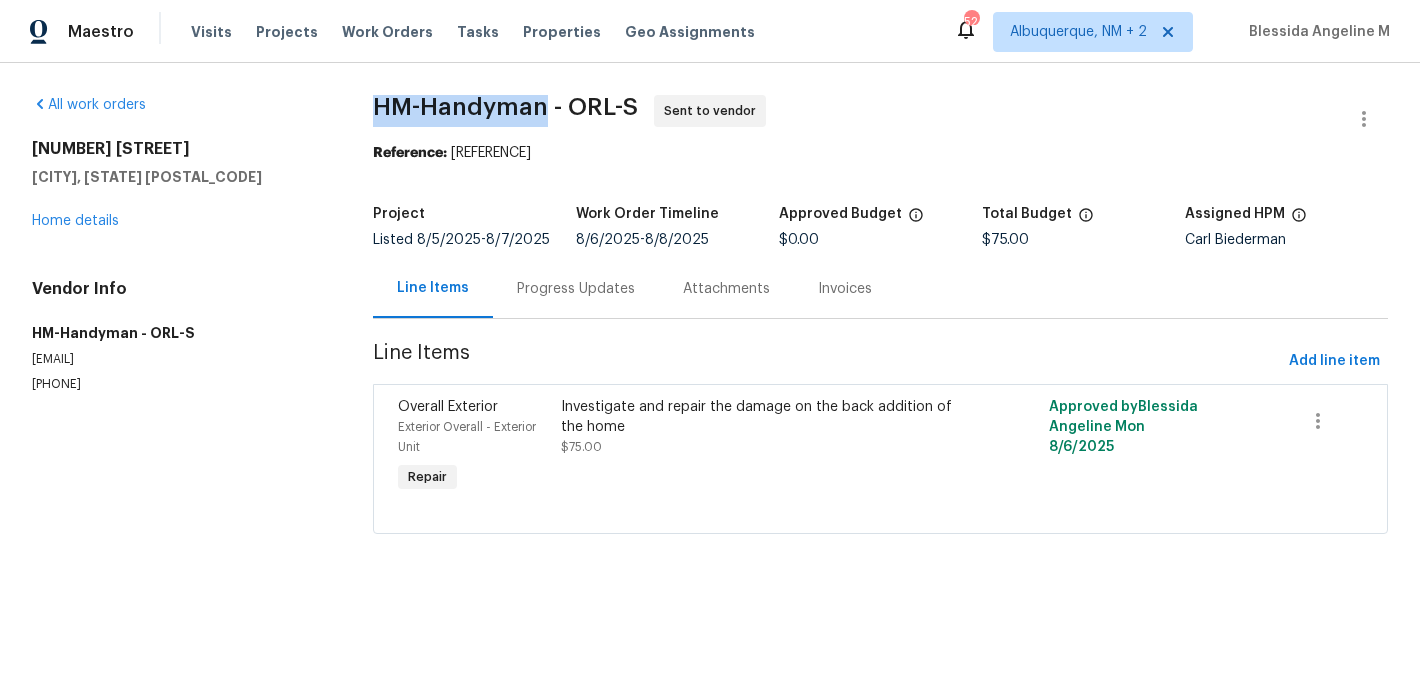 copy on "HM-Handyman" 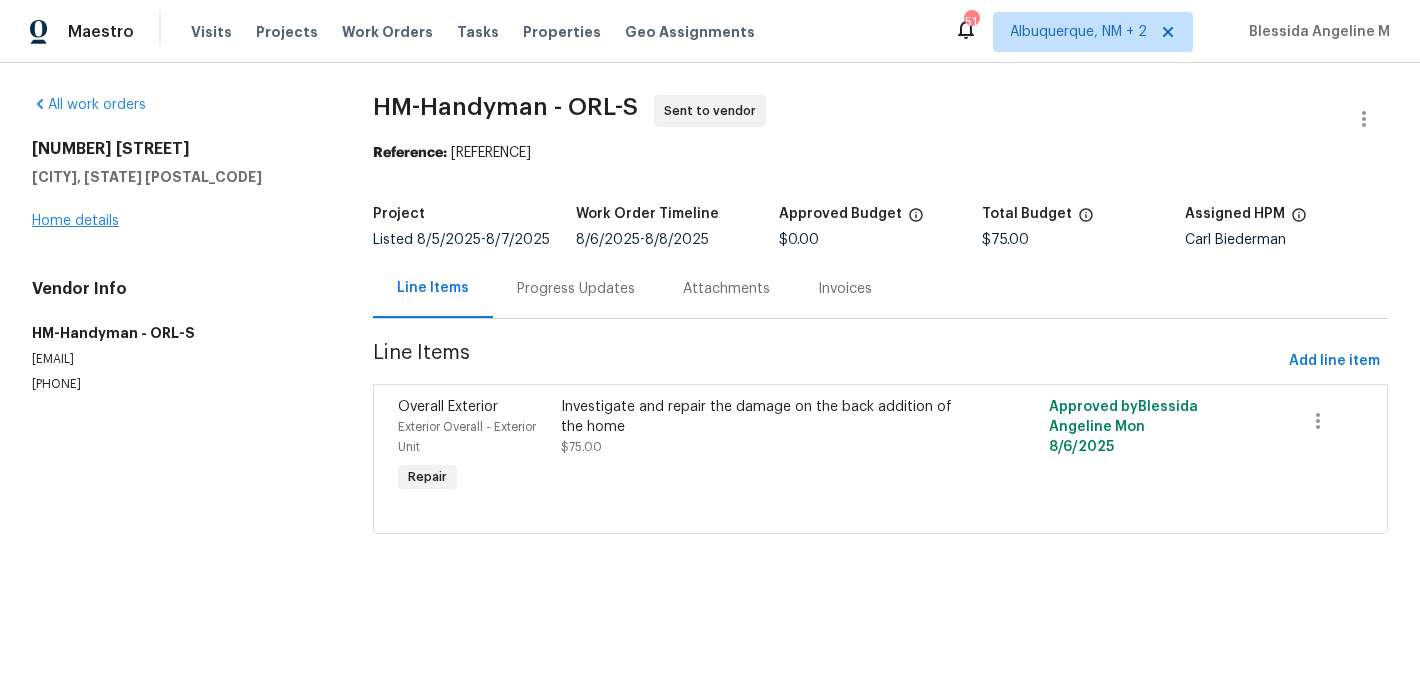click on "879 Tamerlane St Deltona, FL 32725 Home details" at bounding box center (178, 185) 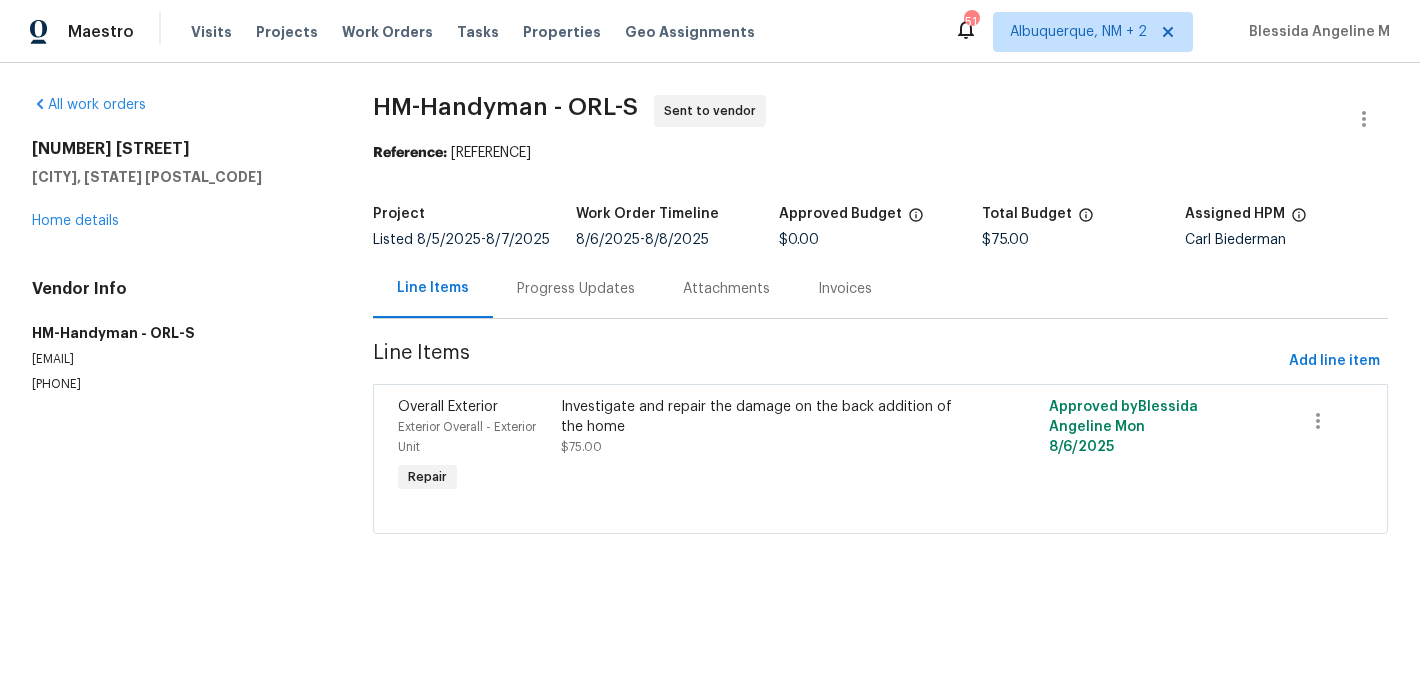 click on "879 Tamerlane St Deltona, FL 32725 Home details" at bounding box center (178, 185) 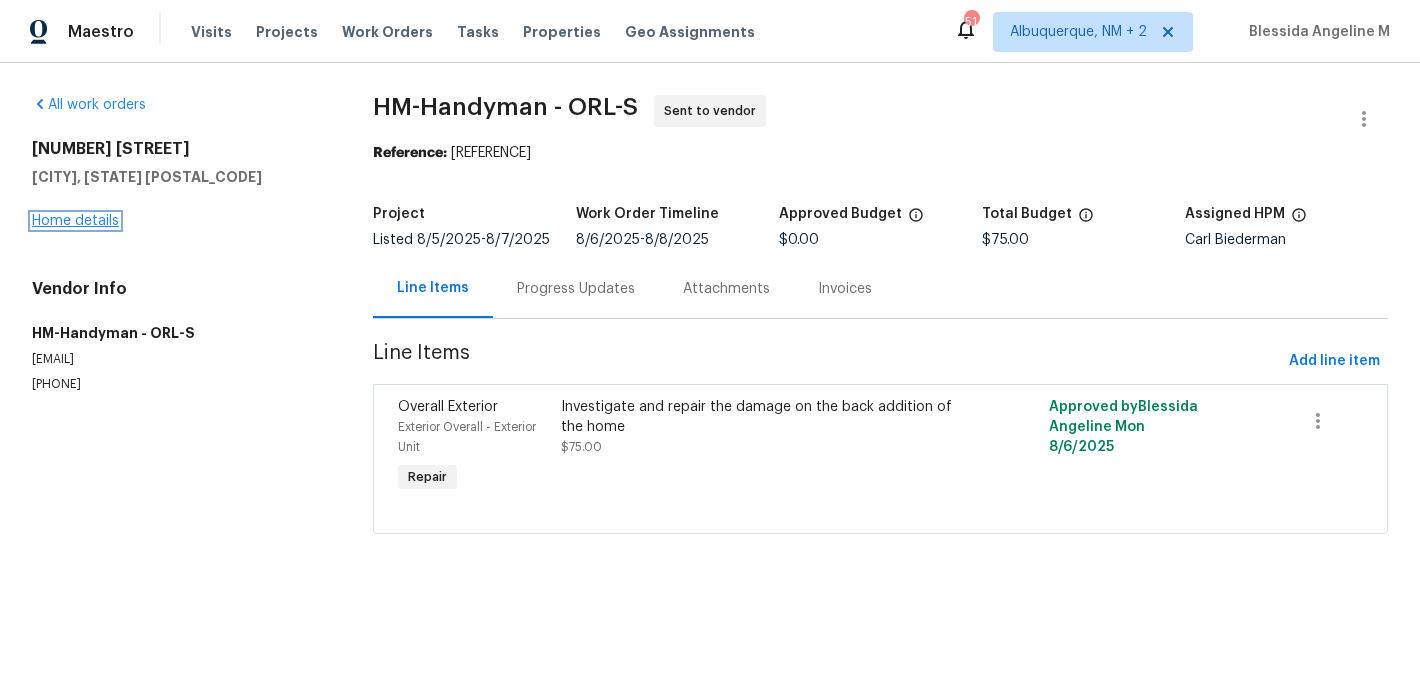 click on "Home details" at bounding box center (75, 221) 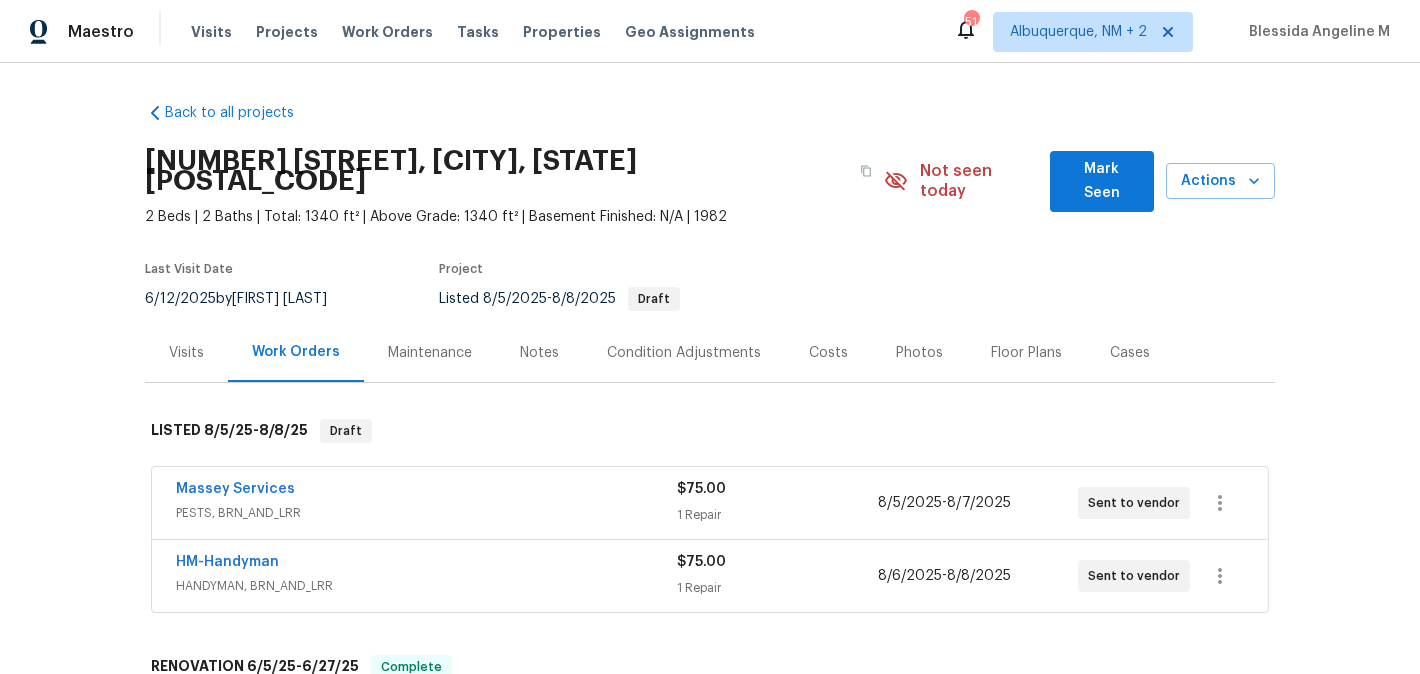 click on "Massey Services PESTS, BRN_AND_LRR $75.00 1 Repair 8/5/2025  -  8/7/2025 Sent to vendor" at bounding box center [710, 503] 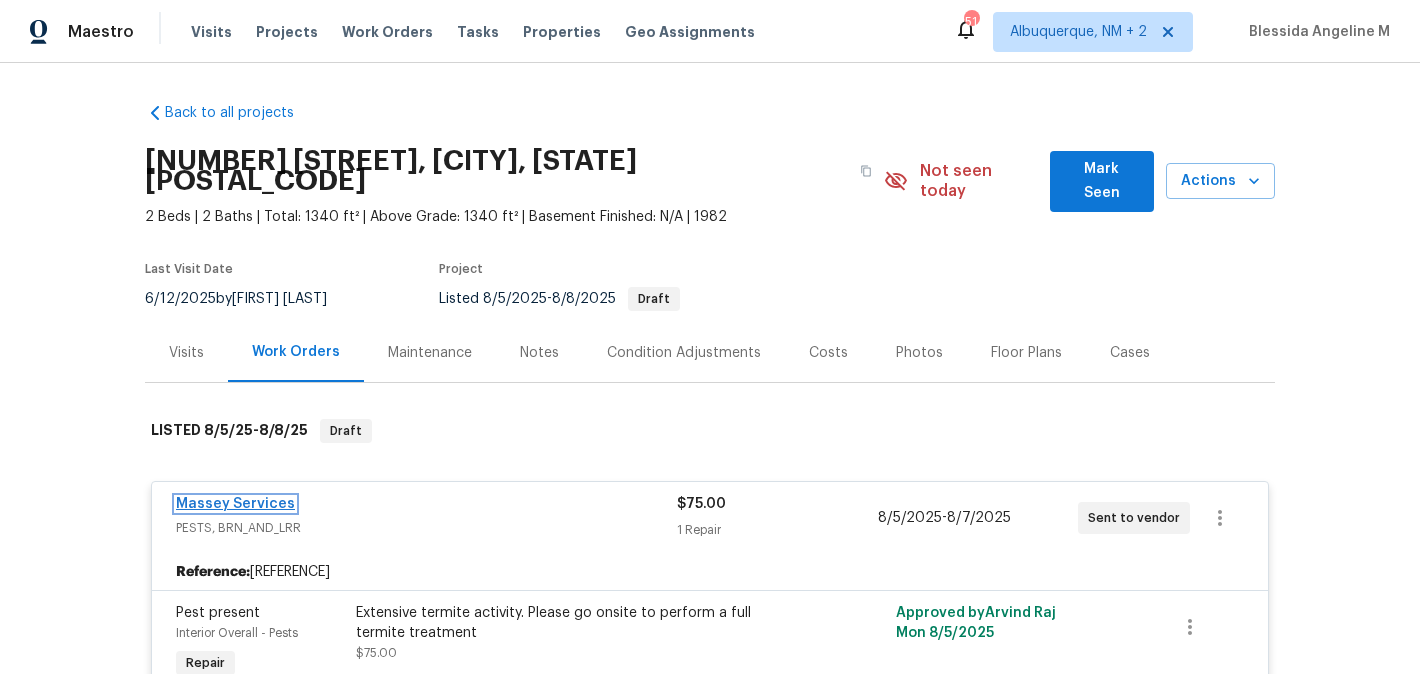 click on "Massey Services" at bounding box center [235, 504] 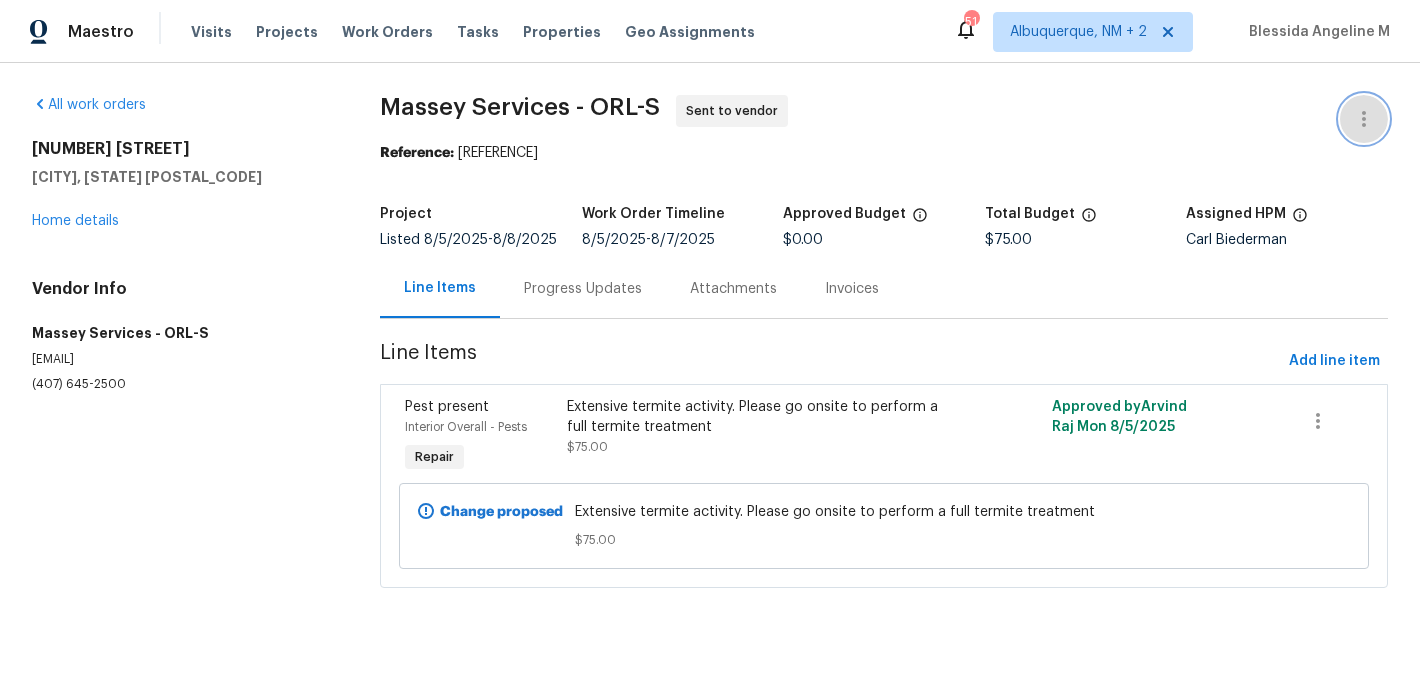 click at bounding box center [1364, 119] 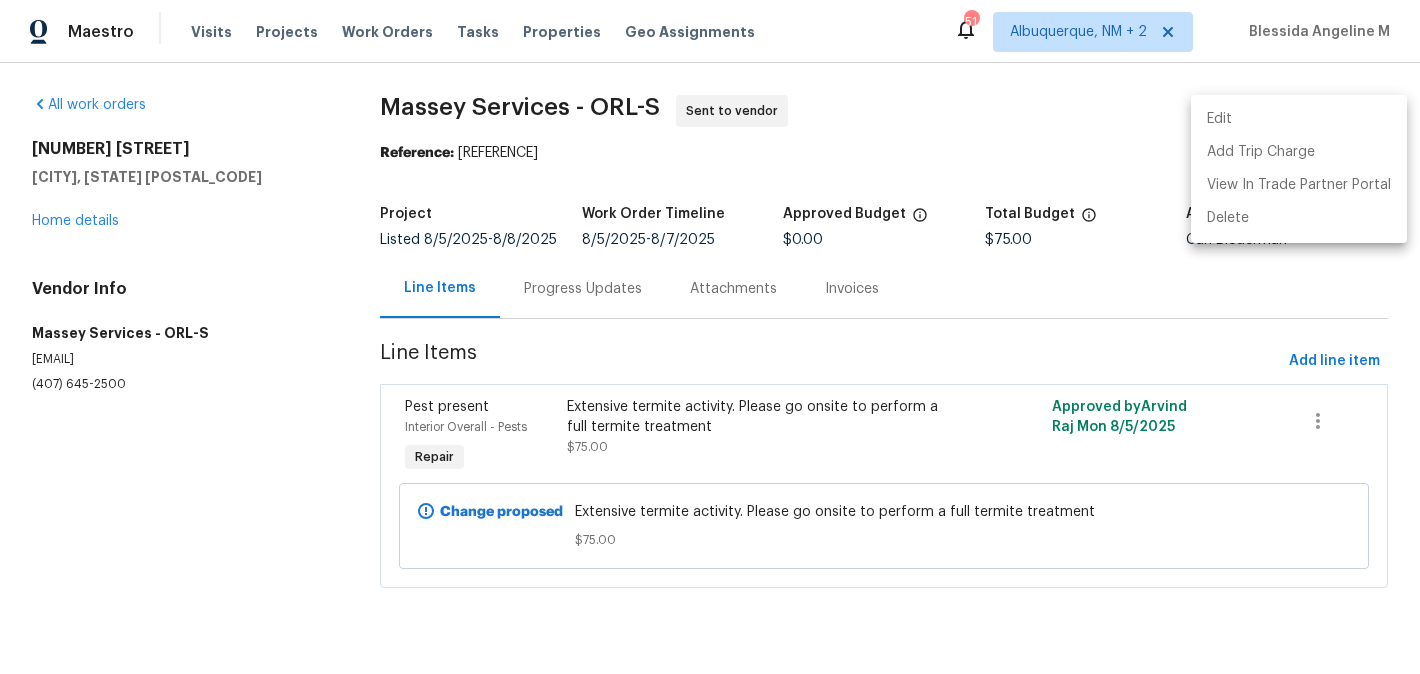 click on "Edit" at bounding box center (1299, 119) 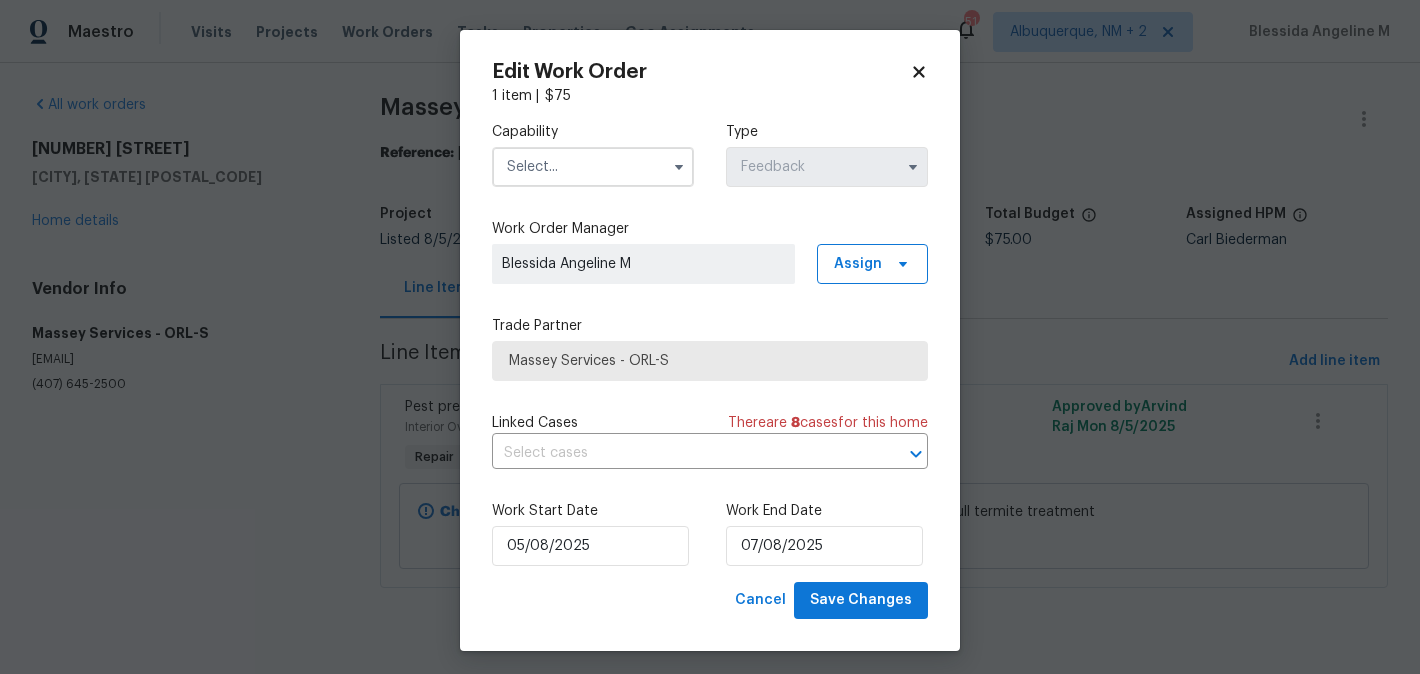 click at bounding box center (593, 167) 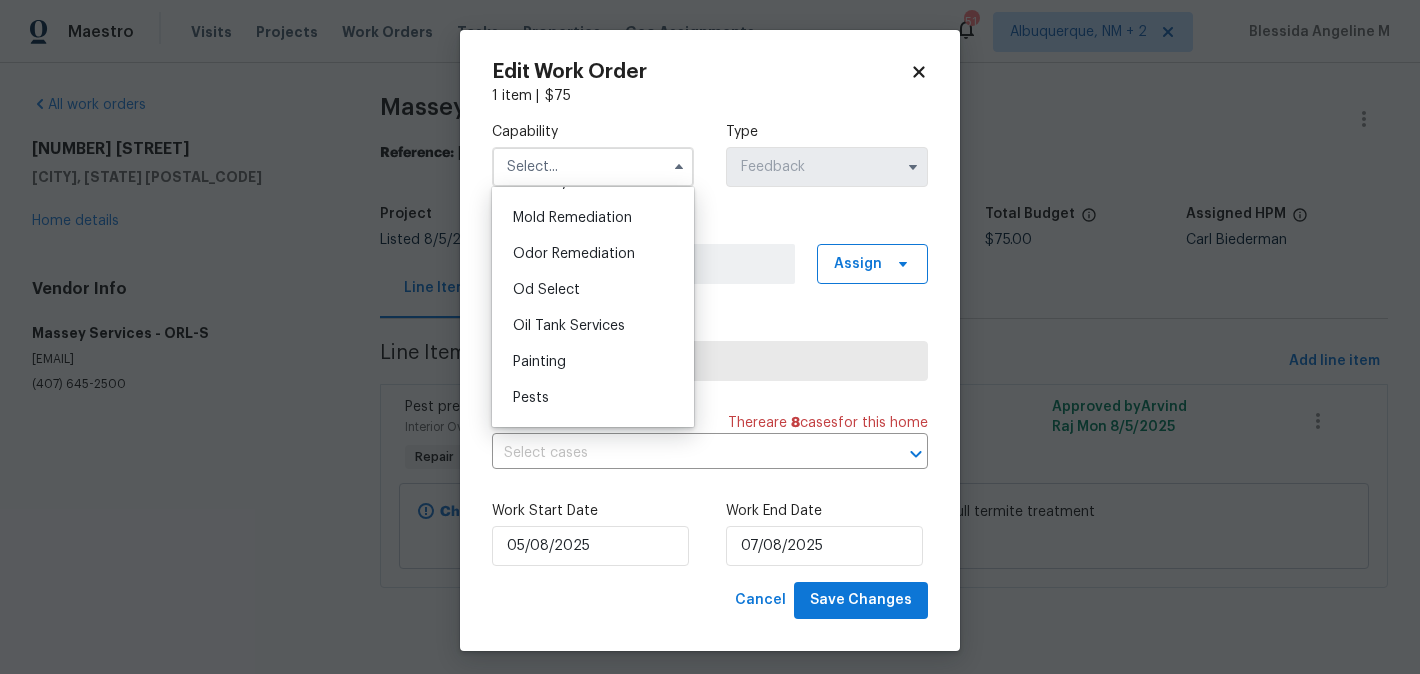 scroll, scrollTop: 1530, scrollLeft: 0, axis: vertical 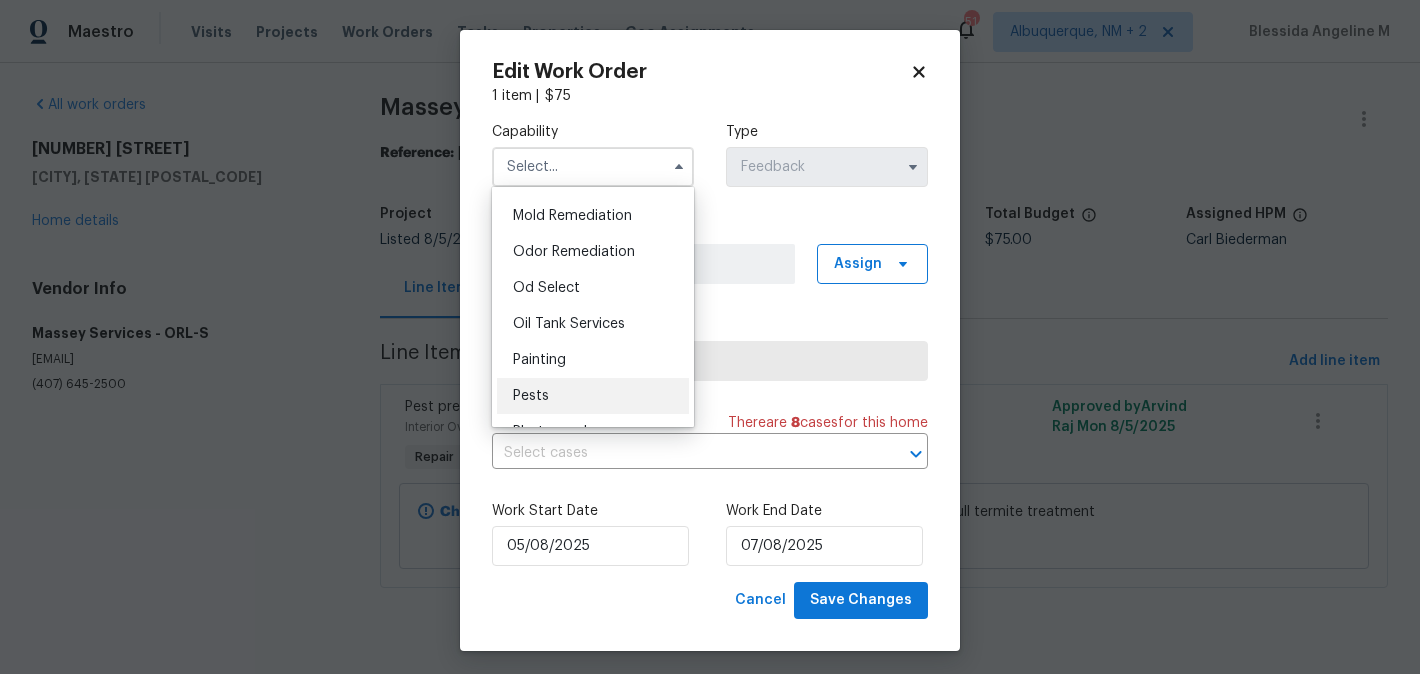 click on "Pests" at bounding box center [593, 396] 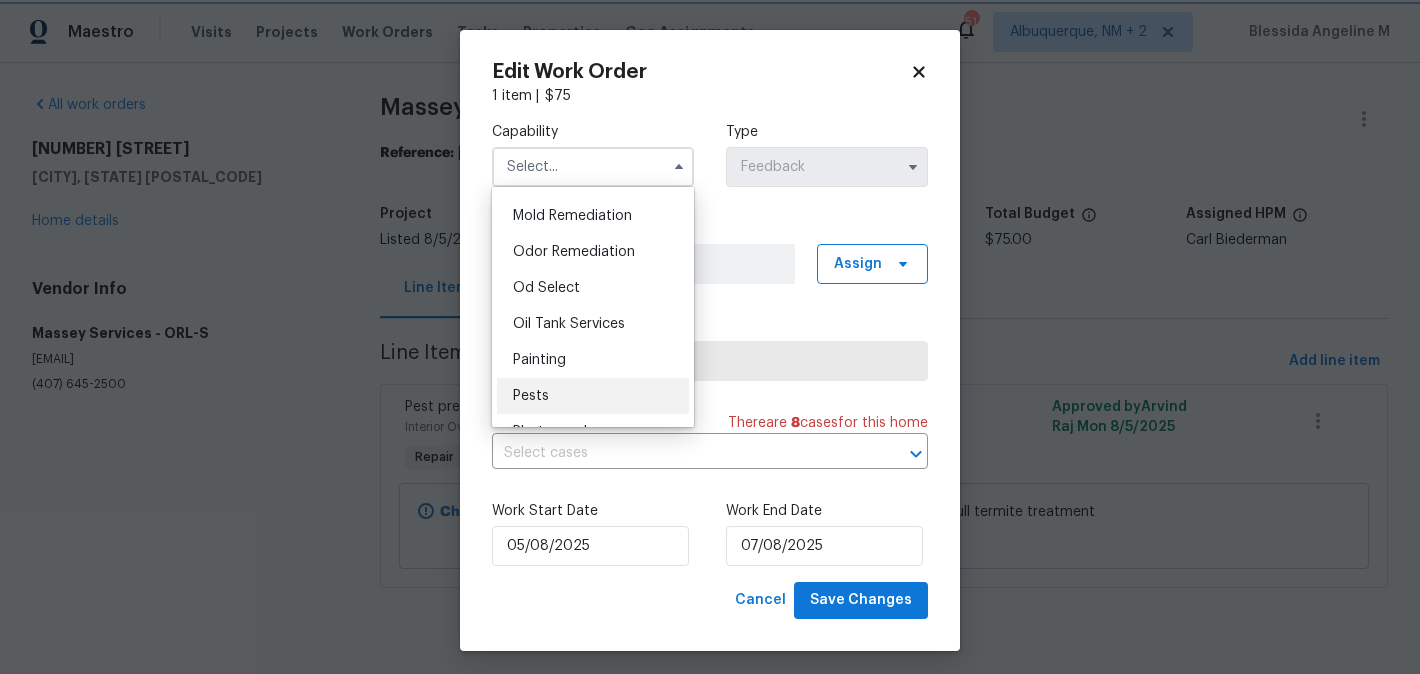 type on "Pests" 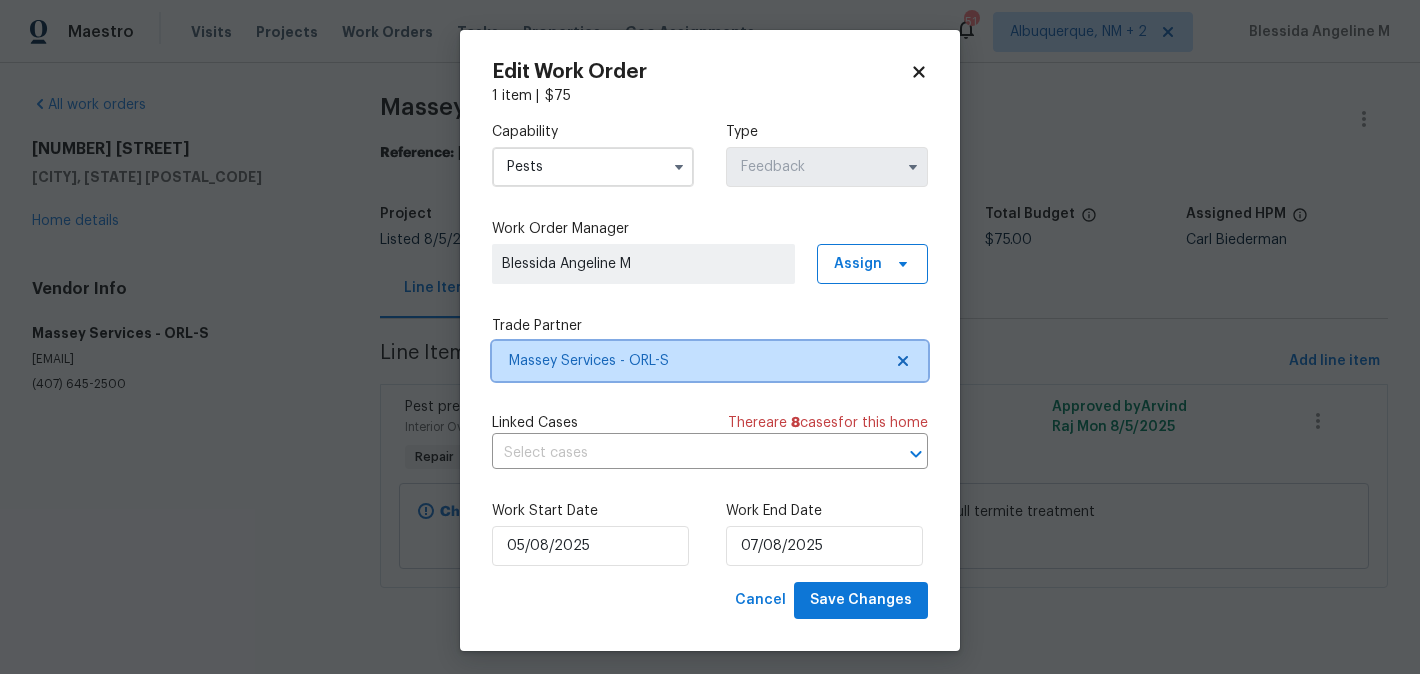 click on "Massey Services - ORL-S" at bounding box center [710, 361] 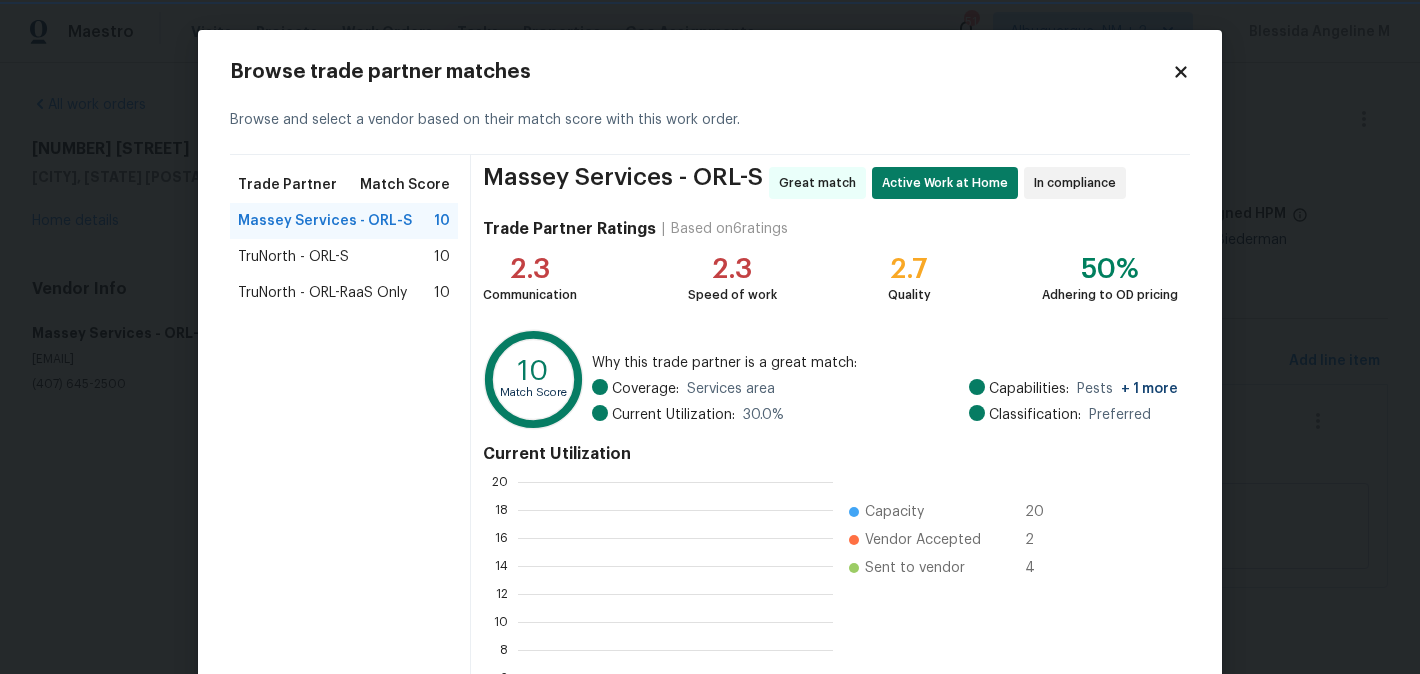 scroll, scrollTop: 280, scrollLeft: 315, axis: both 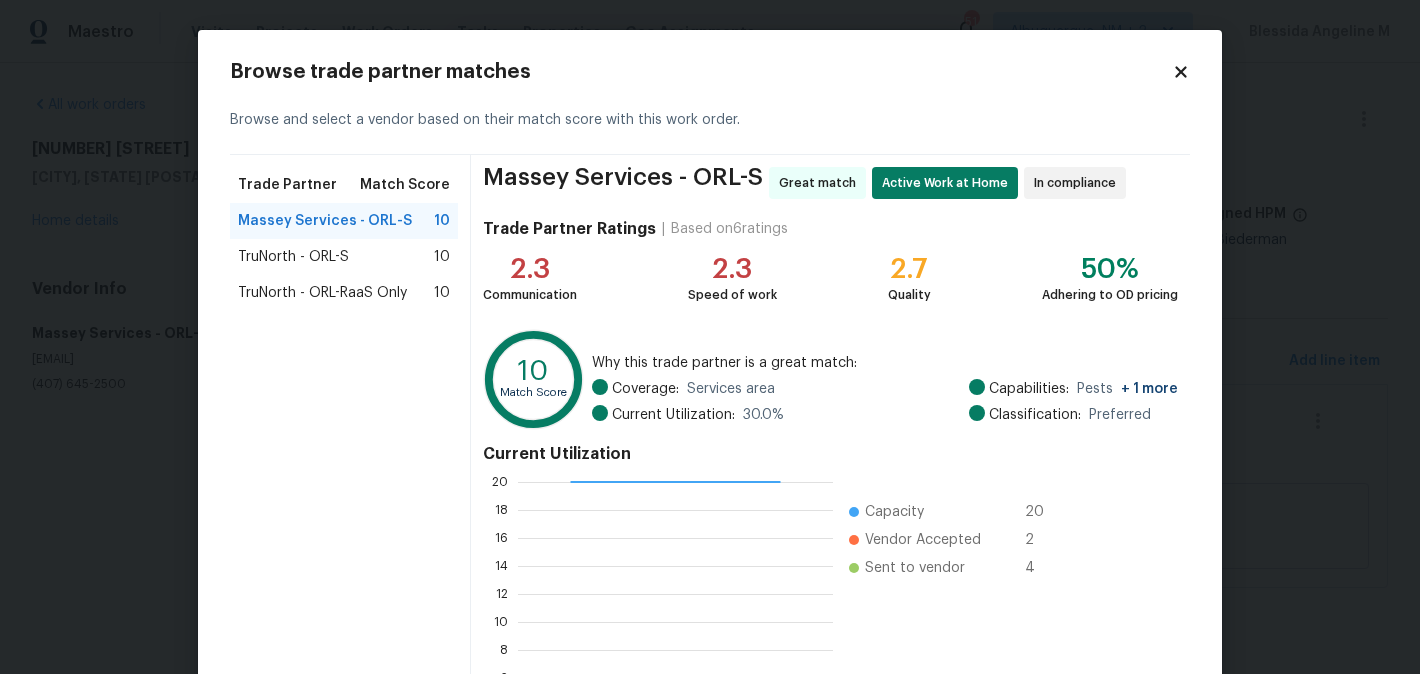 click on "TruNorth - ORL-S" at bounding box center (293, 257) 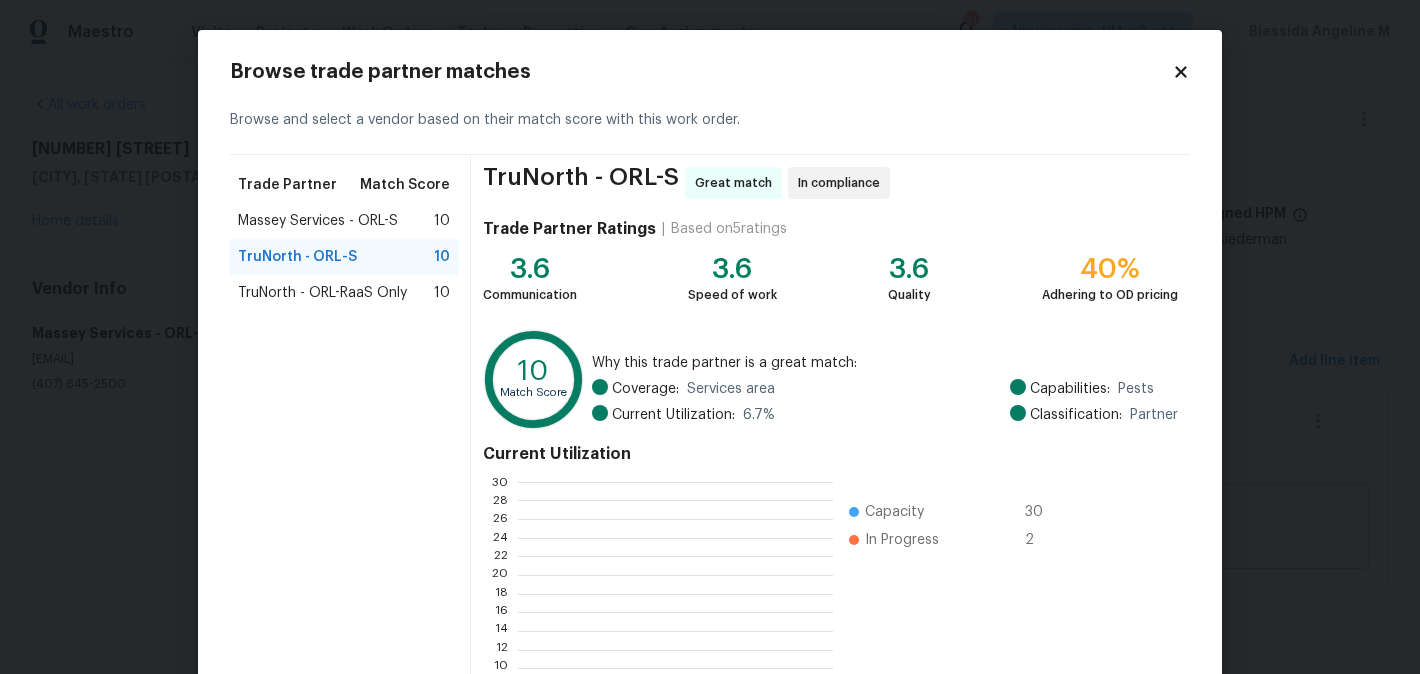 scroll, scrollTop: 2, scrollLeft: 2, axis: both 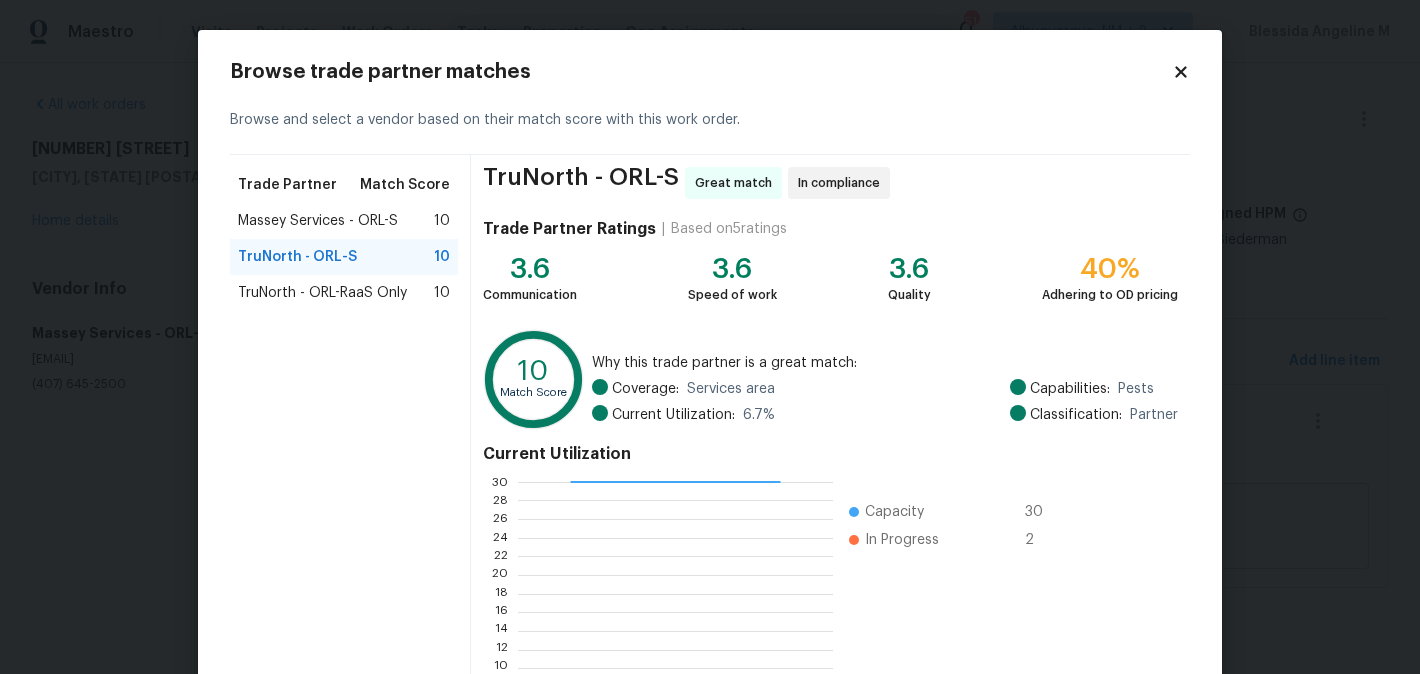 click on "TruNorth - ORL-RaaS Only" at bounding box center [322, 293] 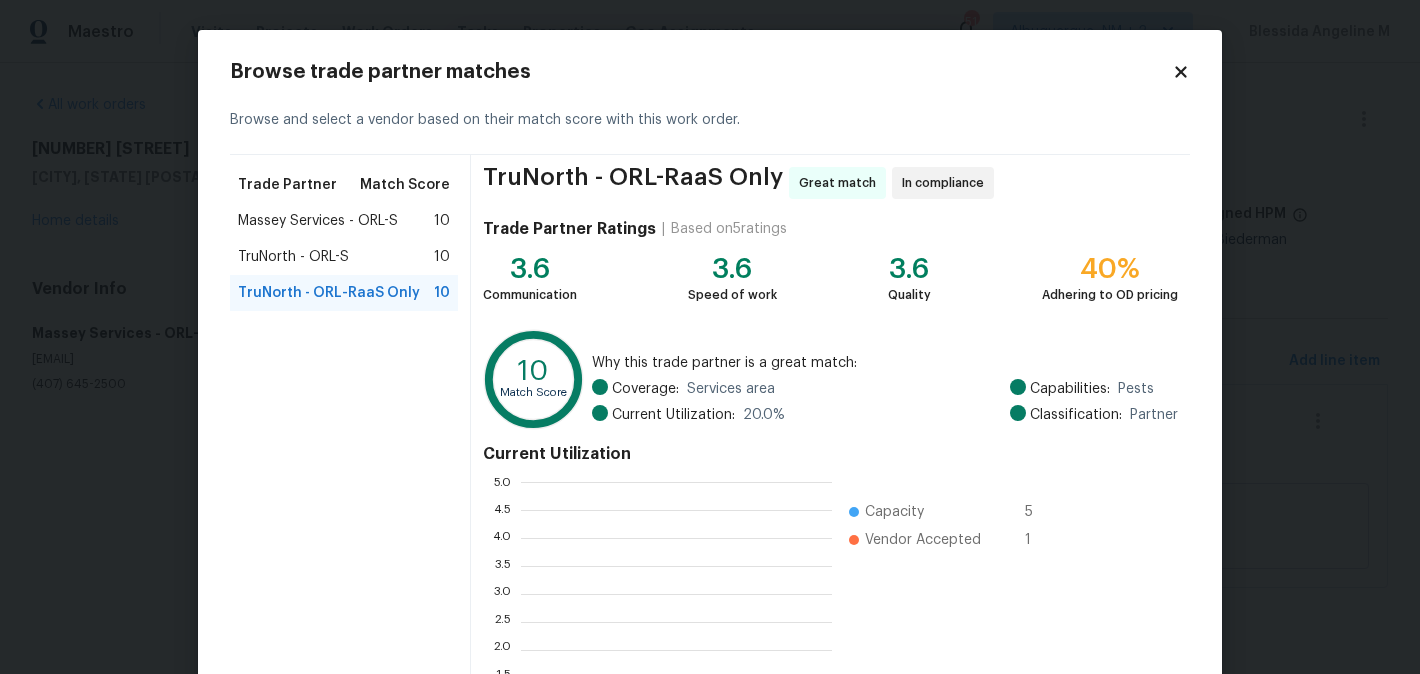 scroll, scrollTop: 2, scrollLeft: 1, axis: both 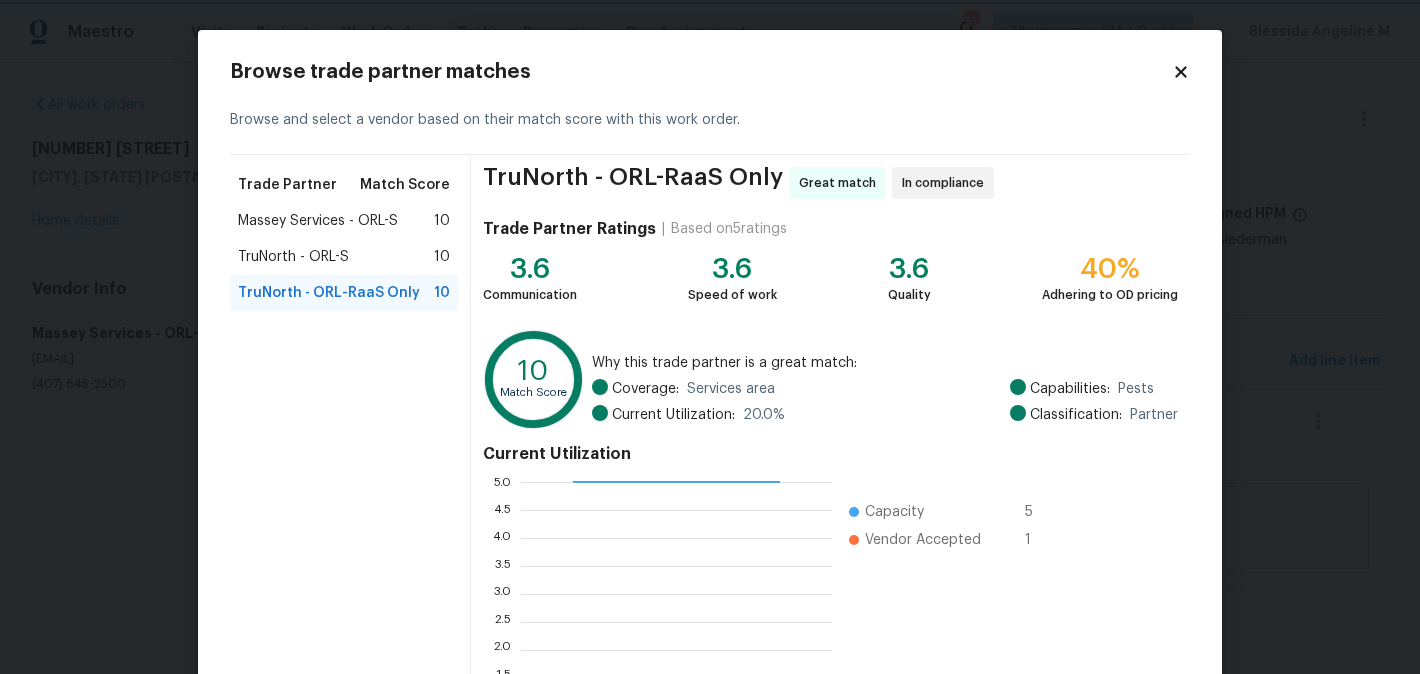 click on "Maestro Visits Projects Work Orders Tasks Properties Geo Assignments 51 Albuquerque, NM + 2 Blessida Angeline M All work orders 879 Tamerlane St Deltona, FL 32725 Home details Vendor Info Massey Services - ORL-S masseysolutions@masseyservices.com (407) 645-2500 Massey Services - ORL-S Sent to vendor Reference:   2F18HR1GXJWWA-deb717d98 Project Listed   8/5/2025  -  8/8/2025 Work Order Timeline 8/5/2025  -  8/7/2025 Approved Budget $0.00 Total Budget $75.00 Assigned HPM Carl Biederman Line Items Progress Updates Attachments Invoices Line Items Add line item Pest present Interior Overall - Pests Repair Extensive termite activity. Please go onsite to perform a full termite treatment $75.00 Approved by  Arvind Raj M  on   8/5/2025 Change proposed Extensive termite activity. Please go onsite to perform a full termite treatment $75.00
Edit Work Order 1 item | $ 75 Capability   Pests Type   Feedback Work Order Manager   Blessida Angeline M Assign Trade Partner   Massey Services - ORL-S Linked Cases There  are" at bounding box center (710, 322) 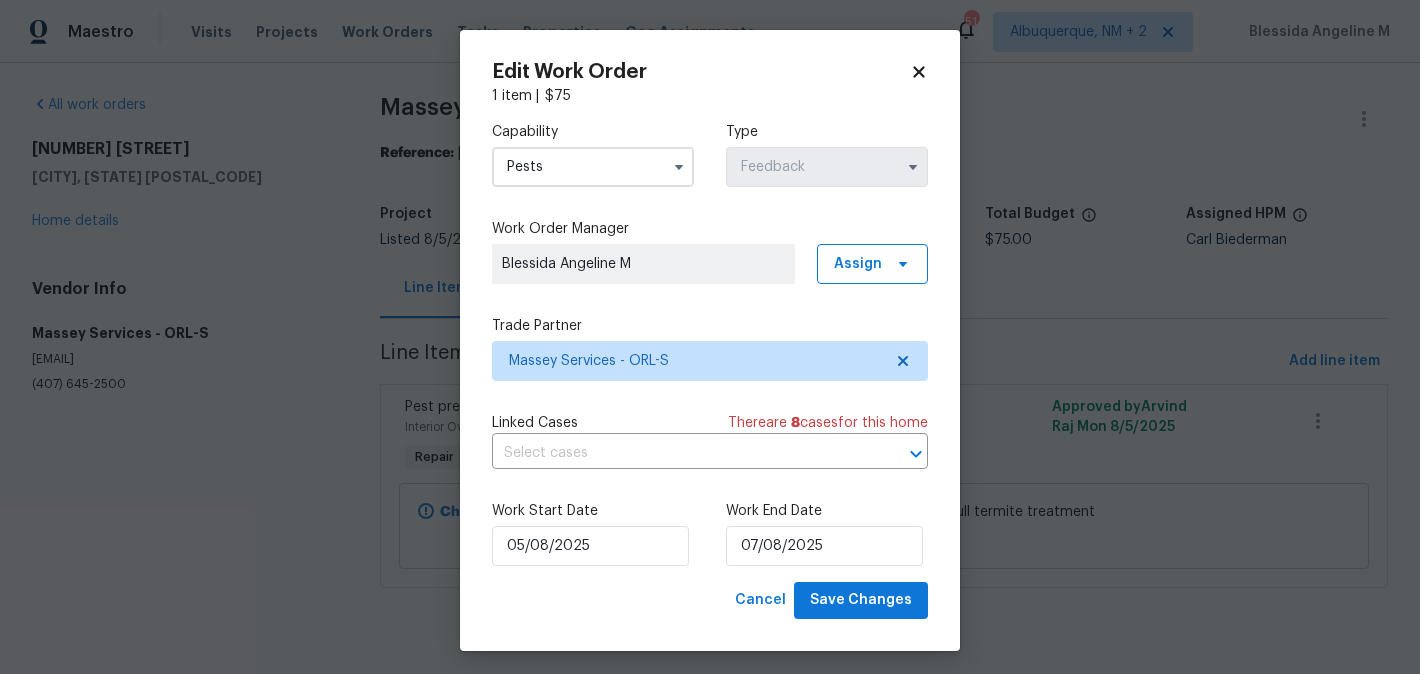 click on "Maestro Visits Projects Work Orders Tasks Properties Geo Assignments 51 Albuquerque, NM + 2 Blessida Angeline M All work orders 879 Tamerlane St Deltona, FL 32725 Home details Vendor Info Massey Services - ORL-S masseysolutions@masseyservices.com (407) 645-2500 Massey Services - ORL-S Sent to vendor Reference:   2F18HR1GXJWWA-deb717d98 Project Listed   8/5/2025  -  8/8/2025 Work Order Timeline 8/5/2025  -  8/7/2025 Approved Budget $0.00 Total Budget $75.00 Assigned HPM Carl Biederman Line Items Progress Updates Attachments Invoices Line Items Add line item Pest present Interior Overall - Pests Repair Extensive termite activity. Please go onsite to perform a full termite treatment $75.00 Approved by  Arvind Raj M  on   8/5/2025 Change proposed Extensive termite activity. Please go onsite to perform a full termite treatment $75.00
Edit Work Order 1 item | $ 75 Capability   Pests Type   Feedback Work Order Manager   Blessida Angeline M Assign Trade Partner   Massey Services - ORL-S Linked Cases There  are" at bounding box center (710, 322) 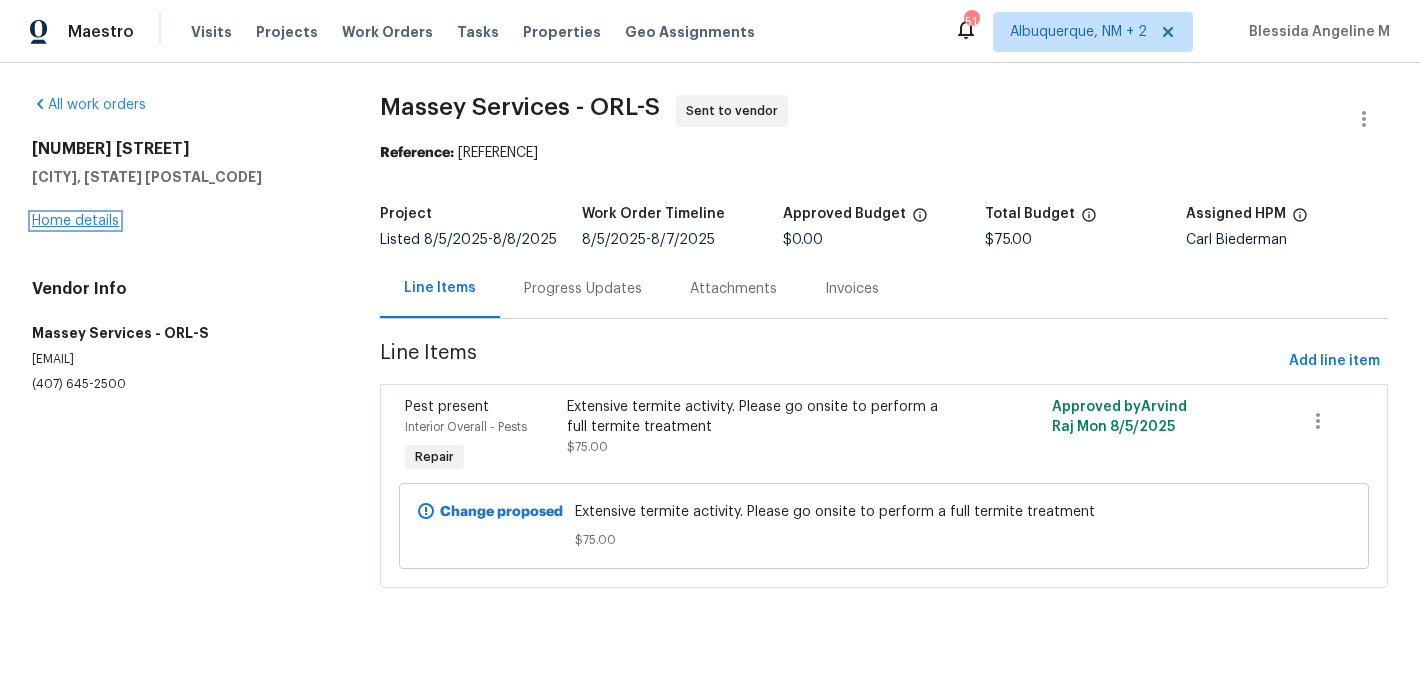click on "Home details" at bounding box center [75, 221] 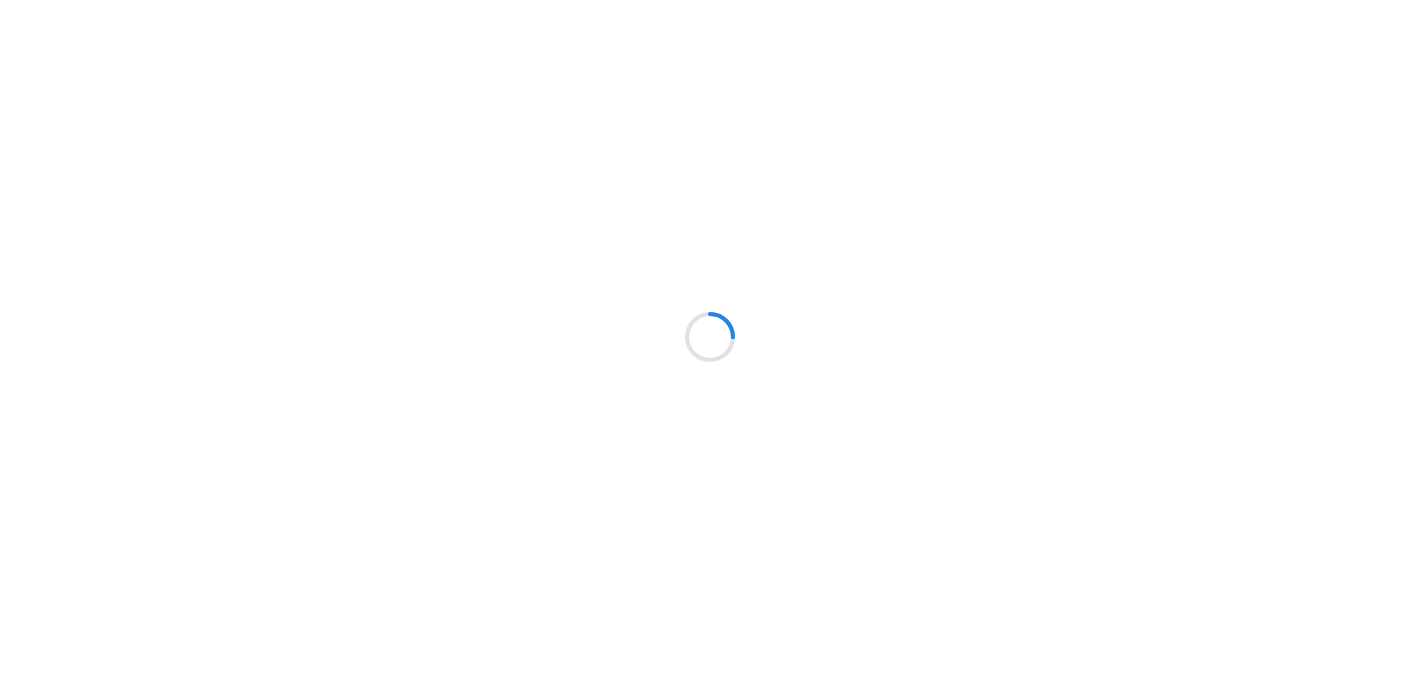 scroll, scrollTop: 0, scrollLeft: 0, axis: both 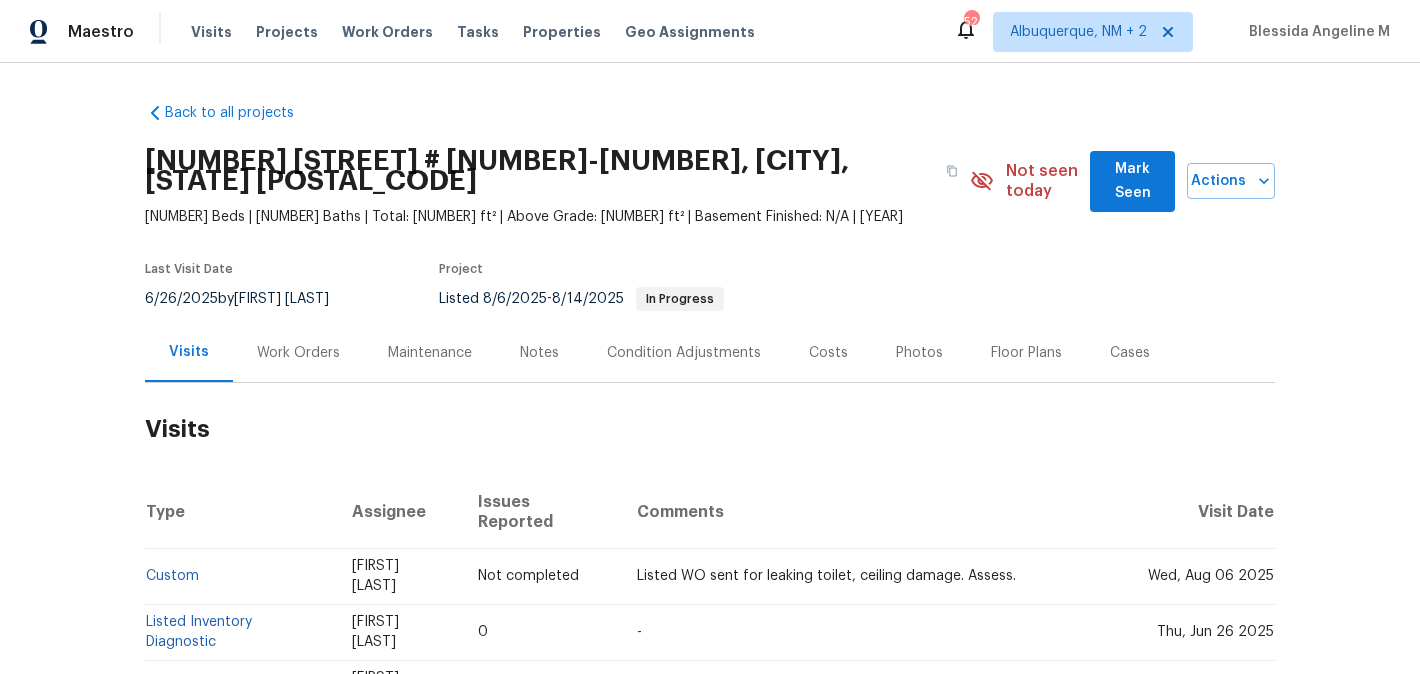 click on "Work Orders" at bounding box center (298, 352) 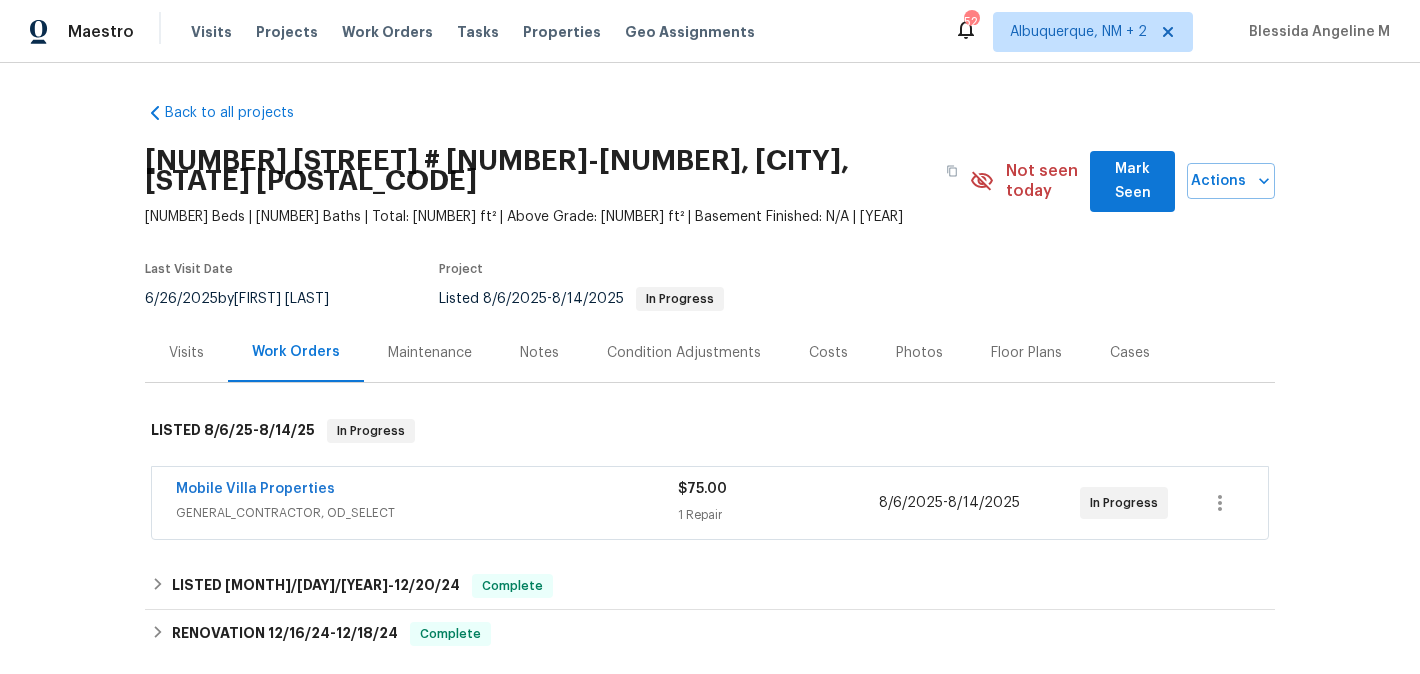 click on "Mobile Villa Properties" at bounding box center [427, 491] 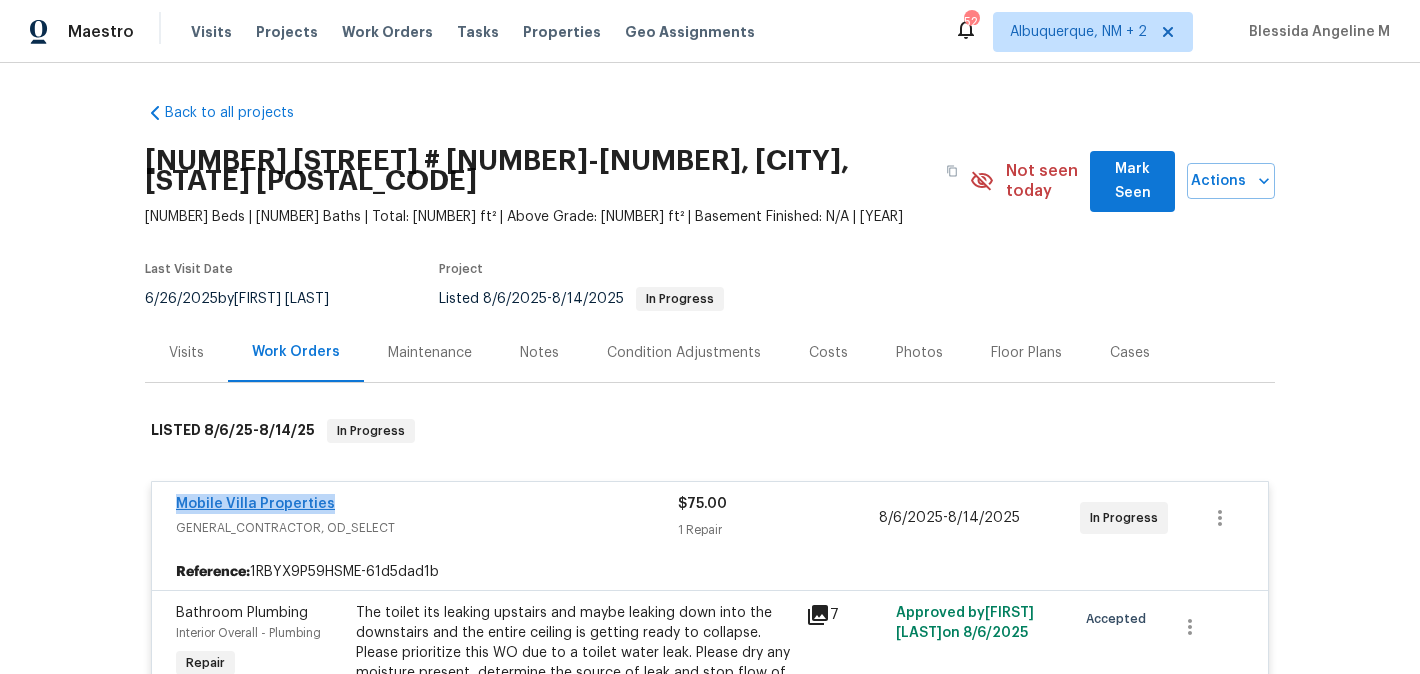 drag, startPoint x: 335, startPoint y: 482, endPoint x: 178, endPoint y: 483, distance: 157.00319 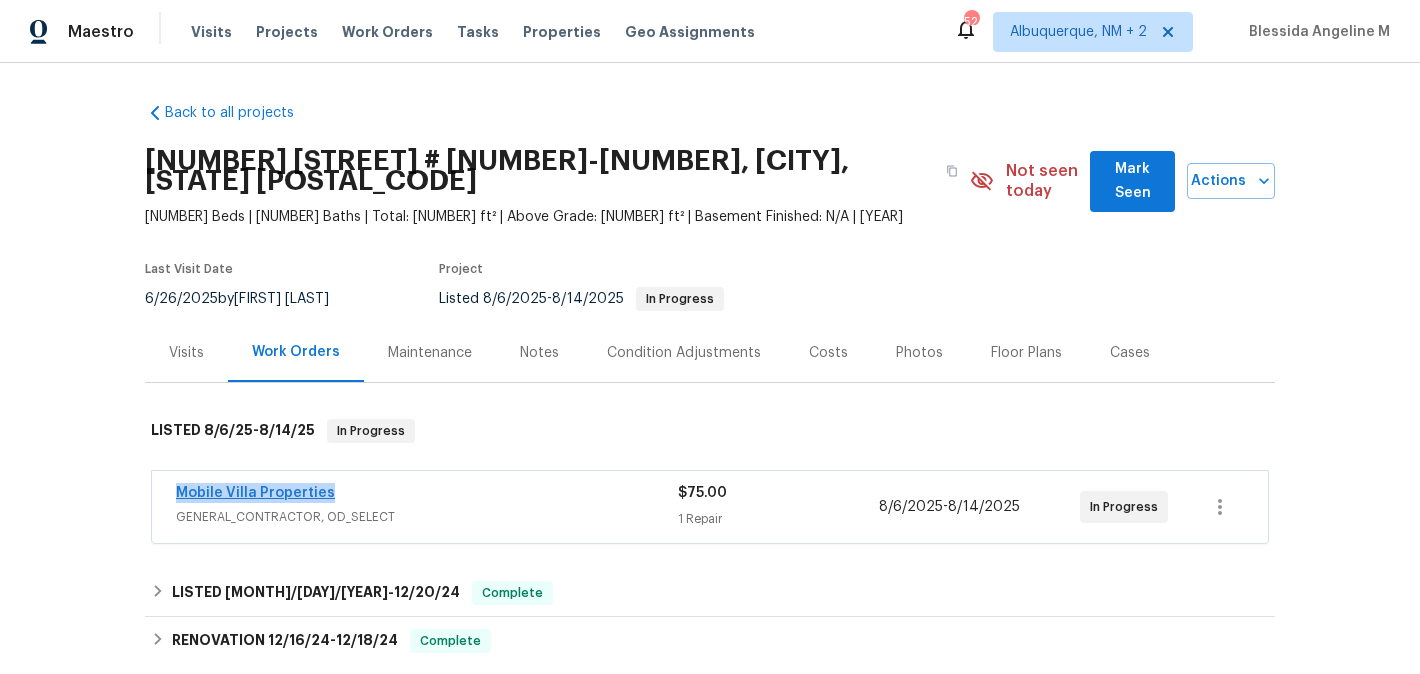 copy on "Mobile Villa Properties" 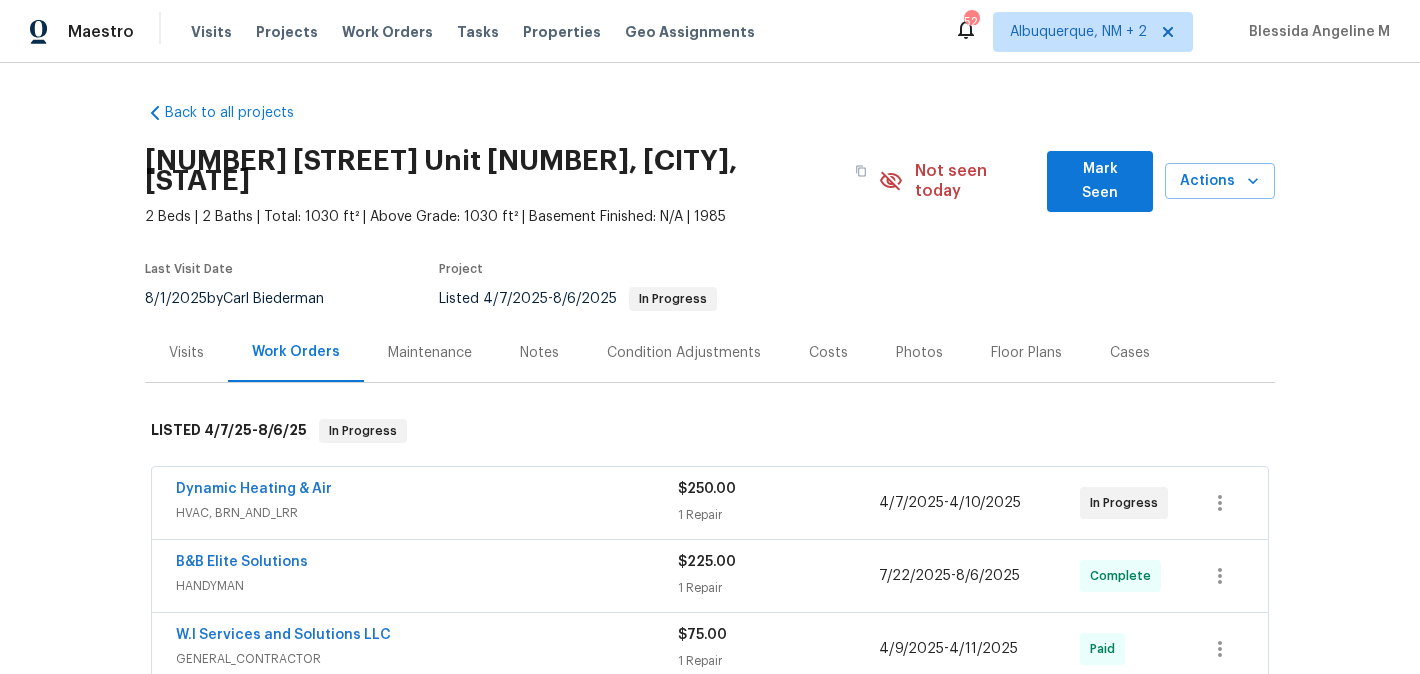 scroll, scrollTop: 0, scrollLeft: 0, axis: both 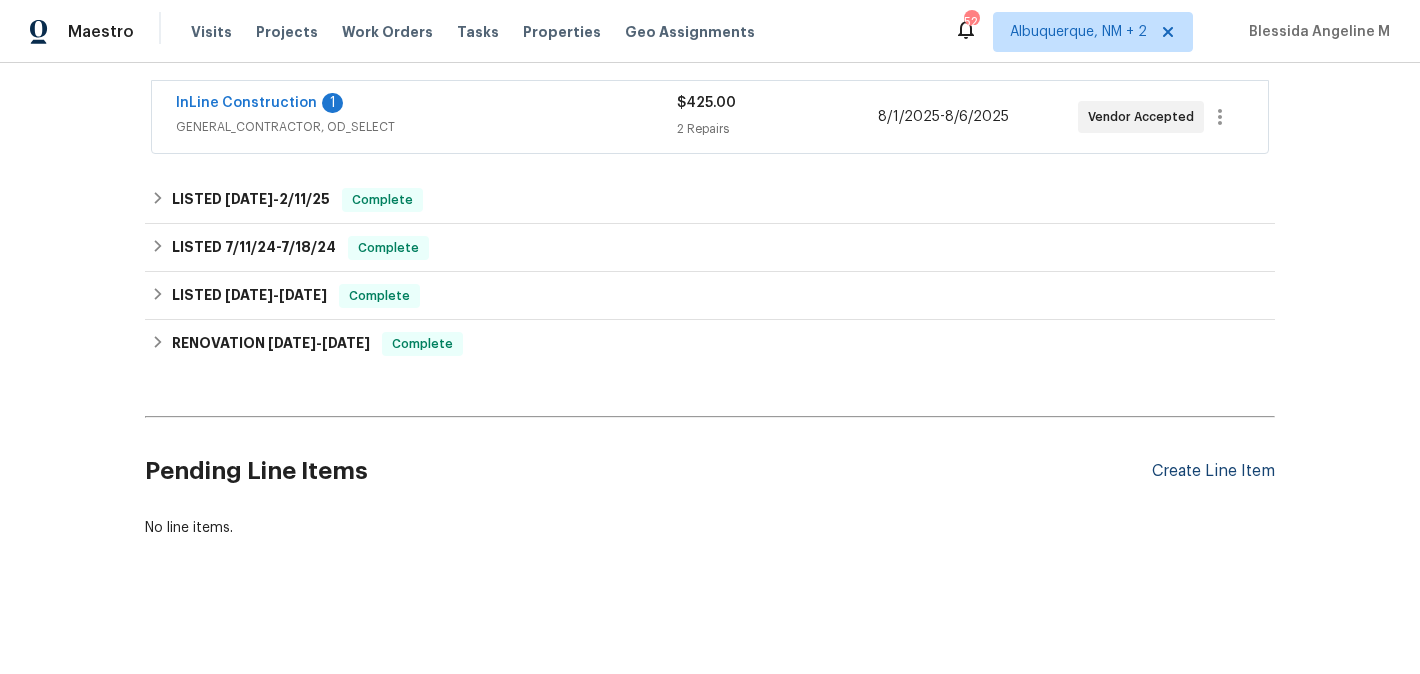 click on "Create Line Item" at bounding box center (1213, 471) 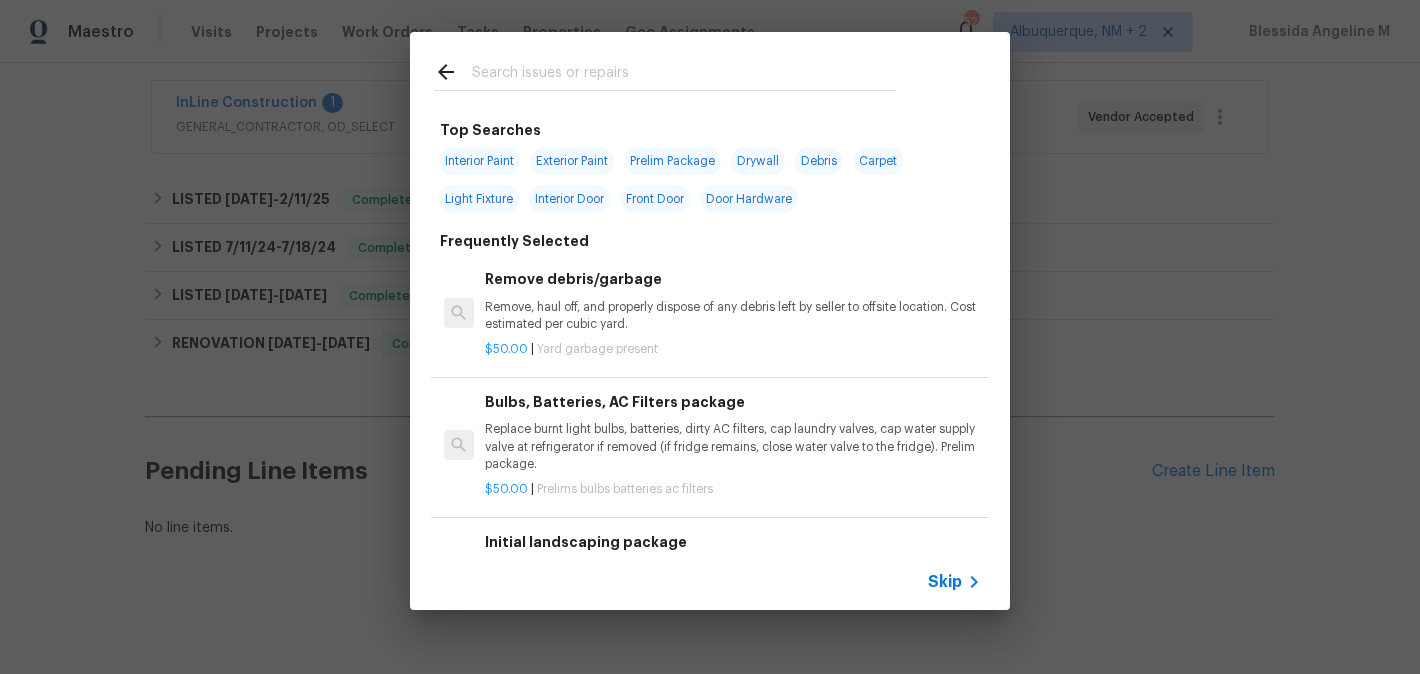 click at bounding box center [684, 75] 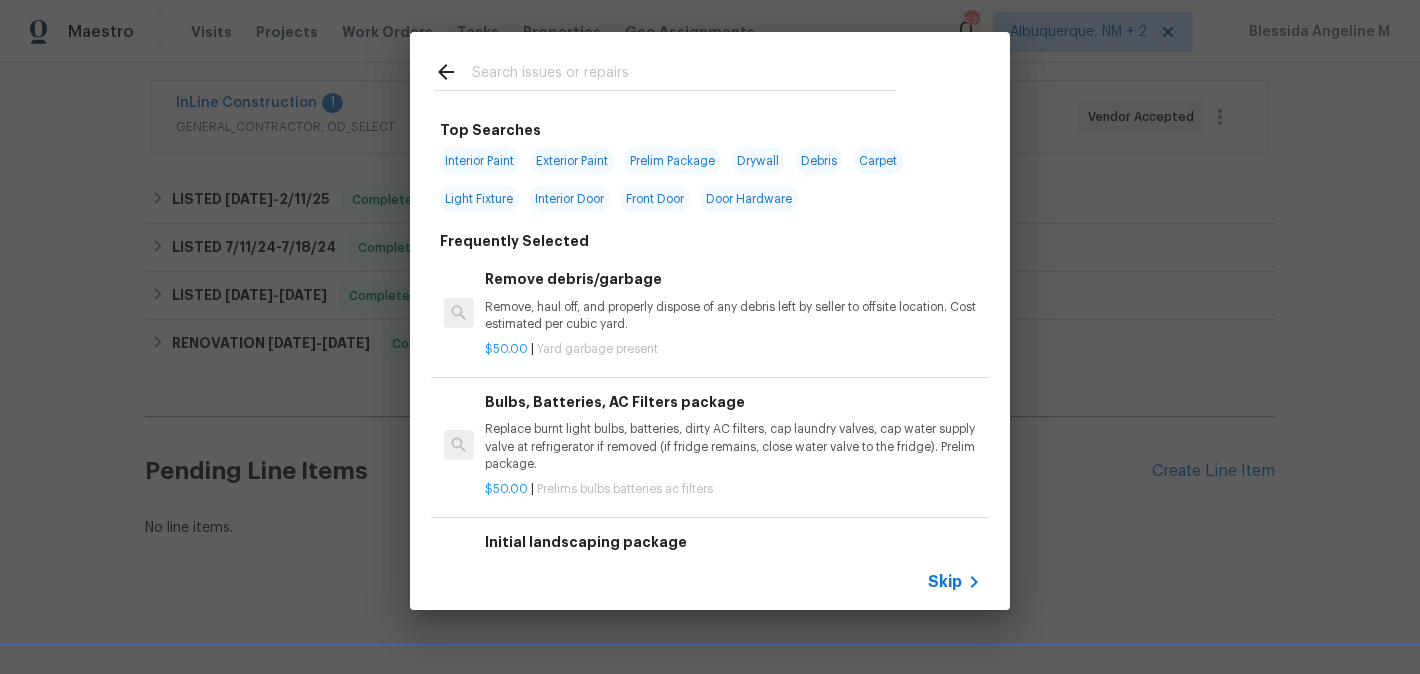 click on "Door Hardware" at bounding box center [749, 199] 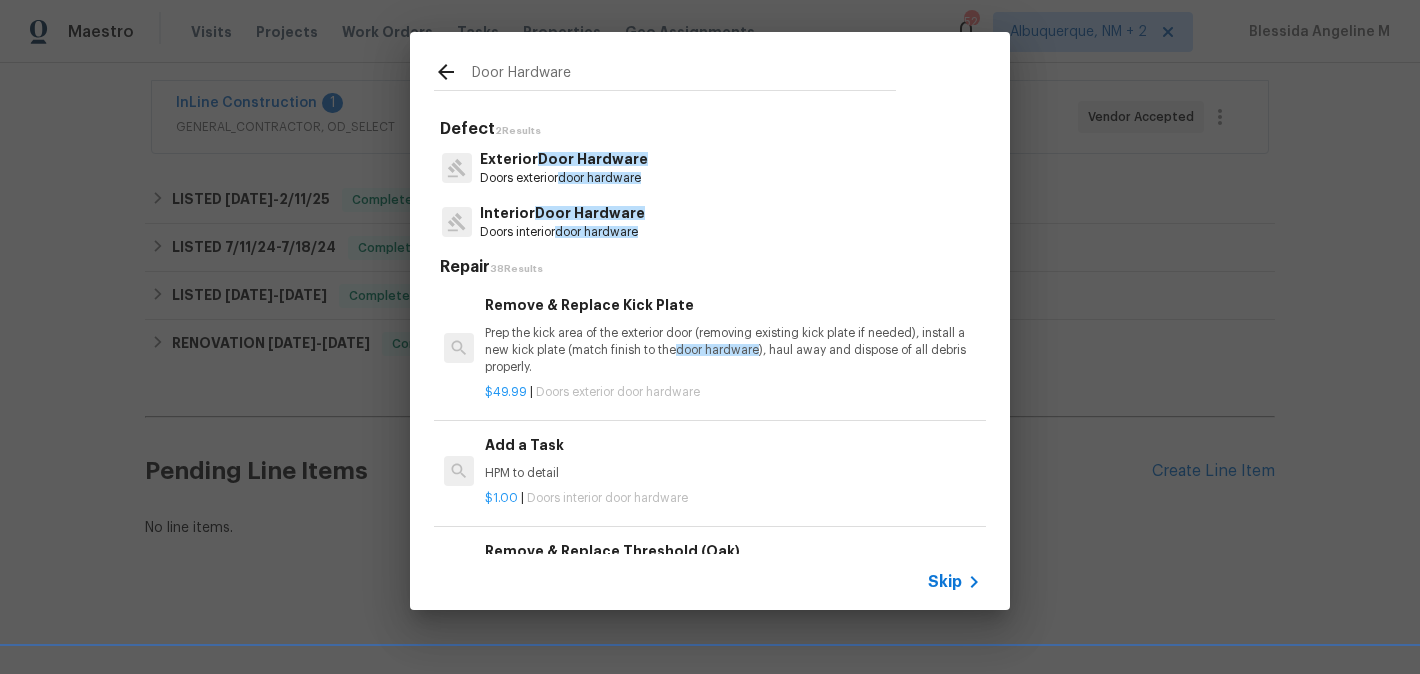 click on "Interior  Door Hardware Doors interior  door hardware" at bounding box center [710, 222] 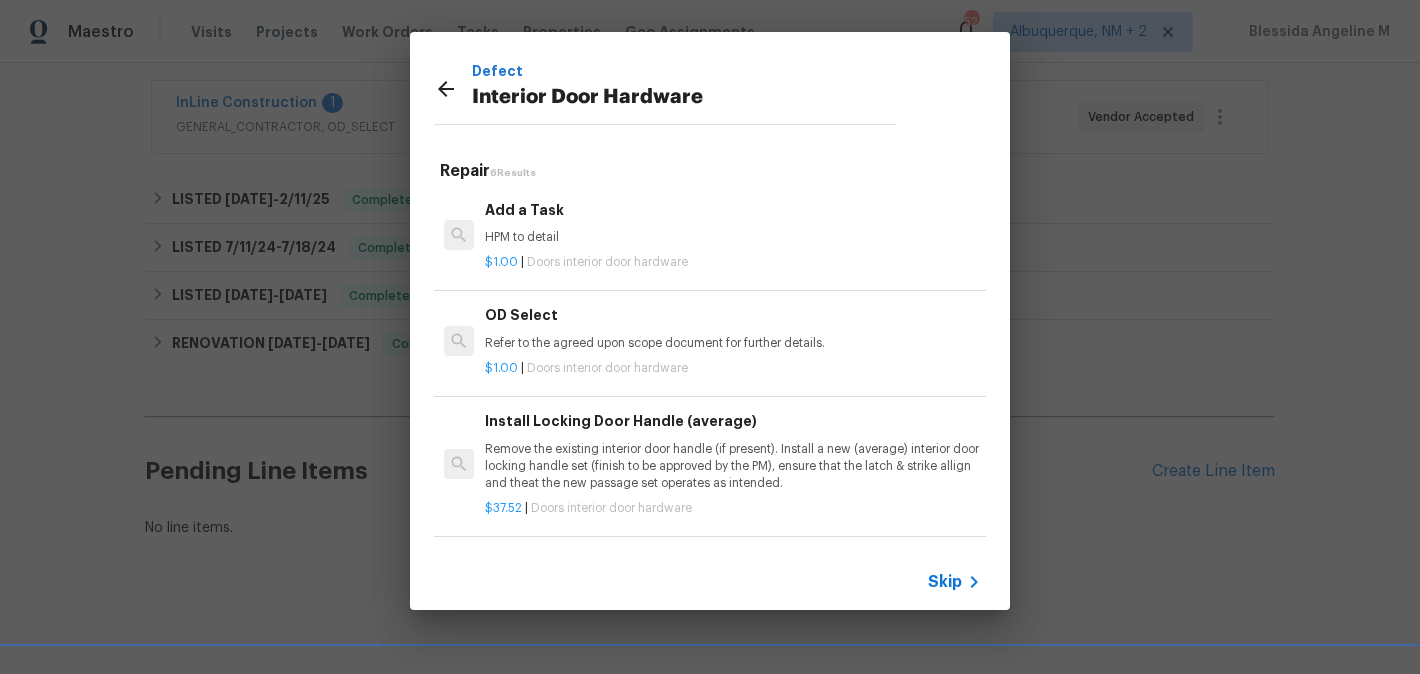 click on "Add a Task HPM to detail" at bounding box center (733, 223) 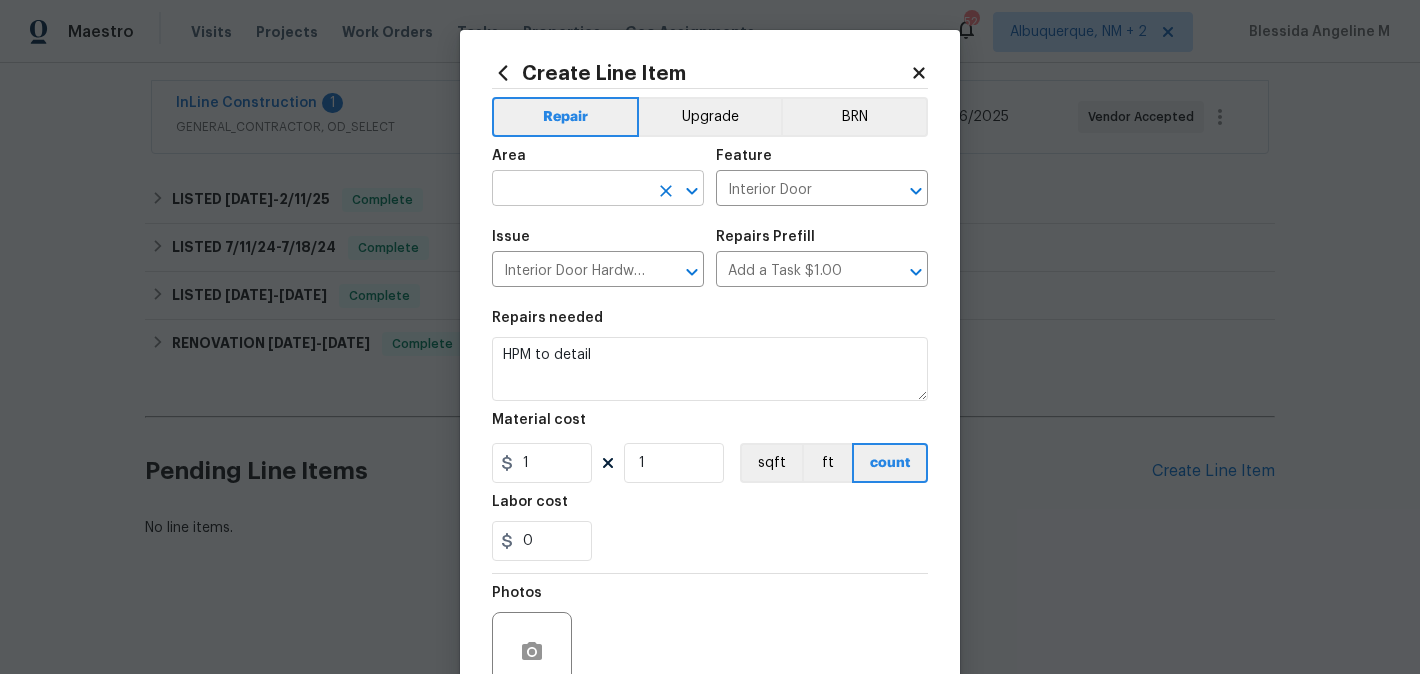 click at bounding box center (570, 190) 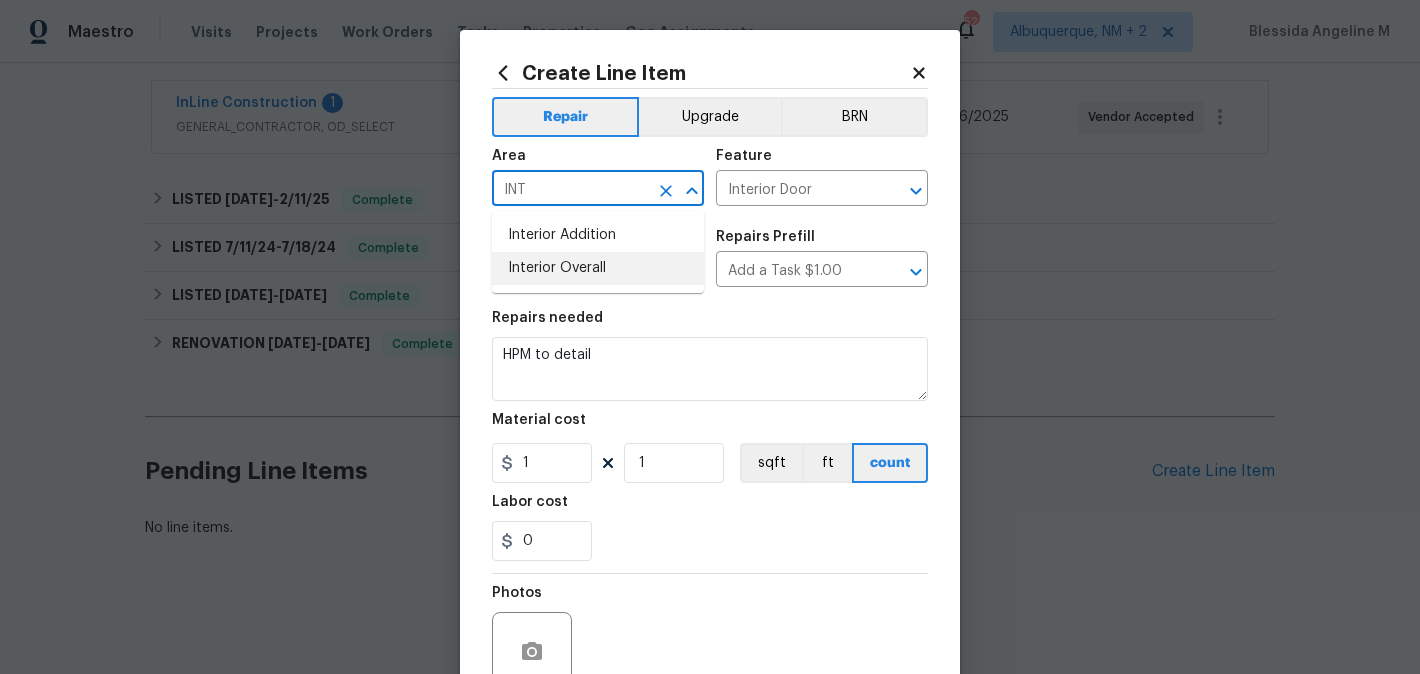 click on "Interior Overall" at bounding box center (598, 268) 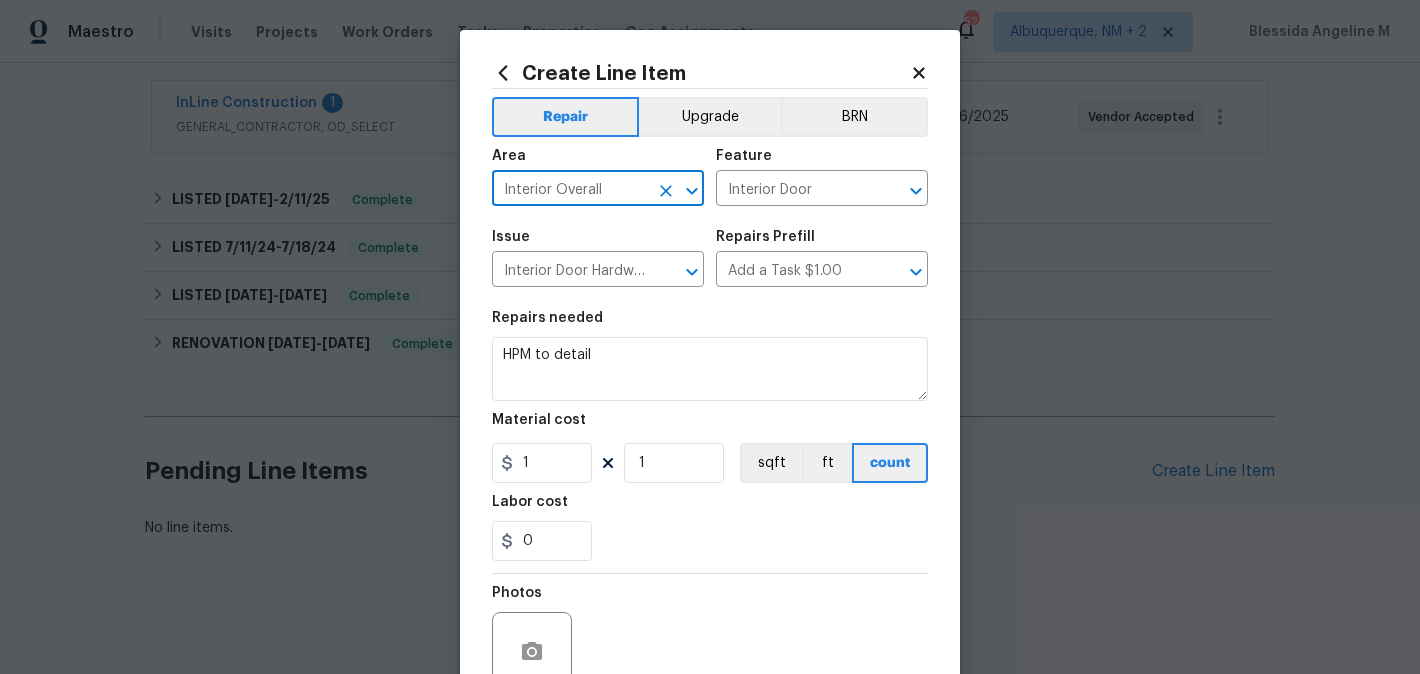 type on "Interior Overall" 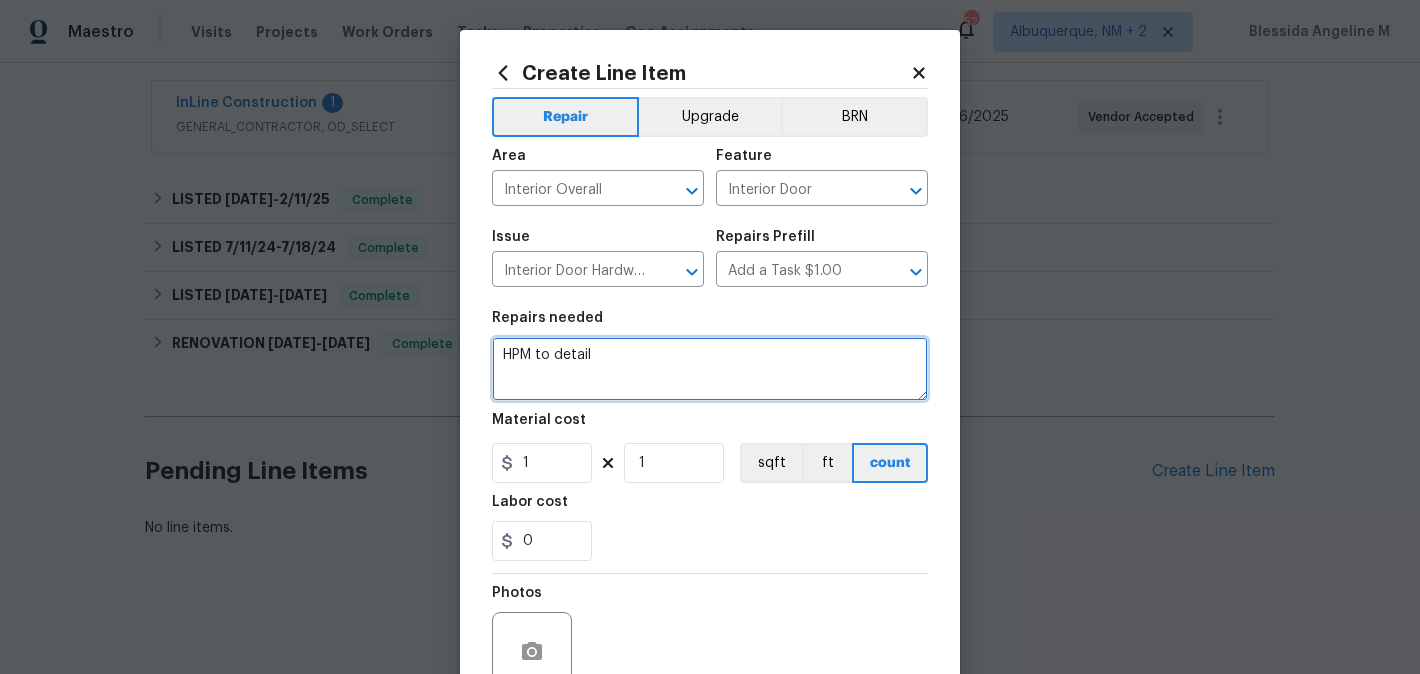 click on "HPM to detail" at bounding box center (710, 369) 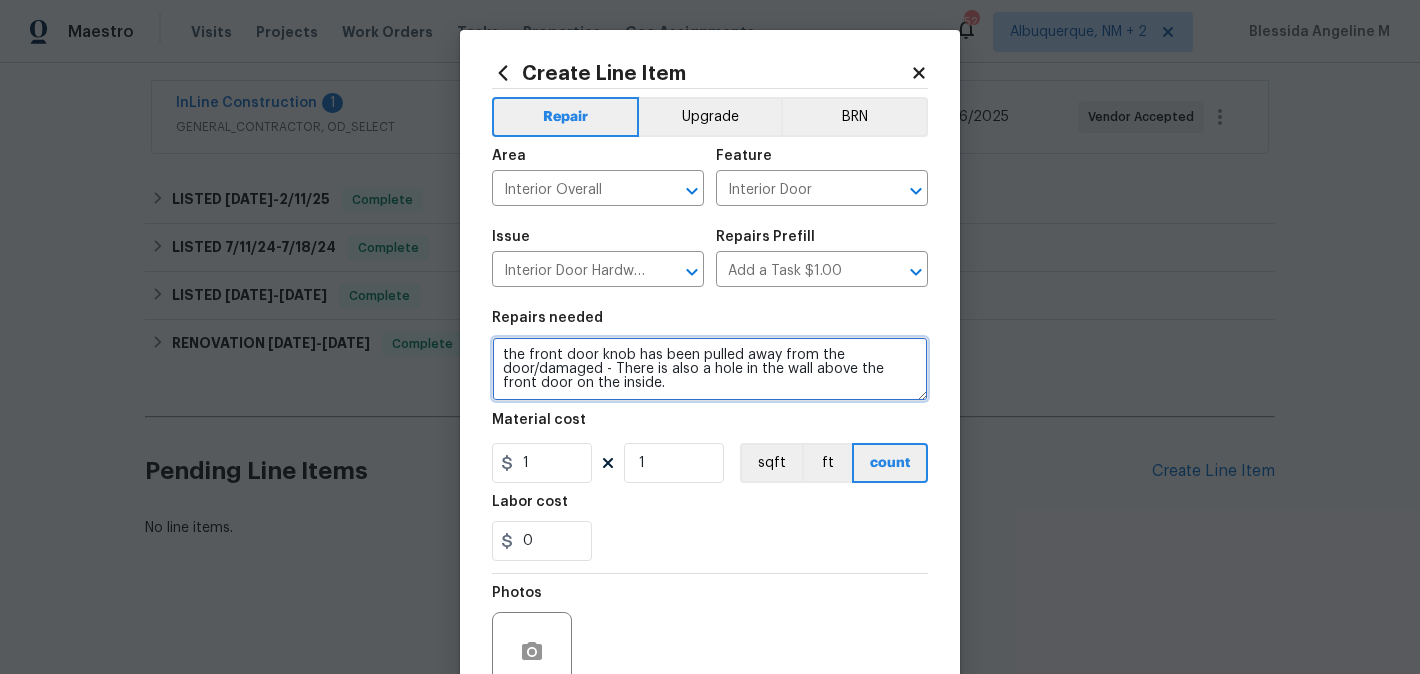 click on "the front door knob has been pulled away from the door/damaged - There is also a hole in the wall above the front door on the inside." at bounding box center (710, 369) 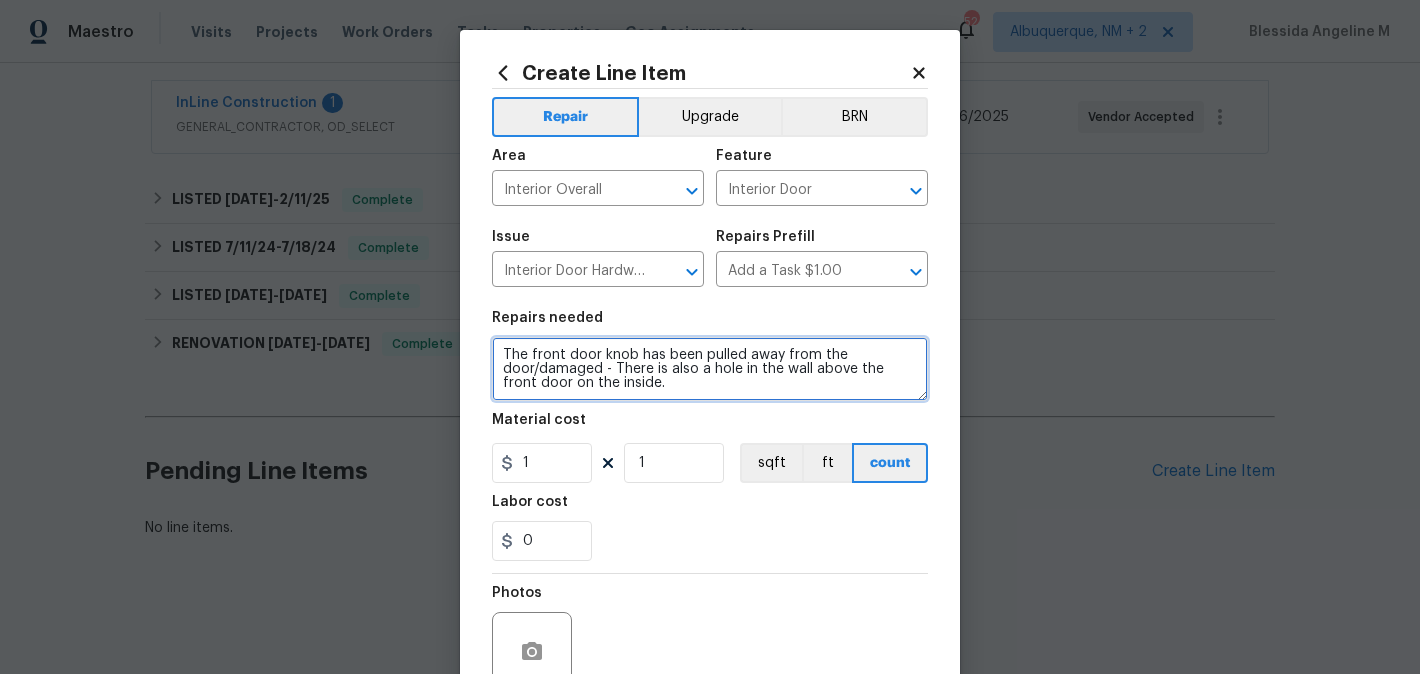 click on "The front door knob has been pulled away from the door/damaged - There is also a hole in the wall above the front door on the inside." at bounding box center (710, 369) 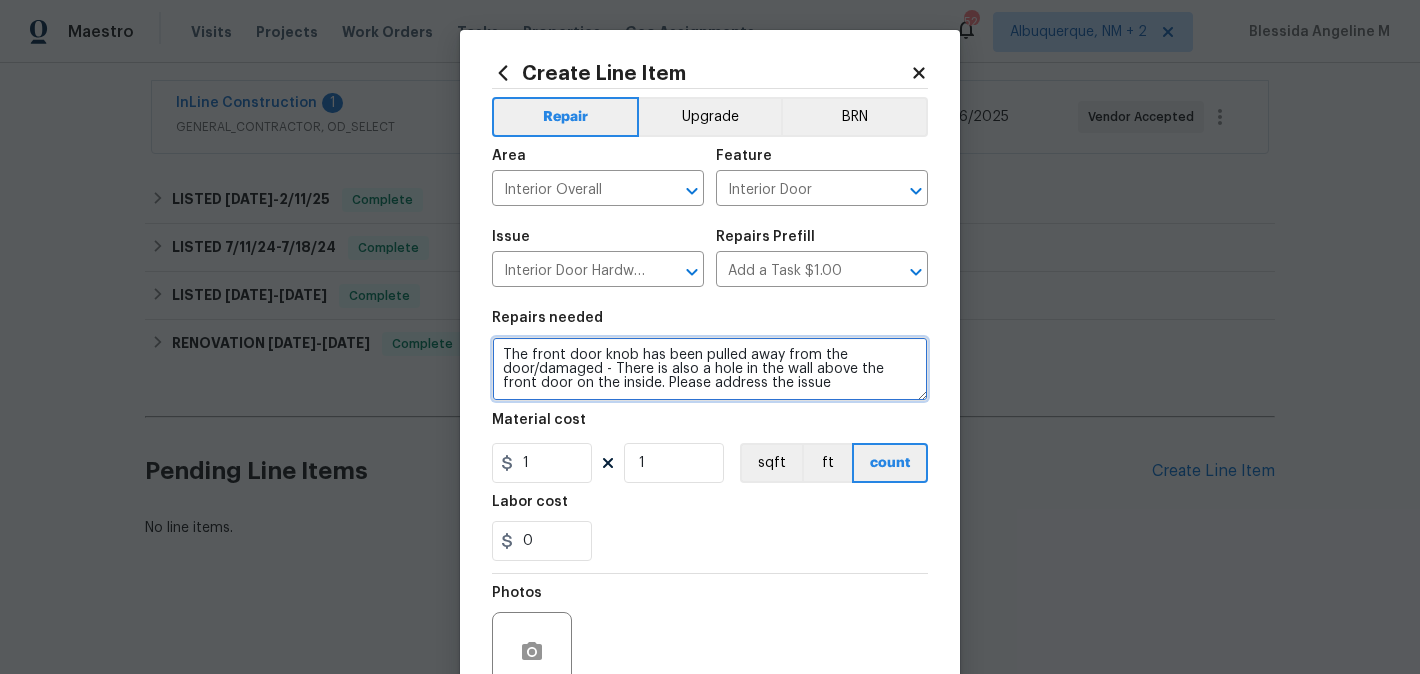 type on "The front door knob has been pulled away from the door/damaged - There is also a hole in the wall above the front door on the inside. Please address the issue" 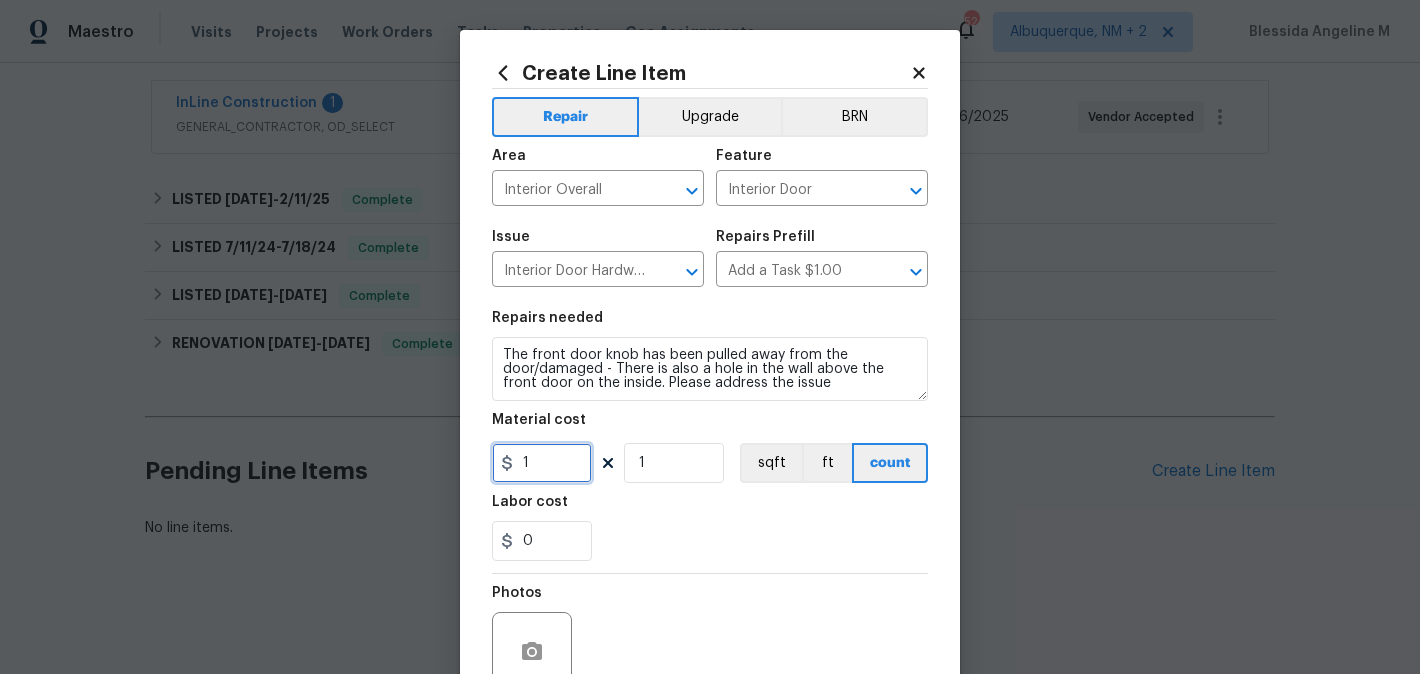 click on "1" at bounding box center [542, 463] 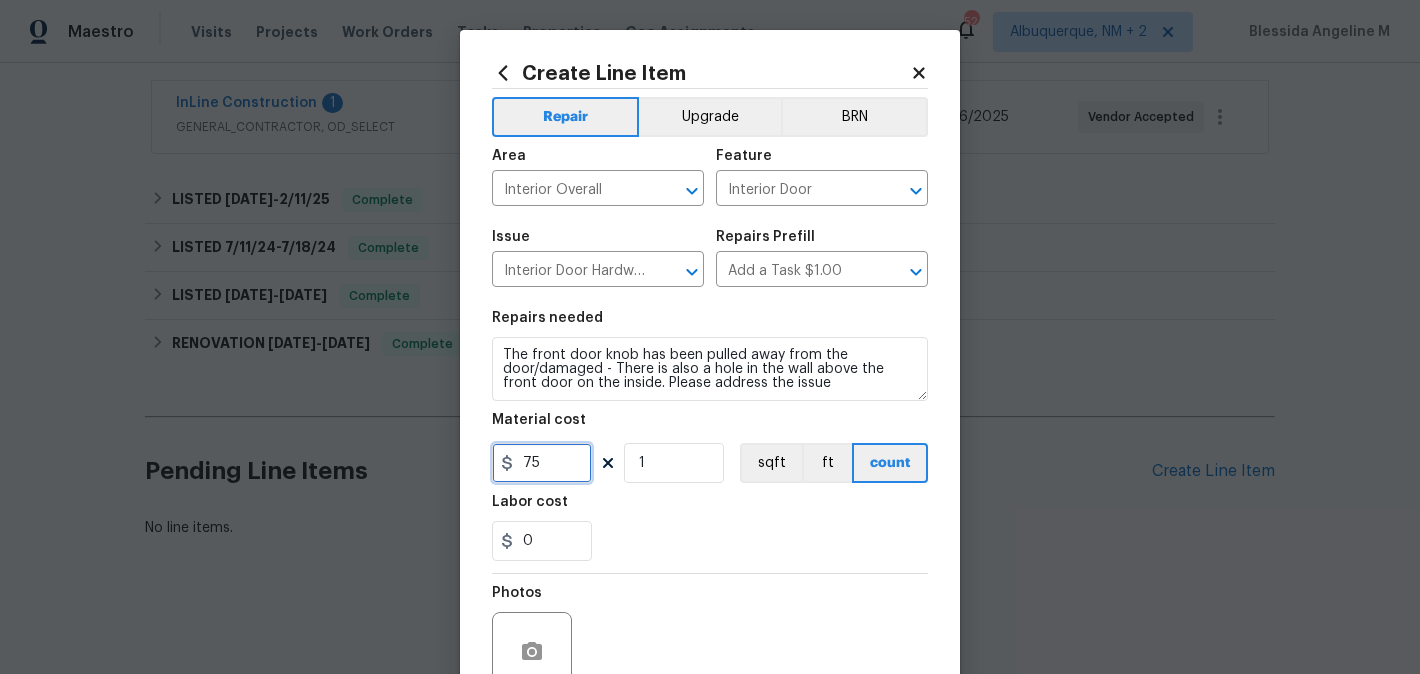 type on "75" 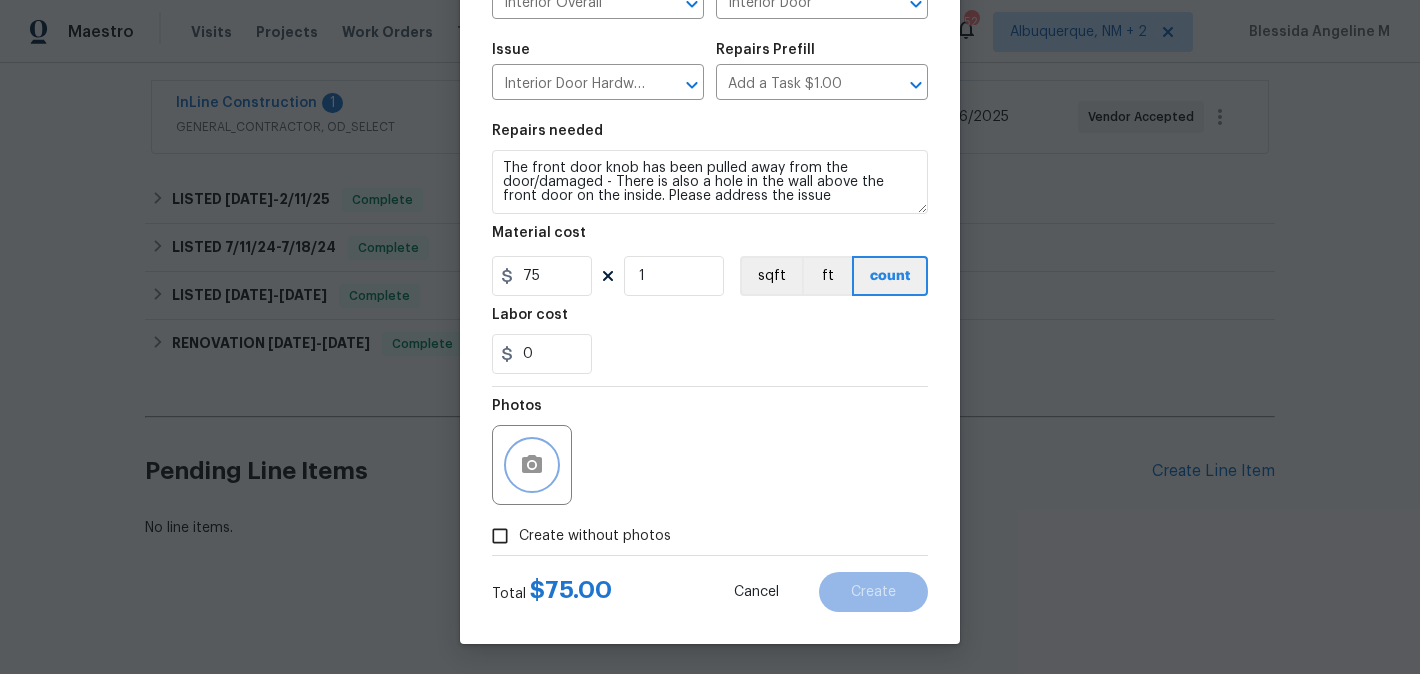 click 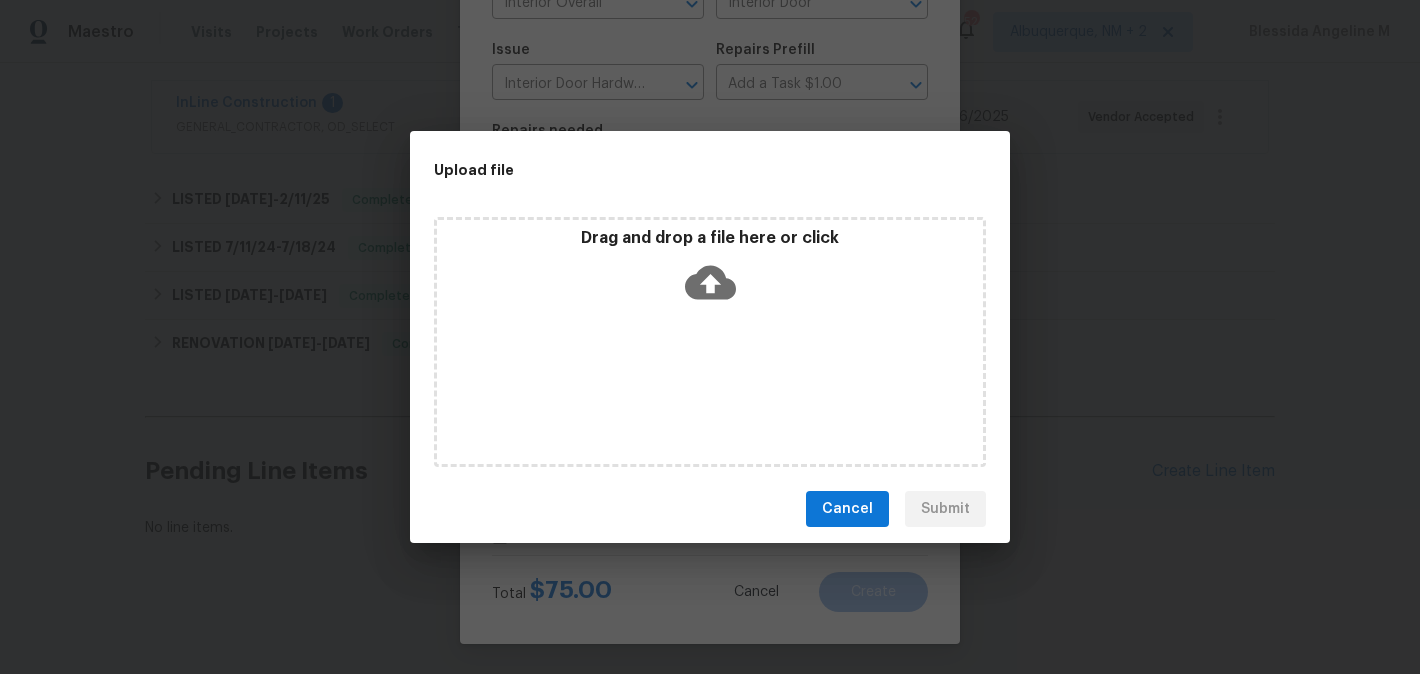 click 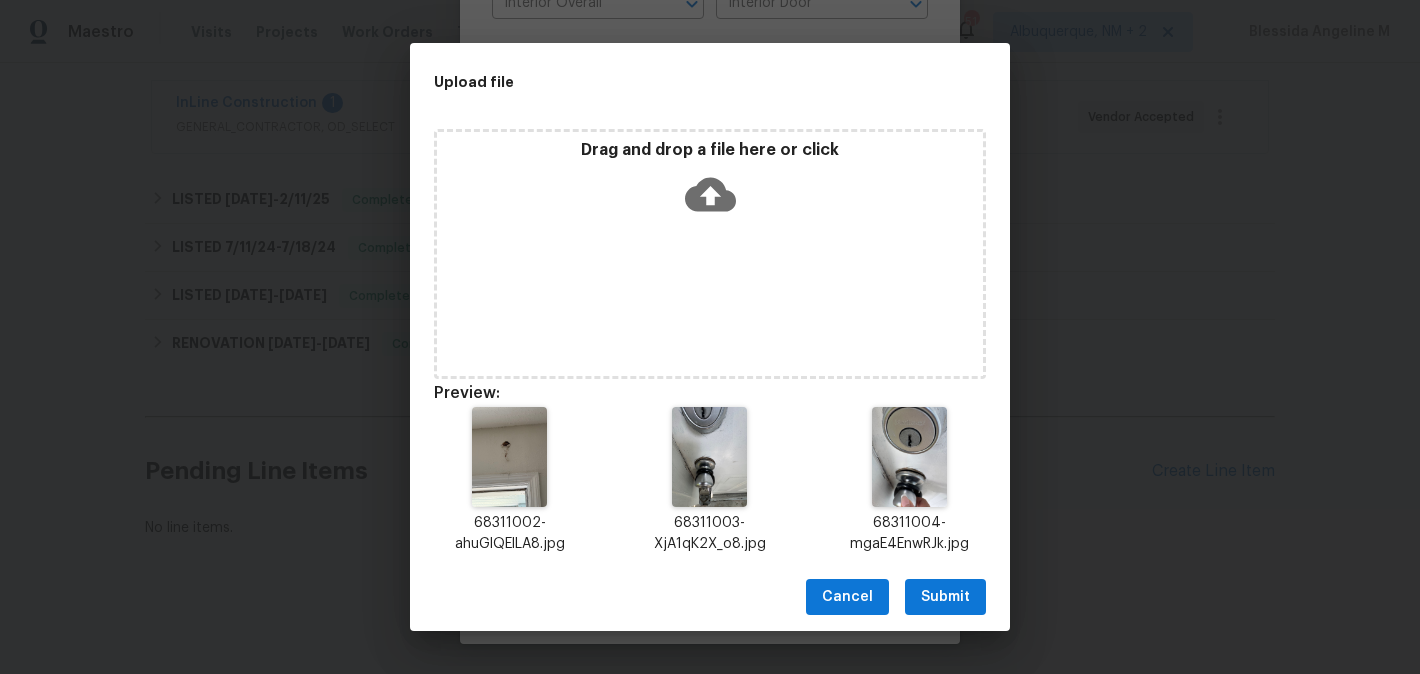 click on "Submit" at bounding box center [945, 597] 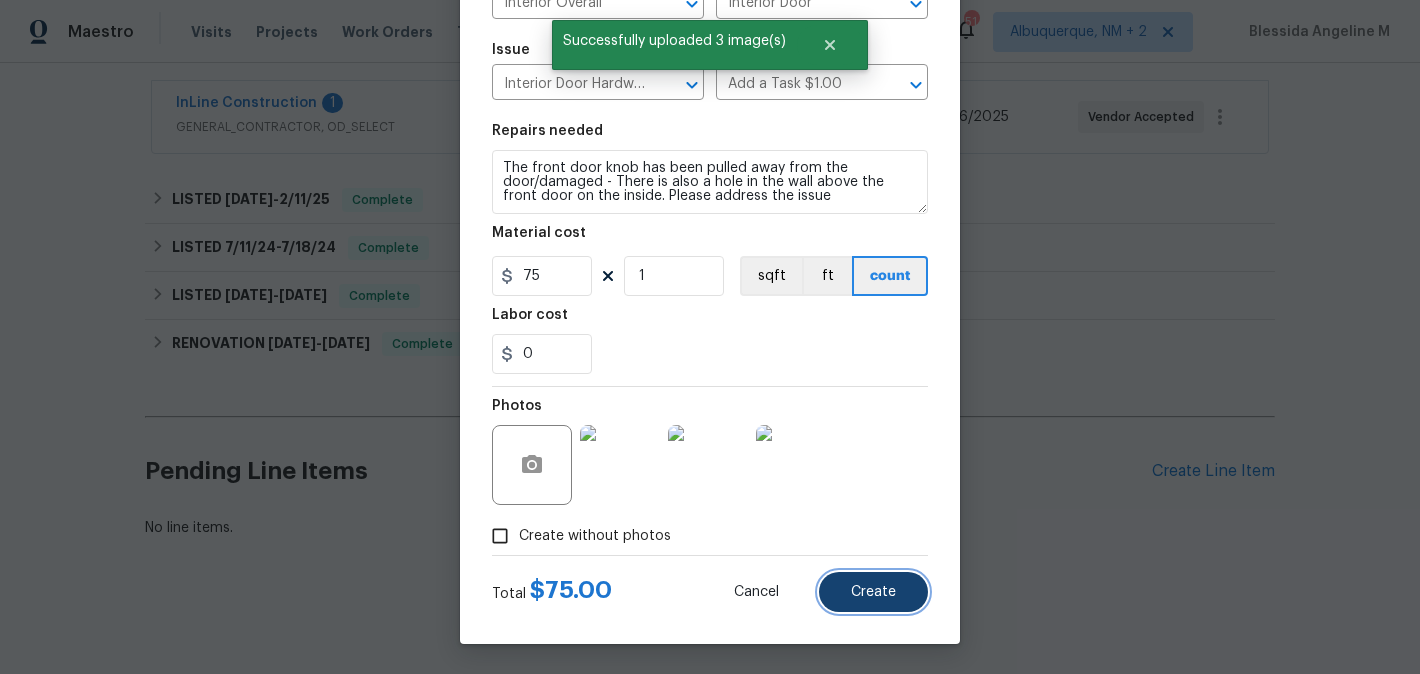 click on "Create" at bounding box center (873, 592) 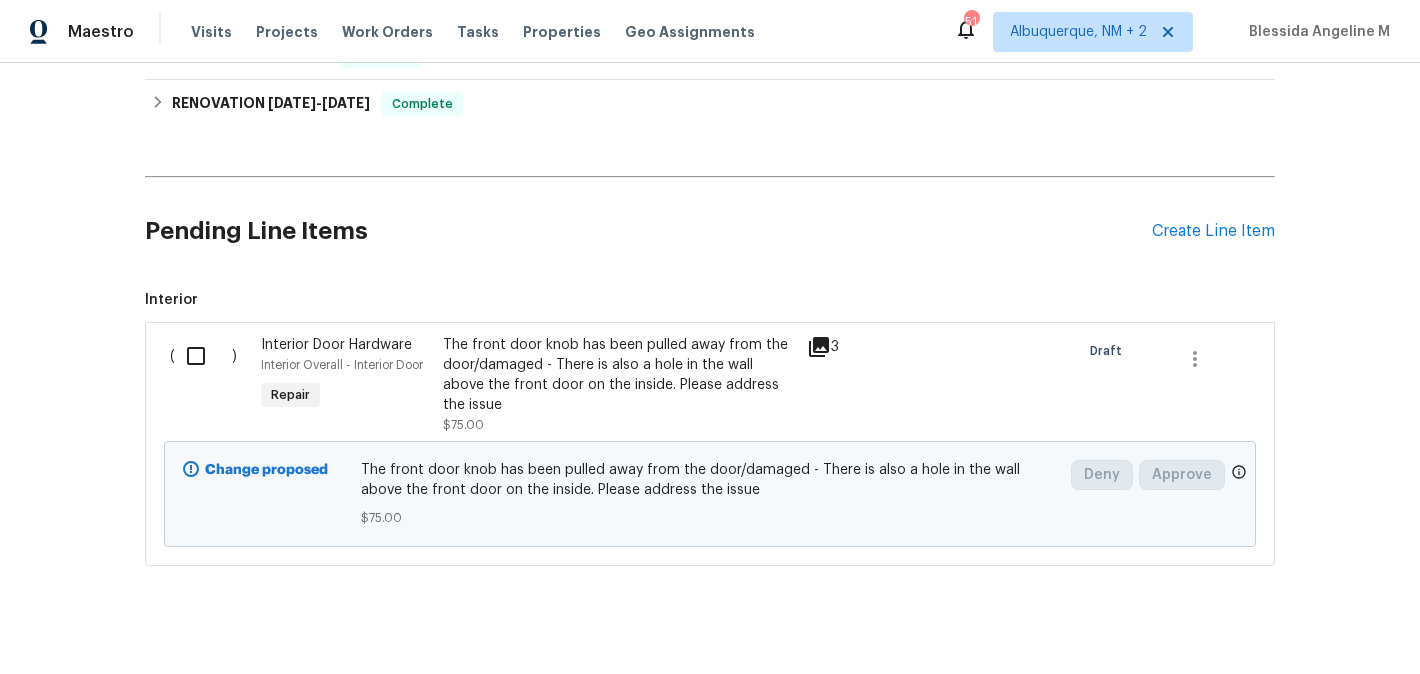 scroll, scrollTop: 1083, scrollLeft: 0, axis: vertical 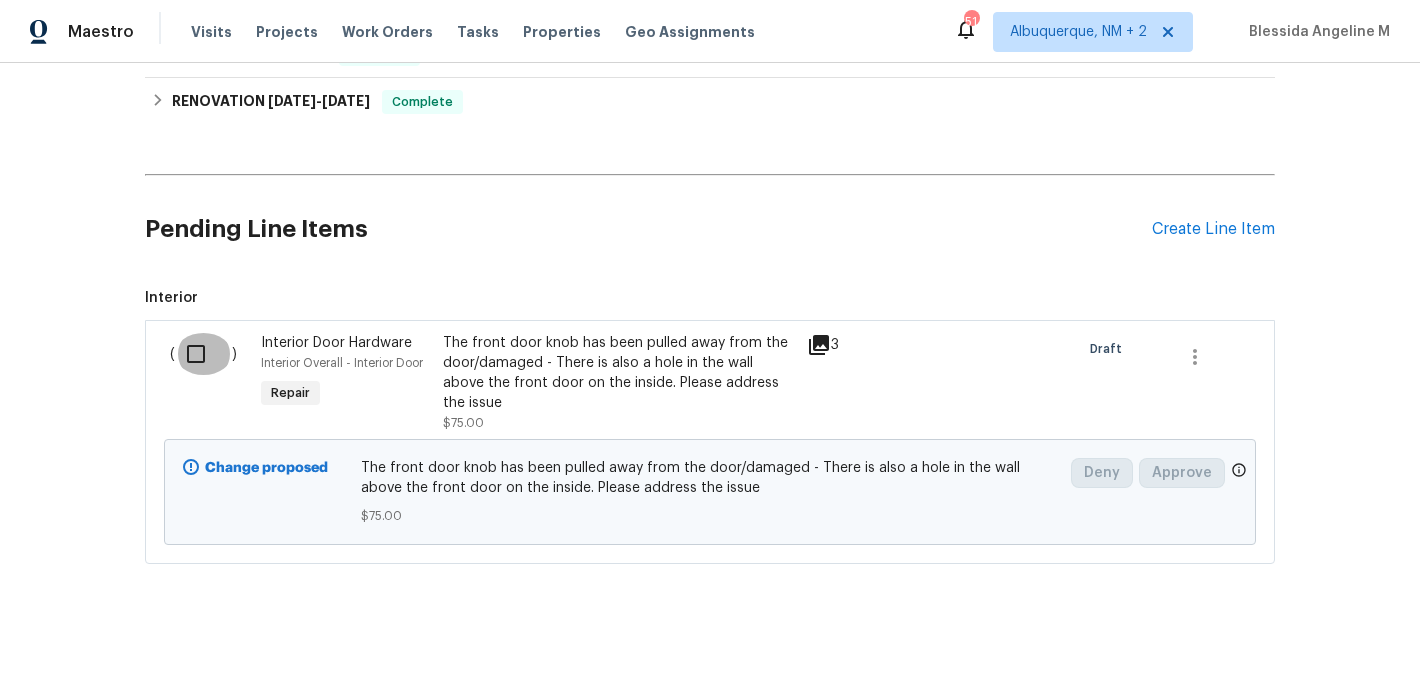 click at bounding box center [203, 354] 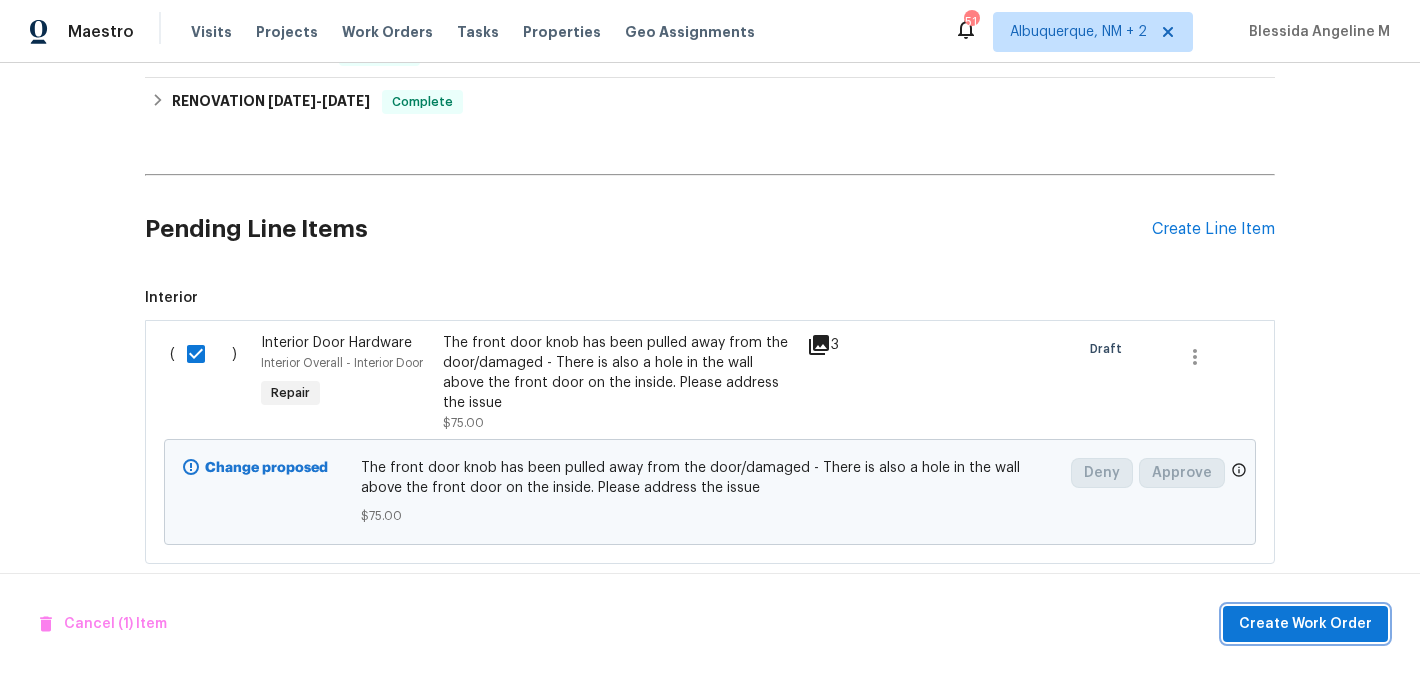 click on "Create Work Order" at bounding box center (1305, 624) 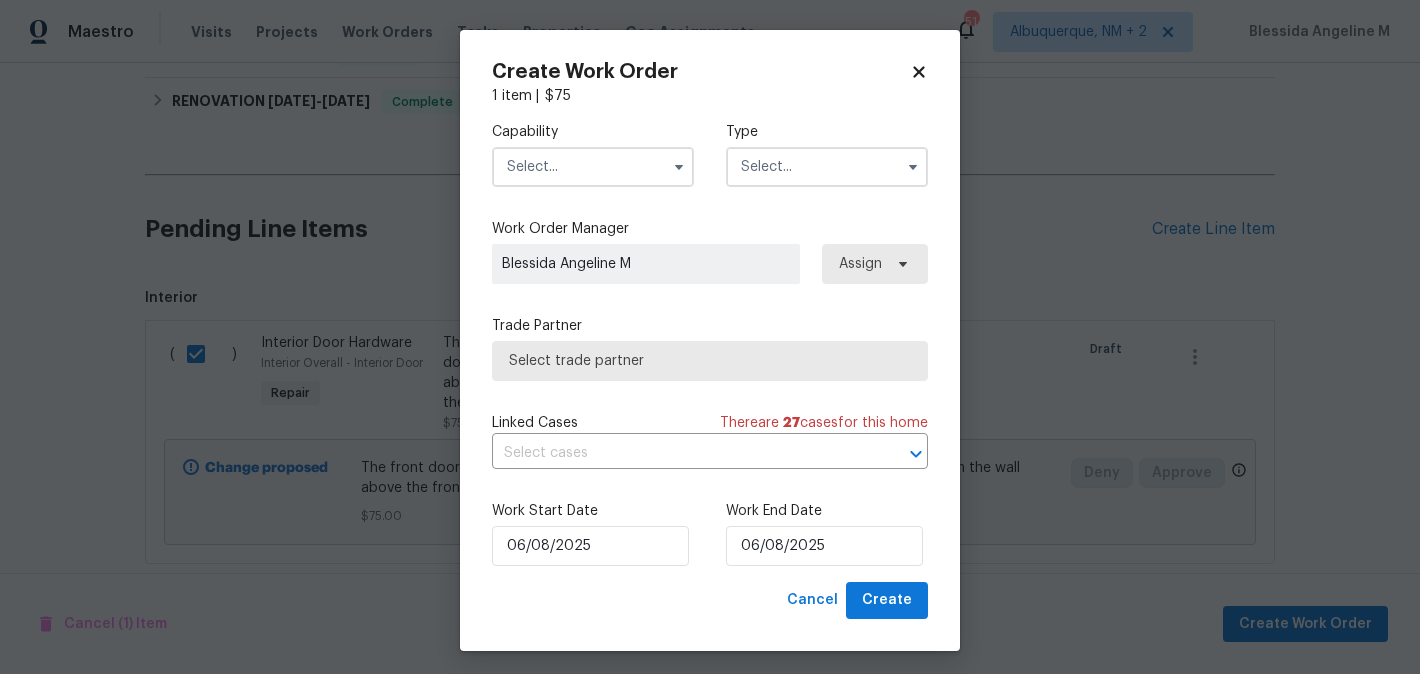 click at bounding box center [593, 167] 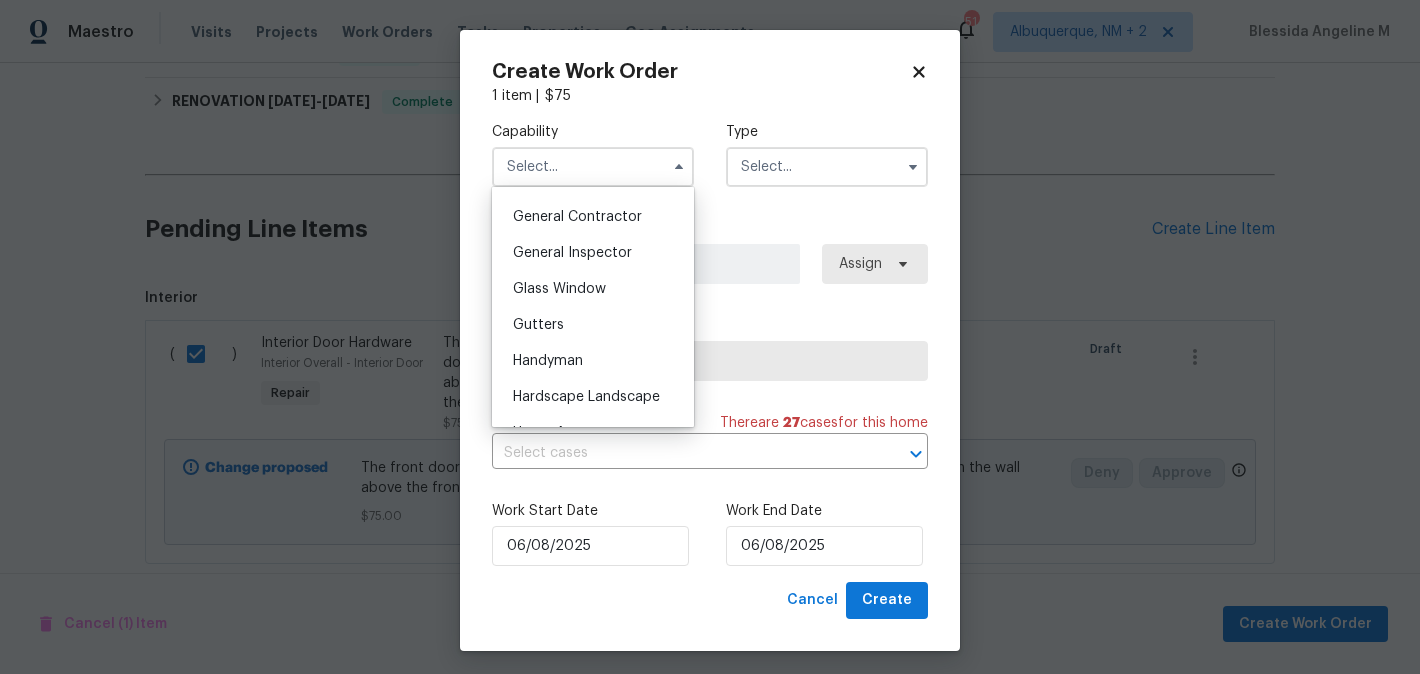 scroll, scrollTop: 993, scrollLeft: 0, axis: vertical 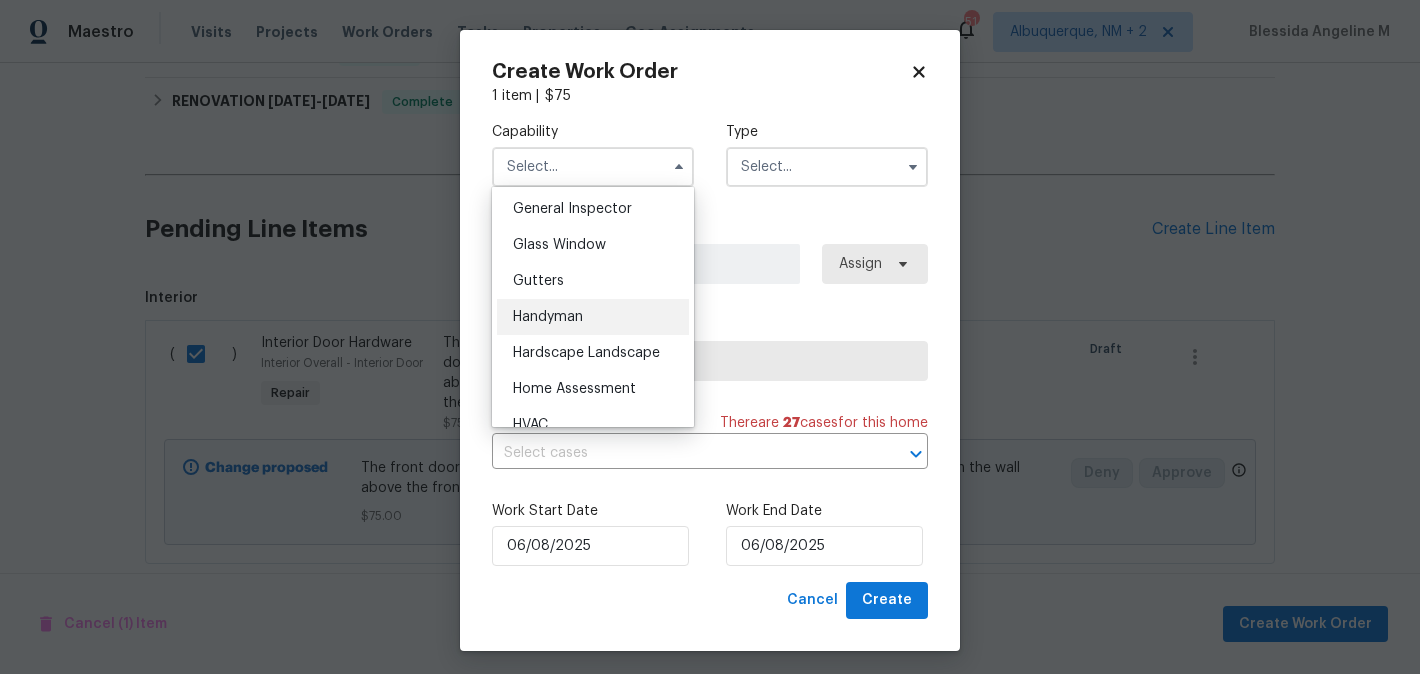 click on "Handyman" at bounding box center [548, 317] 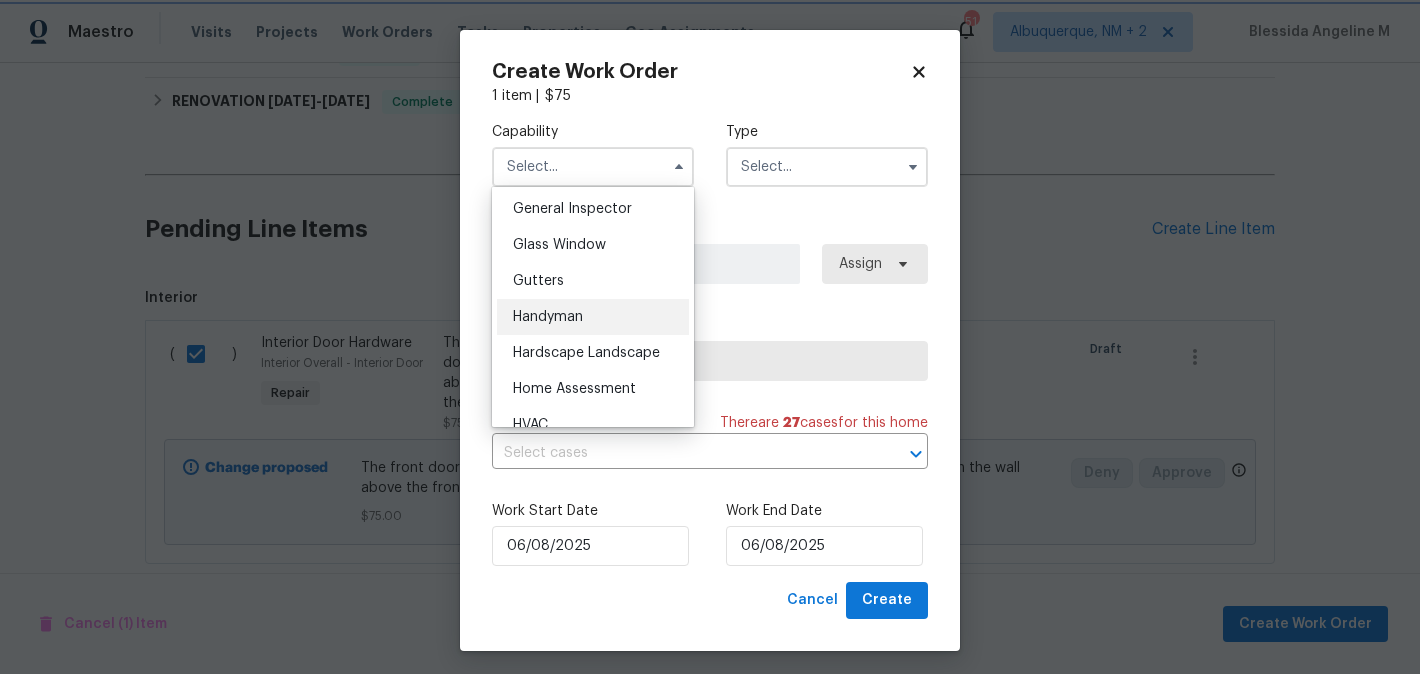 type on "Handyman" 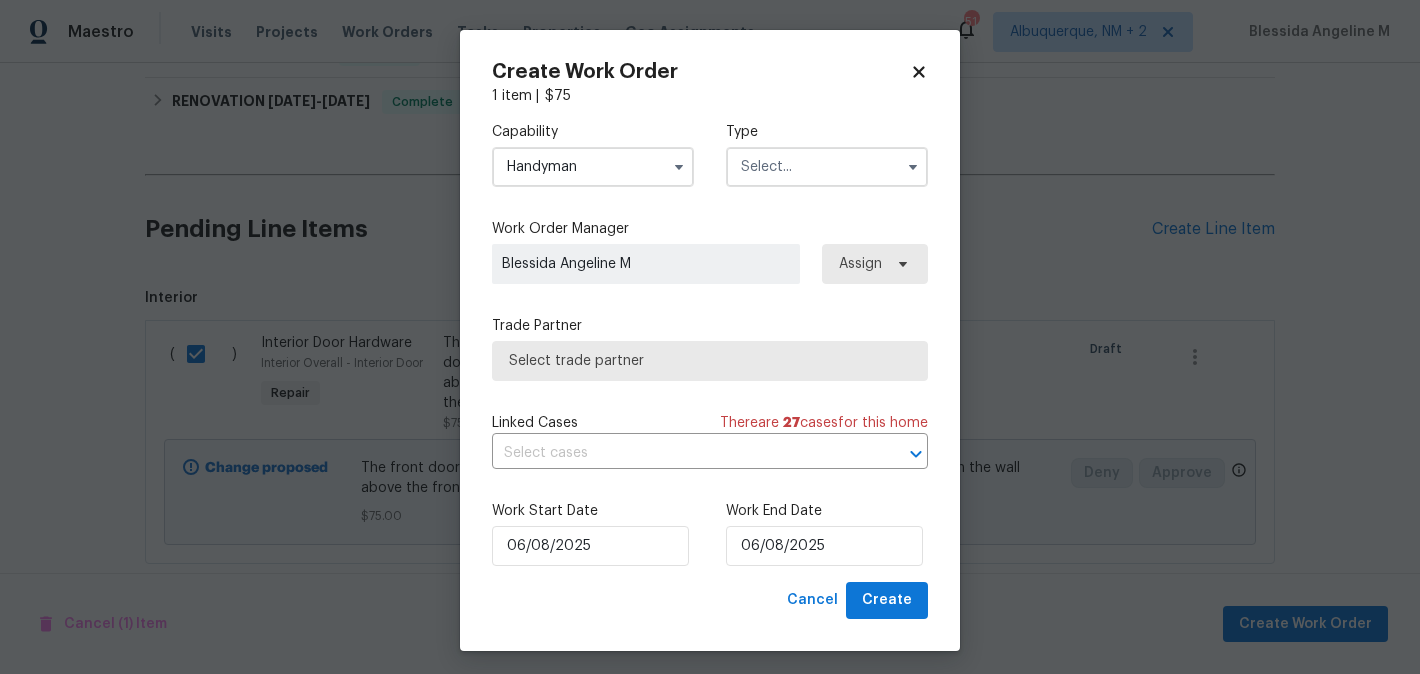 click at bounding box center (827, 167) 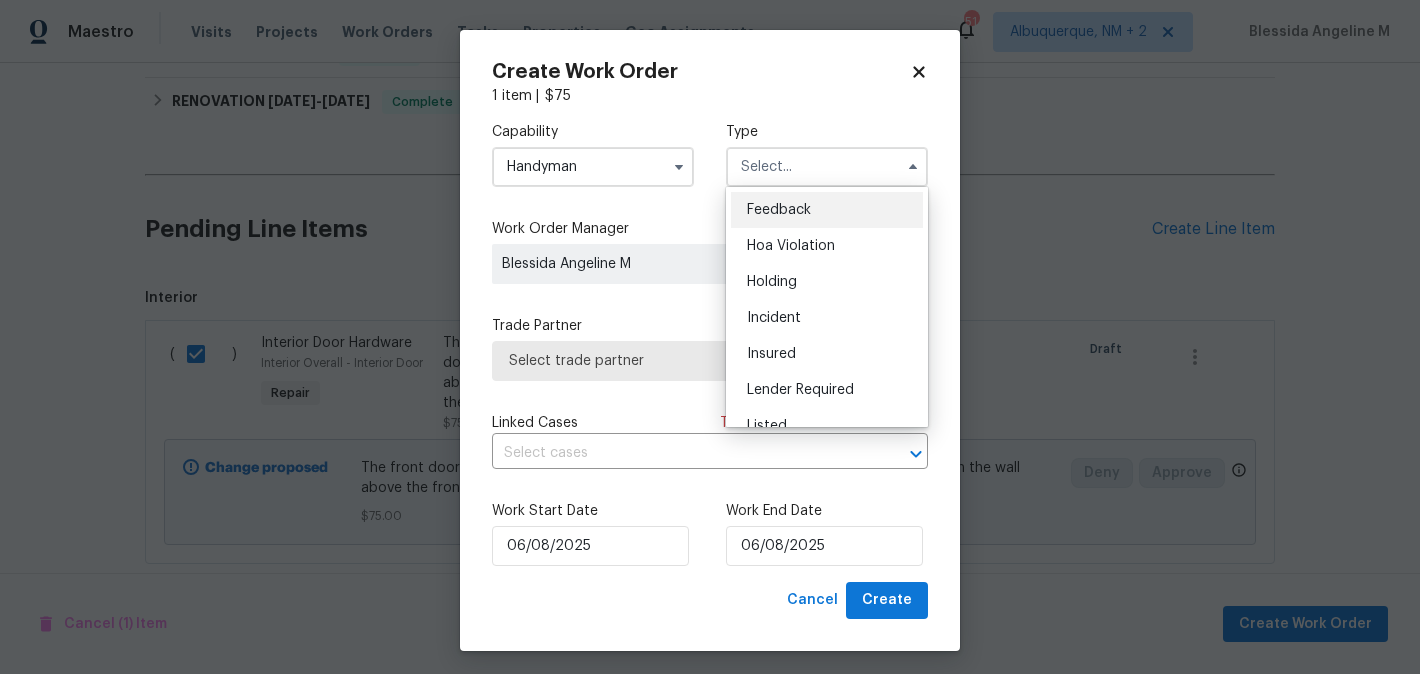 click on "Feedback" at bounding box center [827, 210] 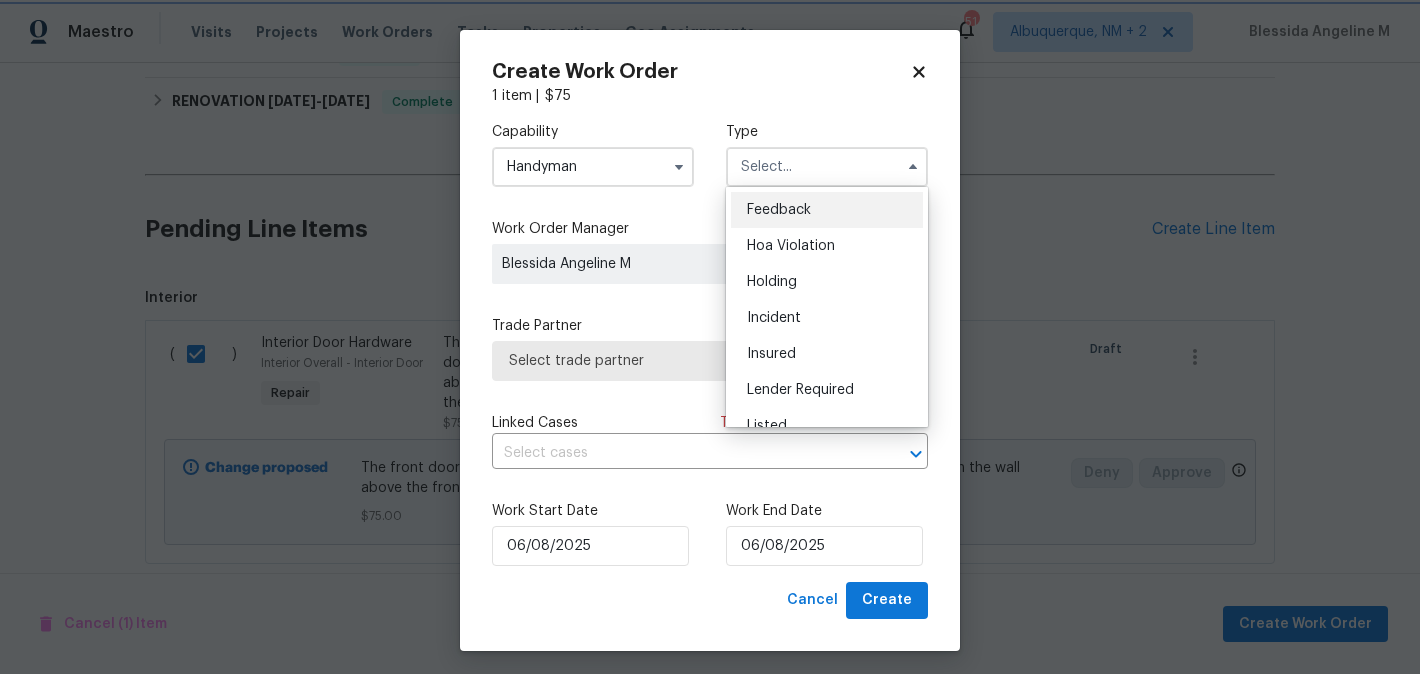 type on "Feedback" 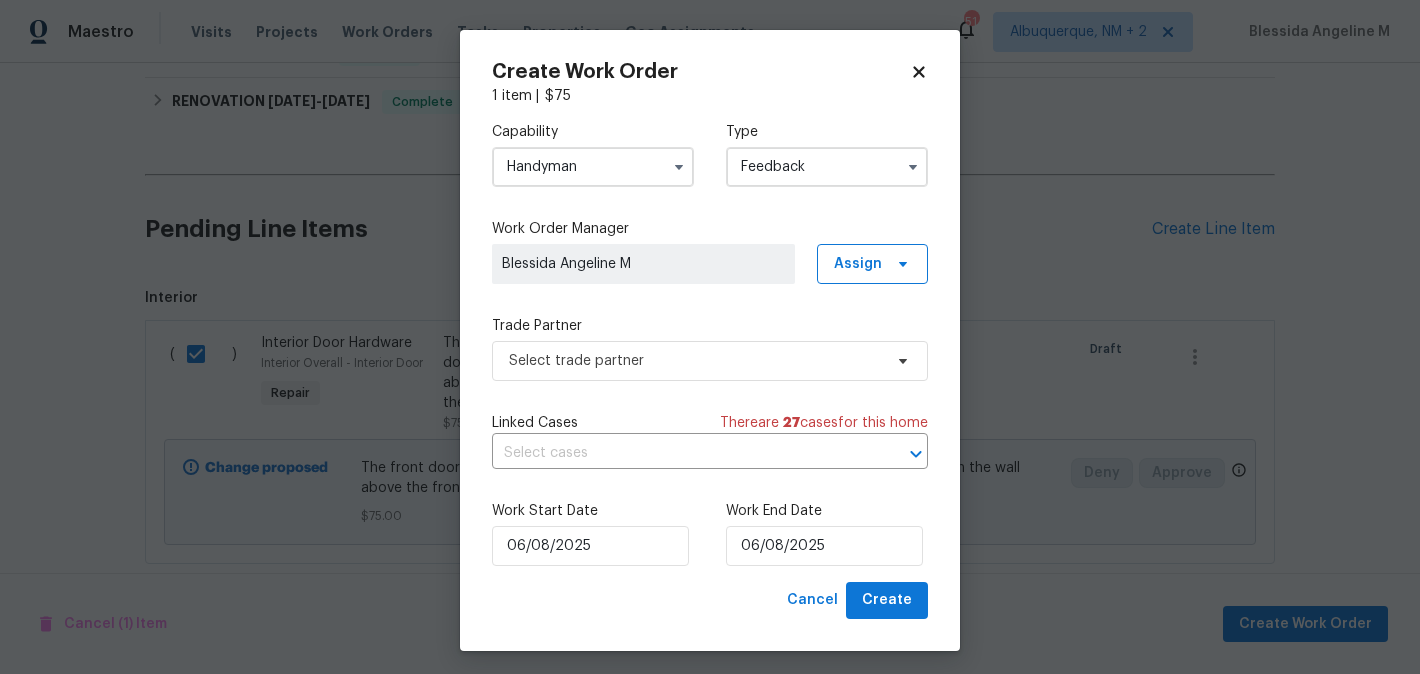 click on "Capability   Handyman Type   Feedback Feedback Hoa Violation Holding Incident Insured Lender Required Listed Lite Lwod Maintenance Marketplace Other Preliminary Reit Renovation Renovation Resale Rework Sold Test Work Order Manager   Blessida Angeline M Assign Trade Partner   Select trade partner Linked Cases There  are   27  case s  for this home   ​ Work Start Date   06/08/2025 Work End Date   06/08/2025" at bounding box center [710, 344] 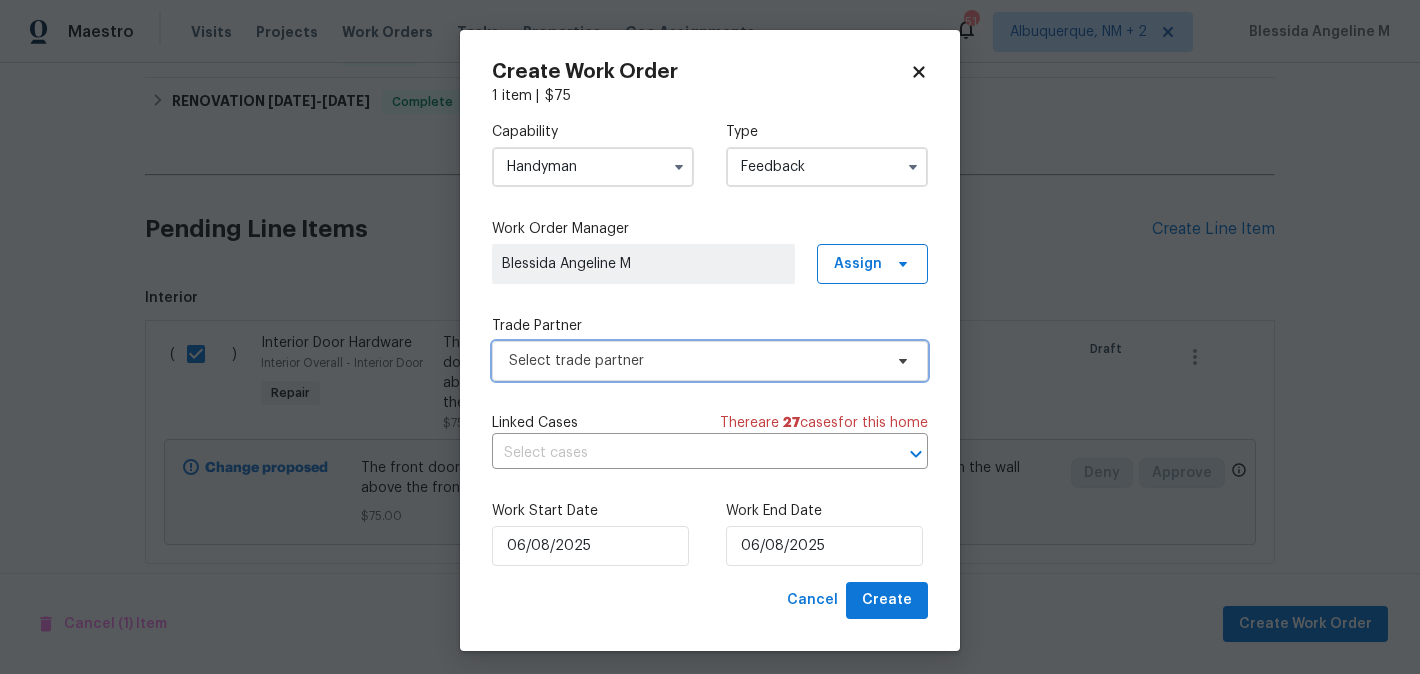click on "Select trade partner" at bounding box center (695, 361) 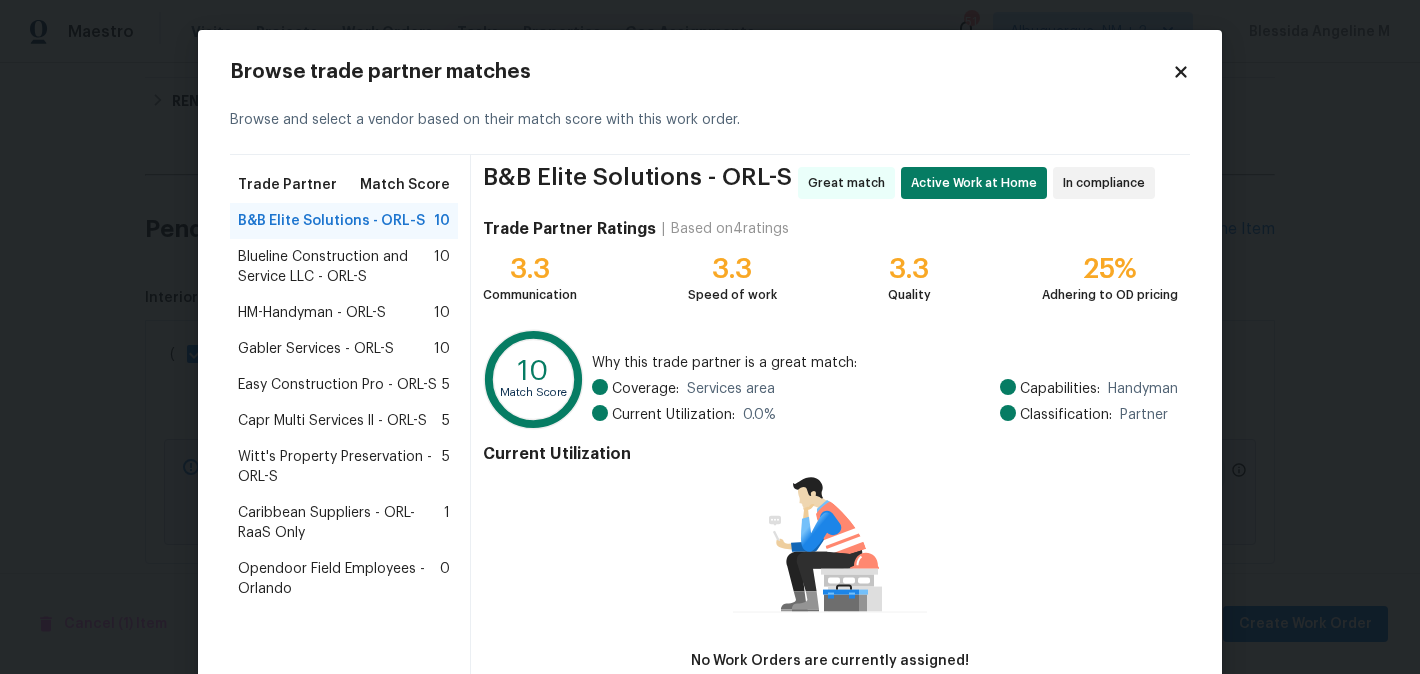 click on "HM-Handyman - ORL-S" at bounding box center (312, 313) 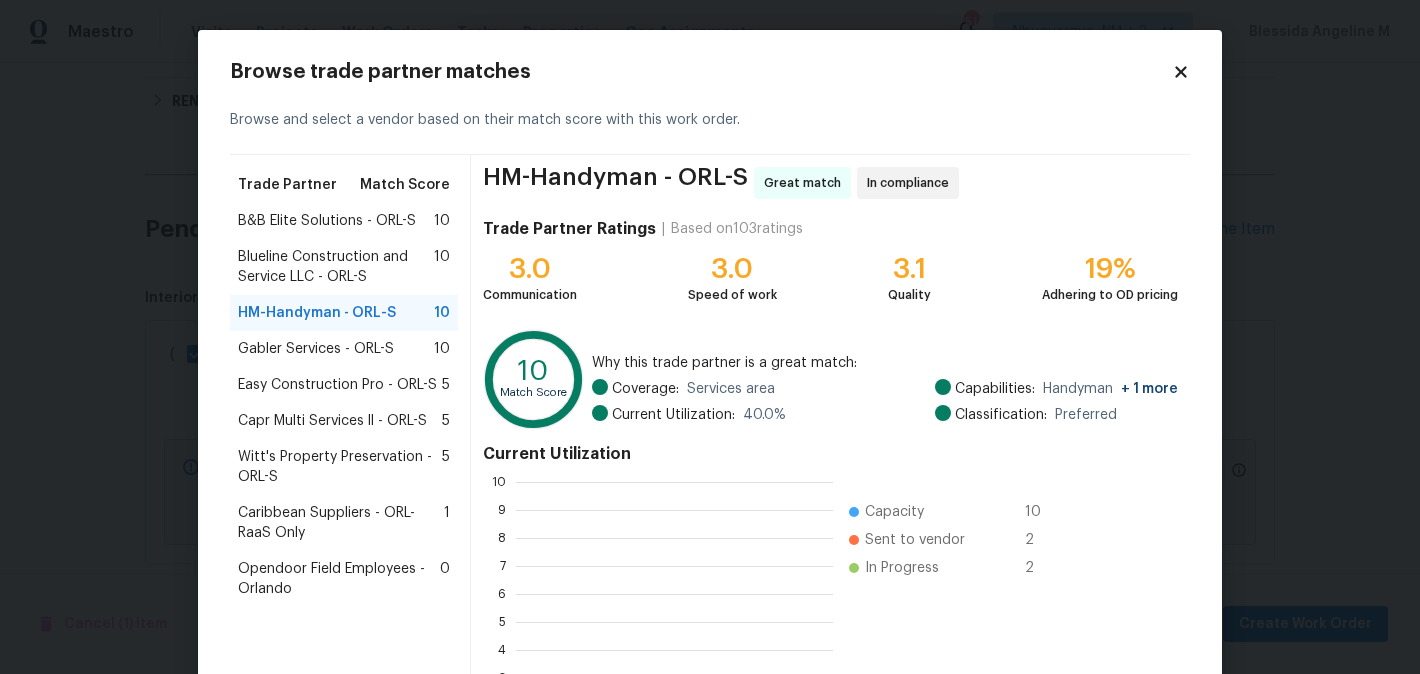 scroll, scrollTop: 2, scrollLeft: 2, axis: both 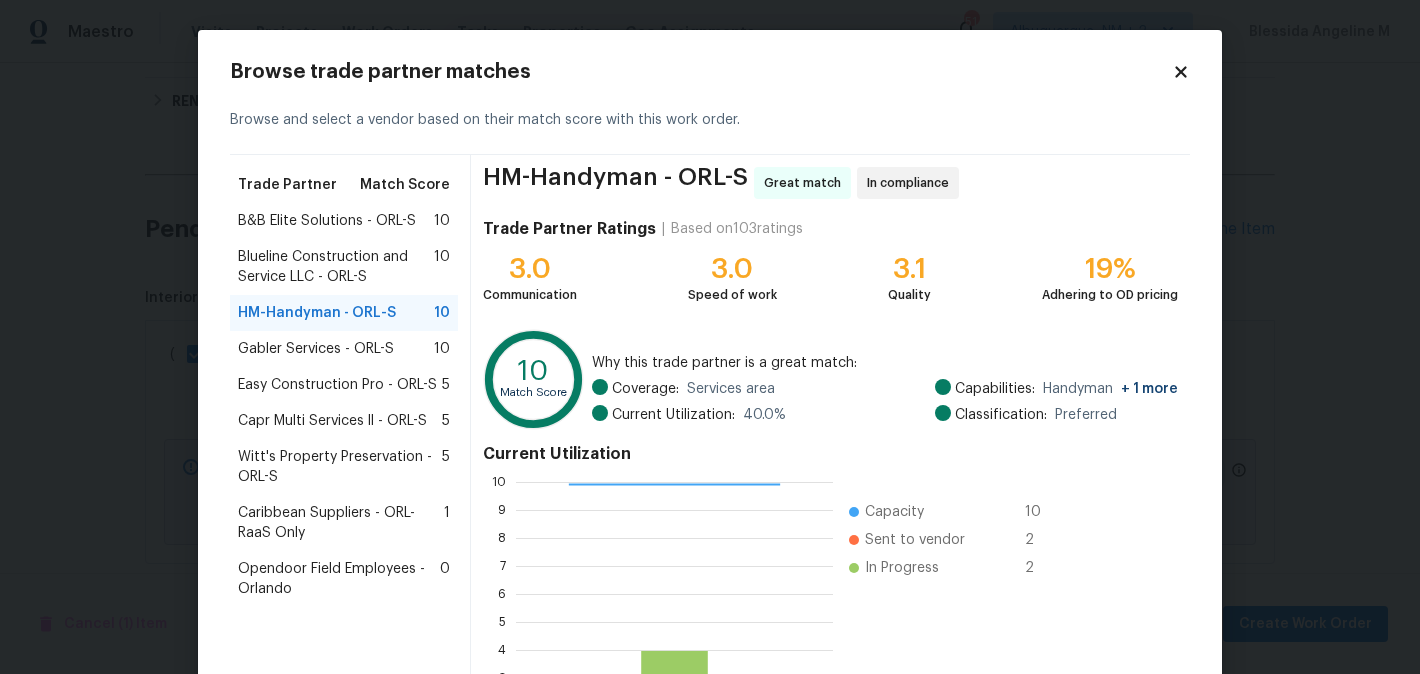 click on "Blueline Construction and Service LLC - ORL-S" at bounding box center (336, 267) 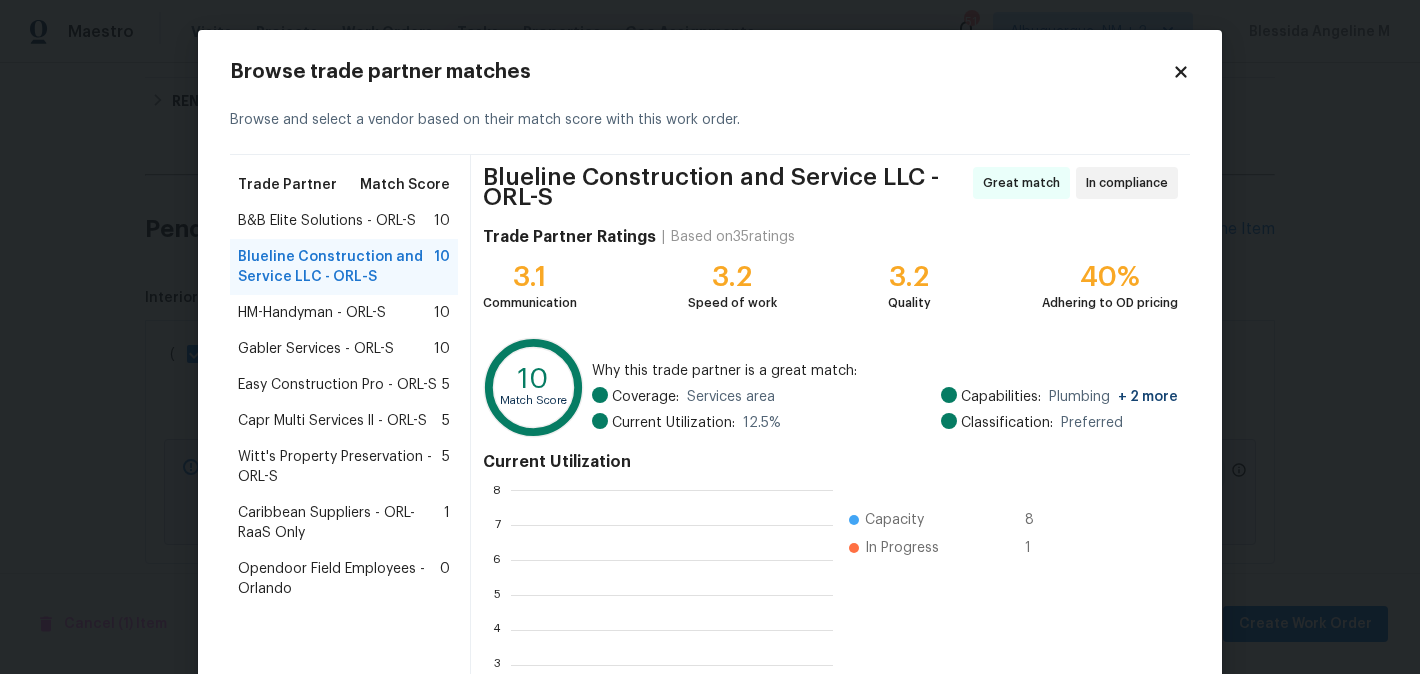 scroll, scrollTop: 2, scrollLeft: 2, axis: both 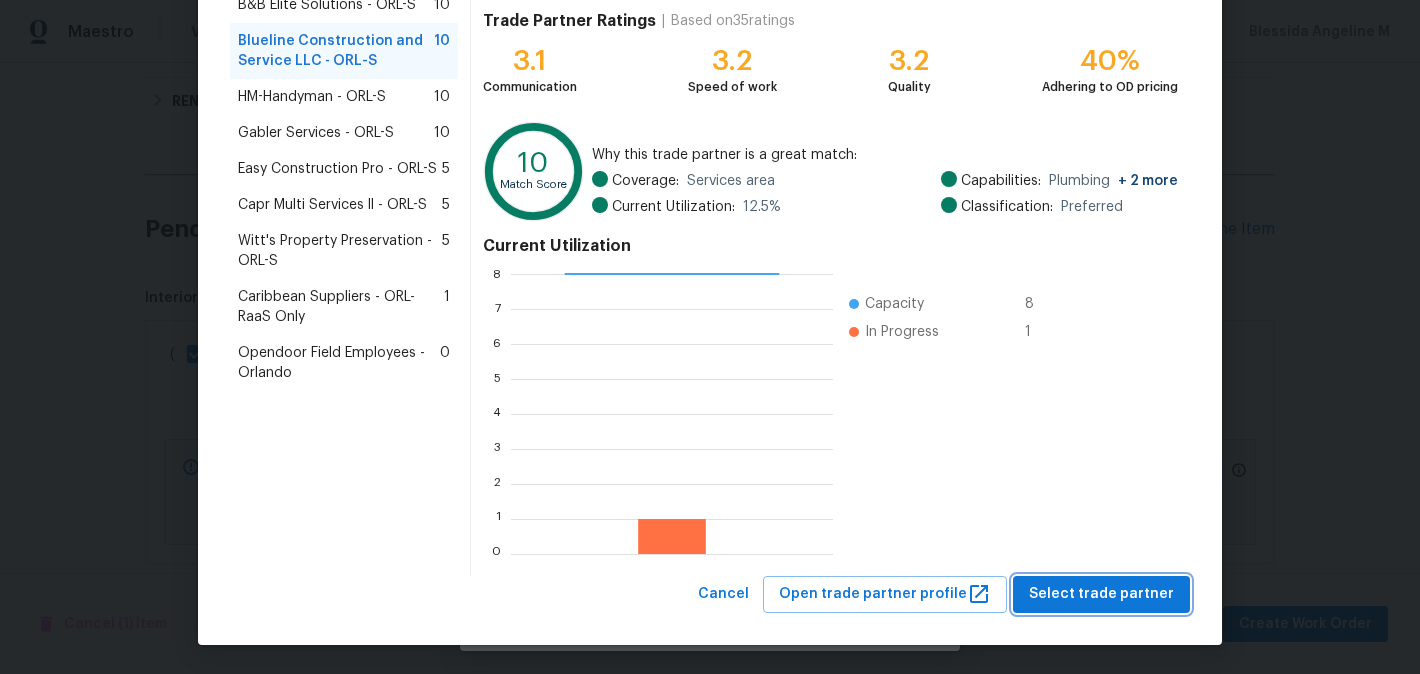 click on "Select trade partner" at bounding box center (1101, 594) 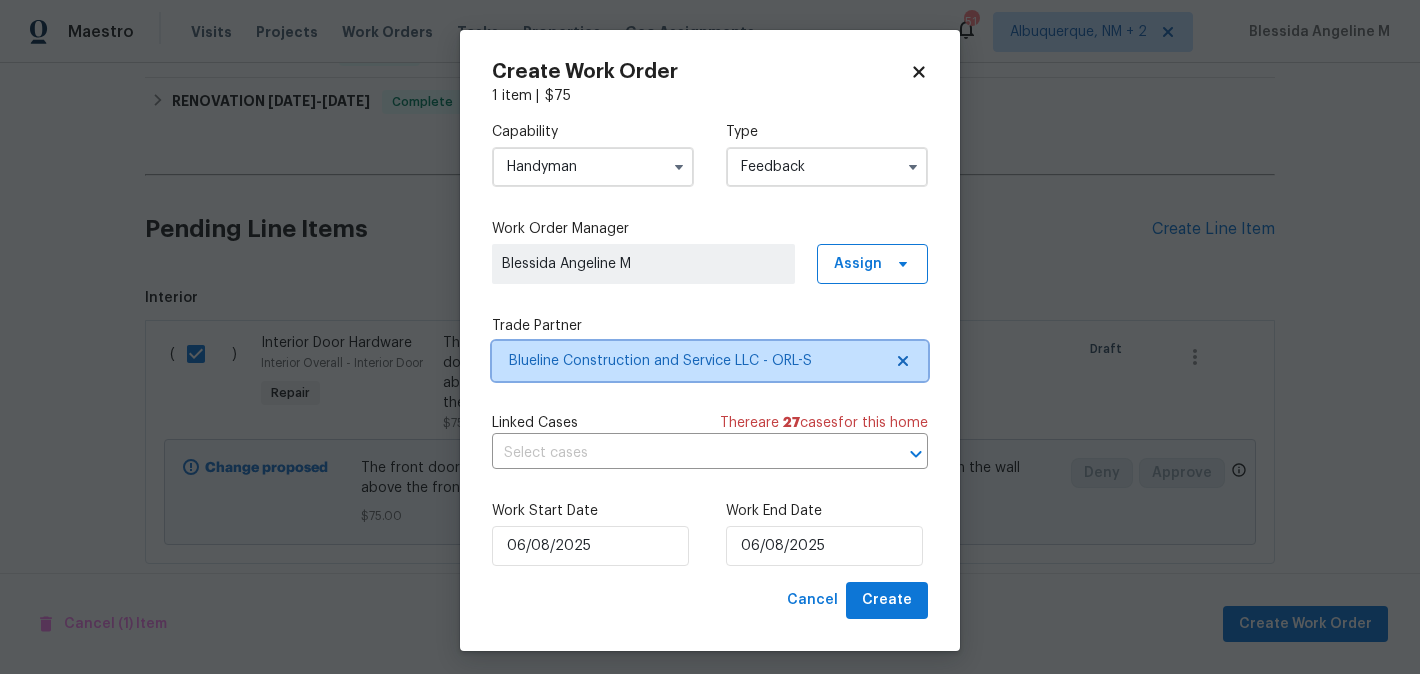 scroll, scrollTop: 0, scrollLeft: 0, axis: both 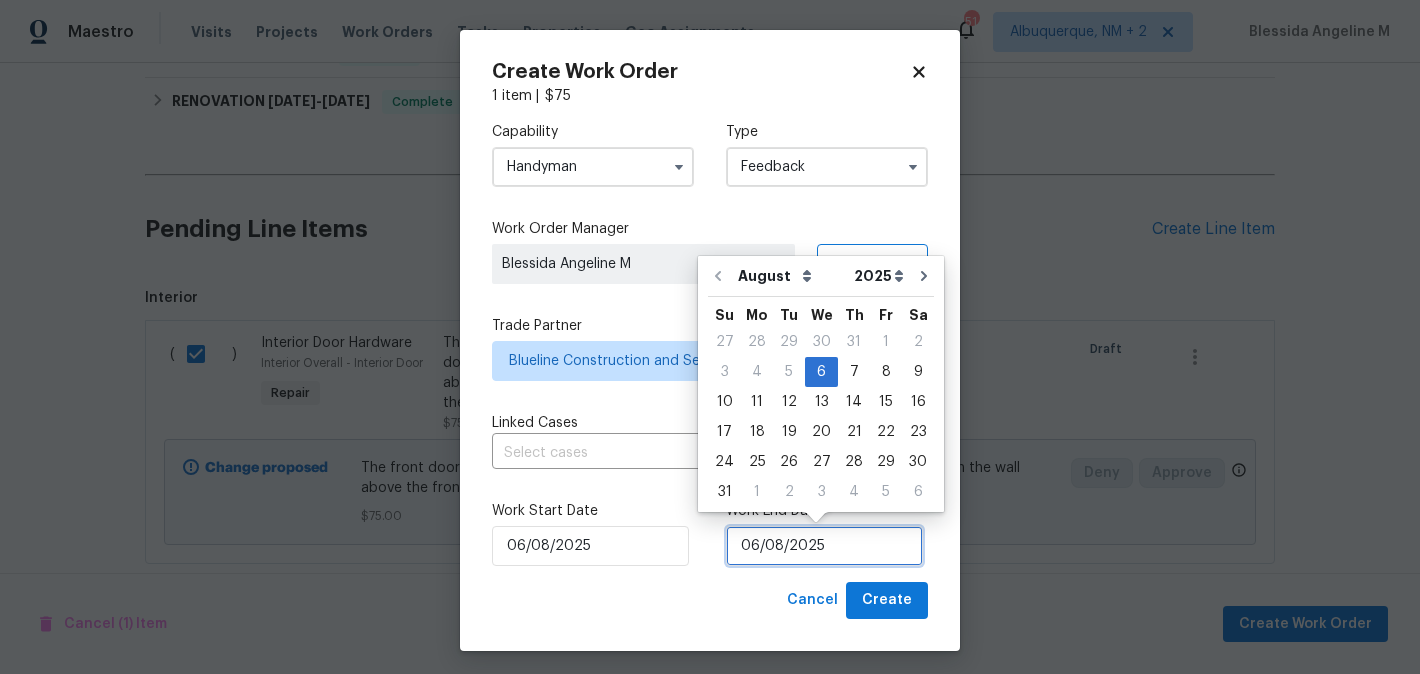 click on "06/08/2025" at bounding box center (824, 546) 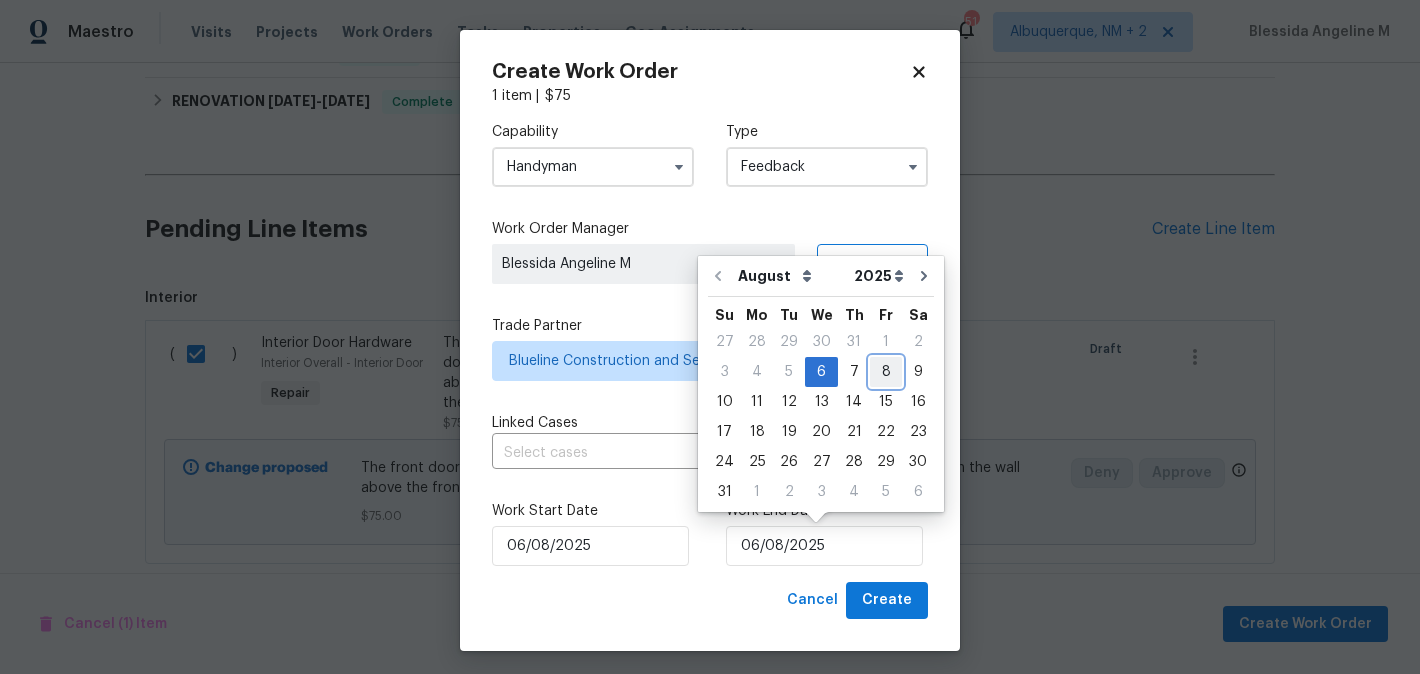 click on "8" at bounding box center (886, 372) 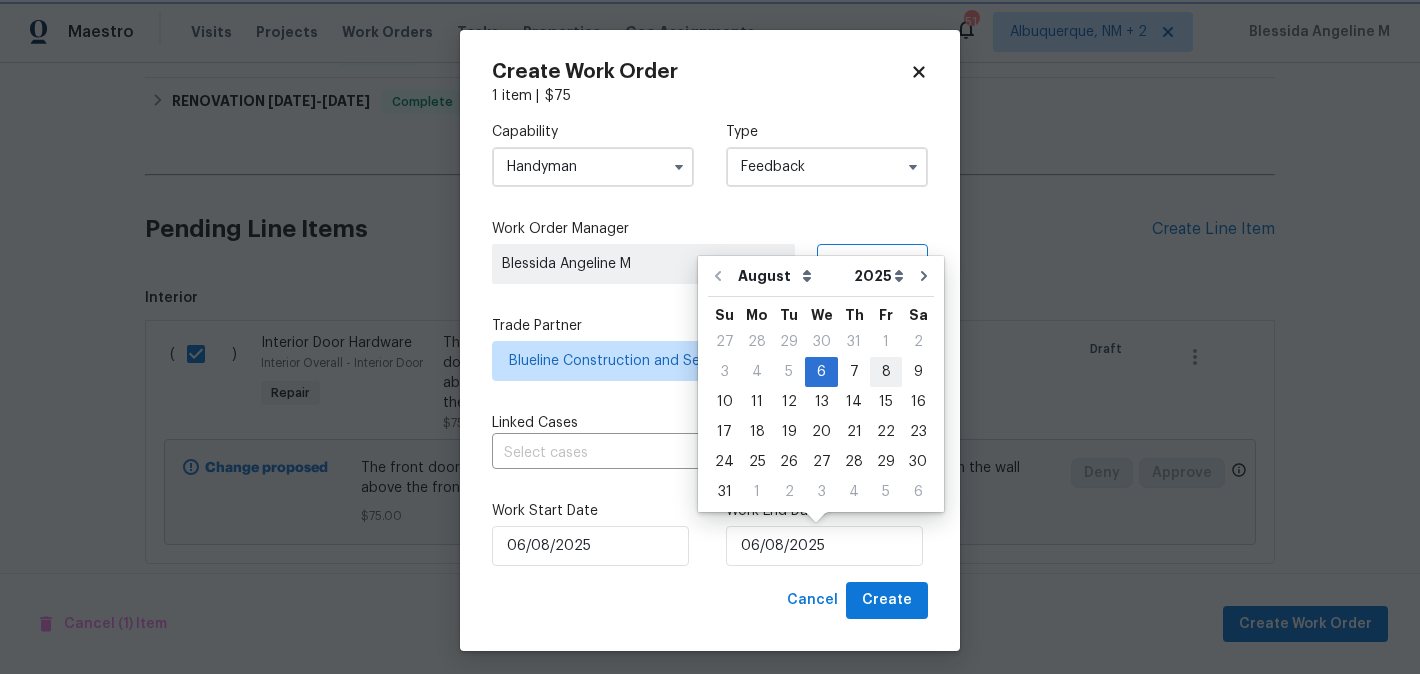 type on "08/08/2025" 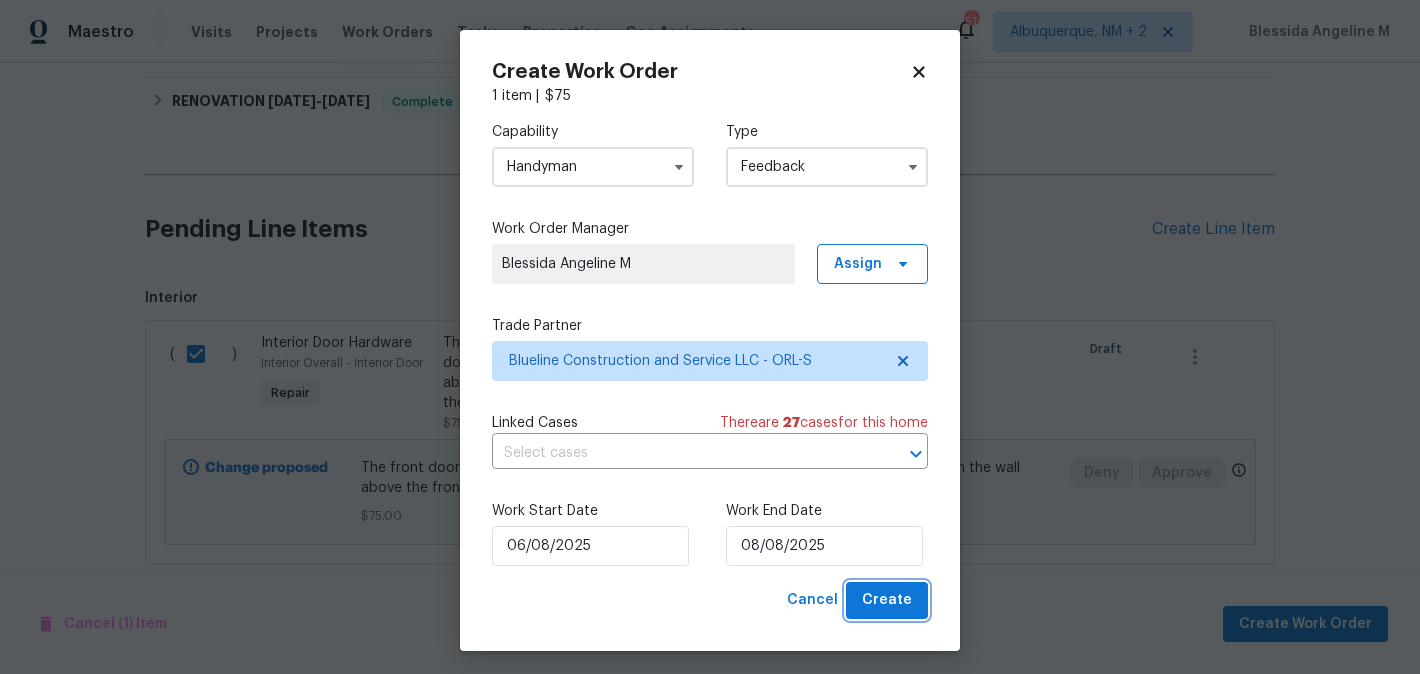 click on "Create" at bounding box center [887, 600] 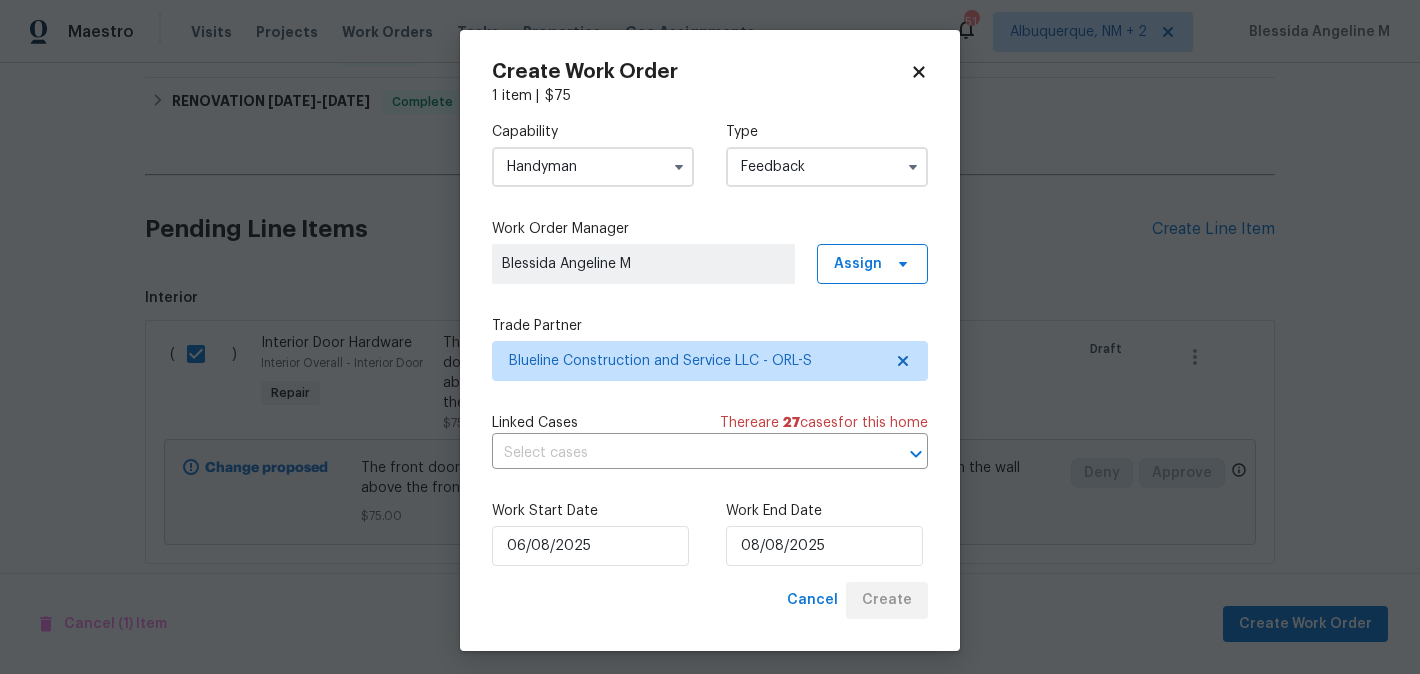 checkbox on "false" 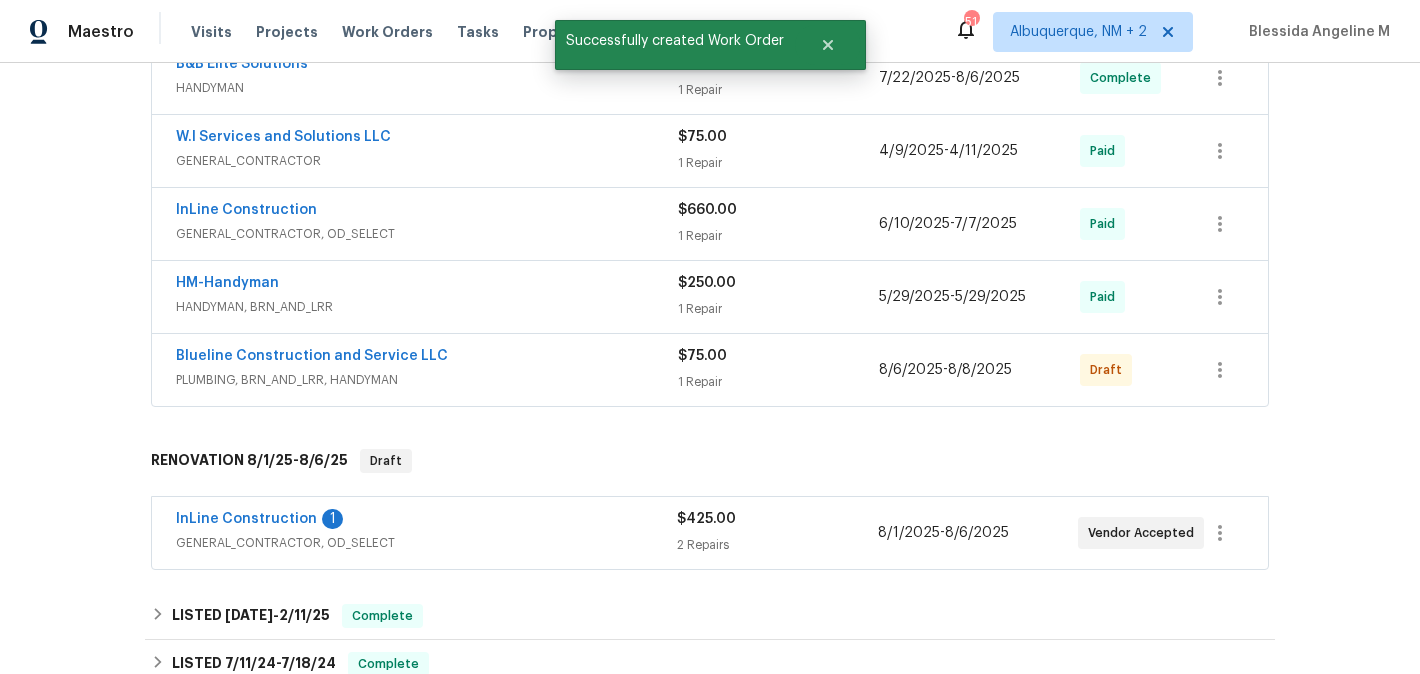 scroll, scrollTop: 499, scrollLeft: 0, axis: vertical 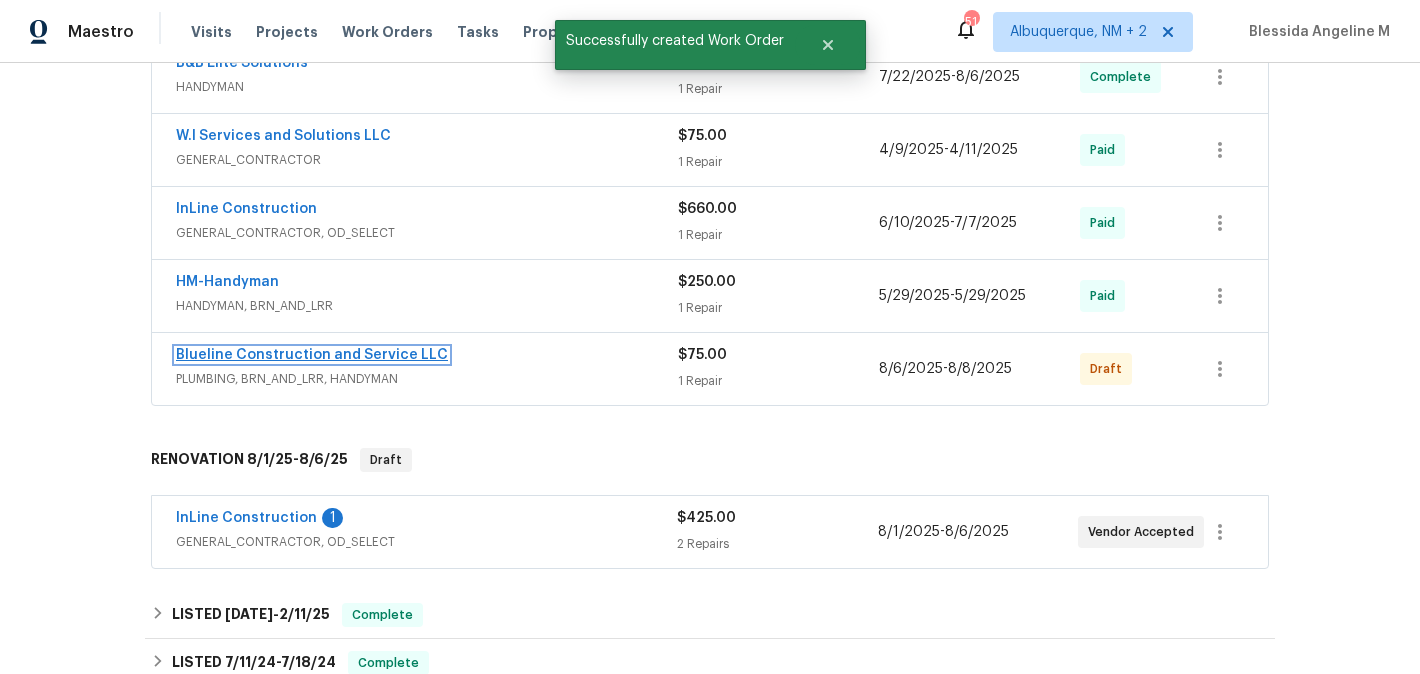 click on "Blueline Construction and Service LLC" at bounding box center (312, 355) 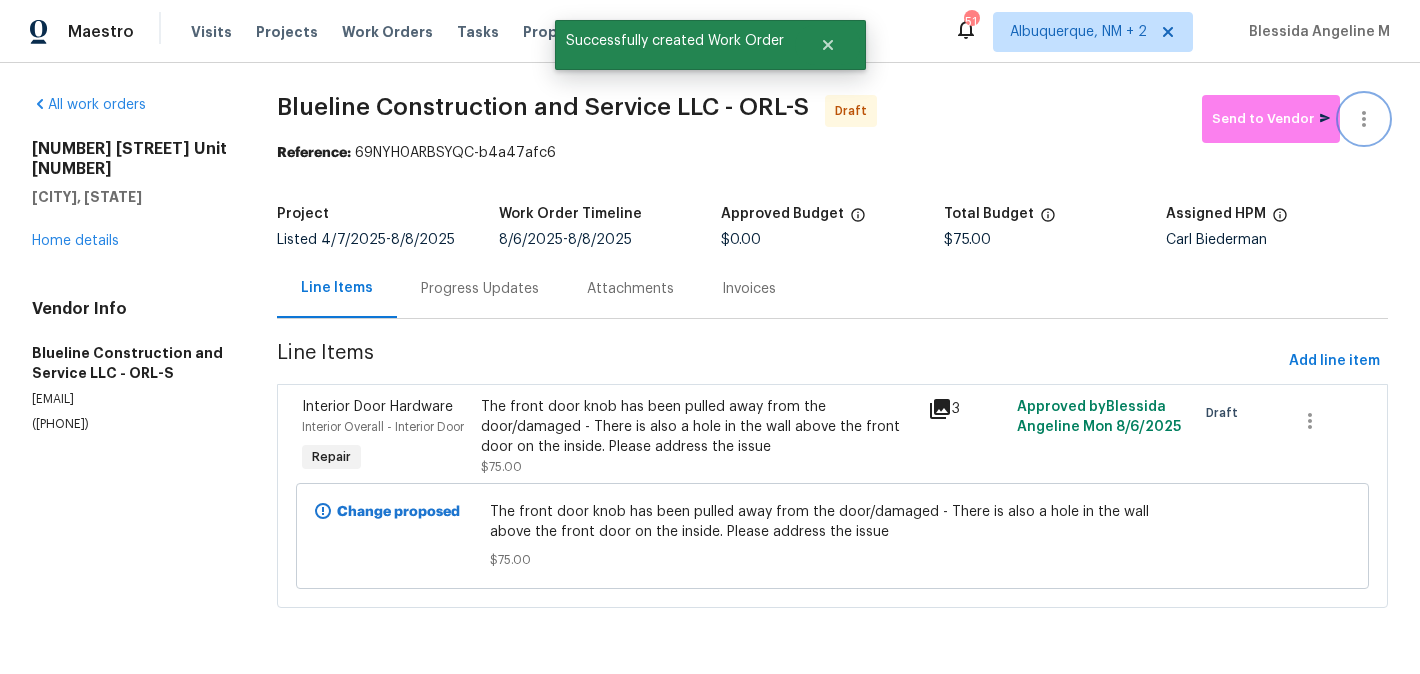 click 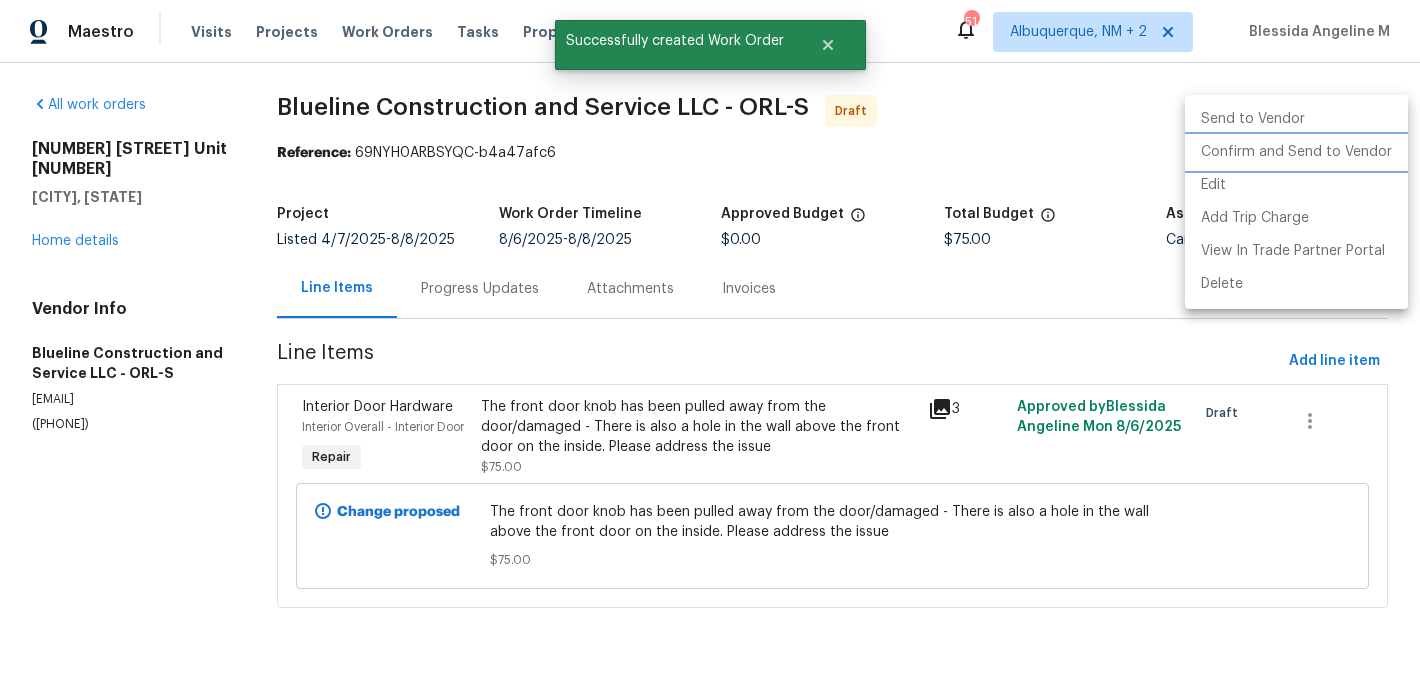 click on "Confirm and Send to Vendor" at bounding box center [1296, 152] 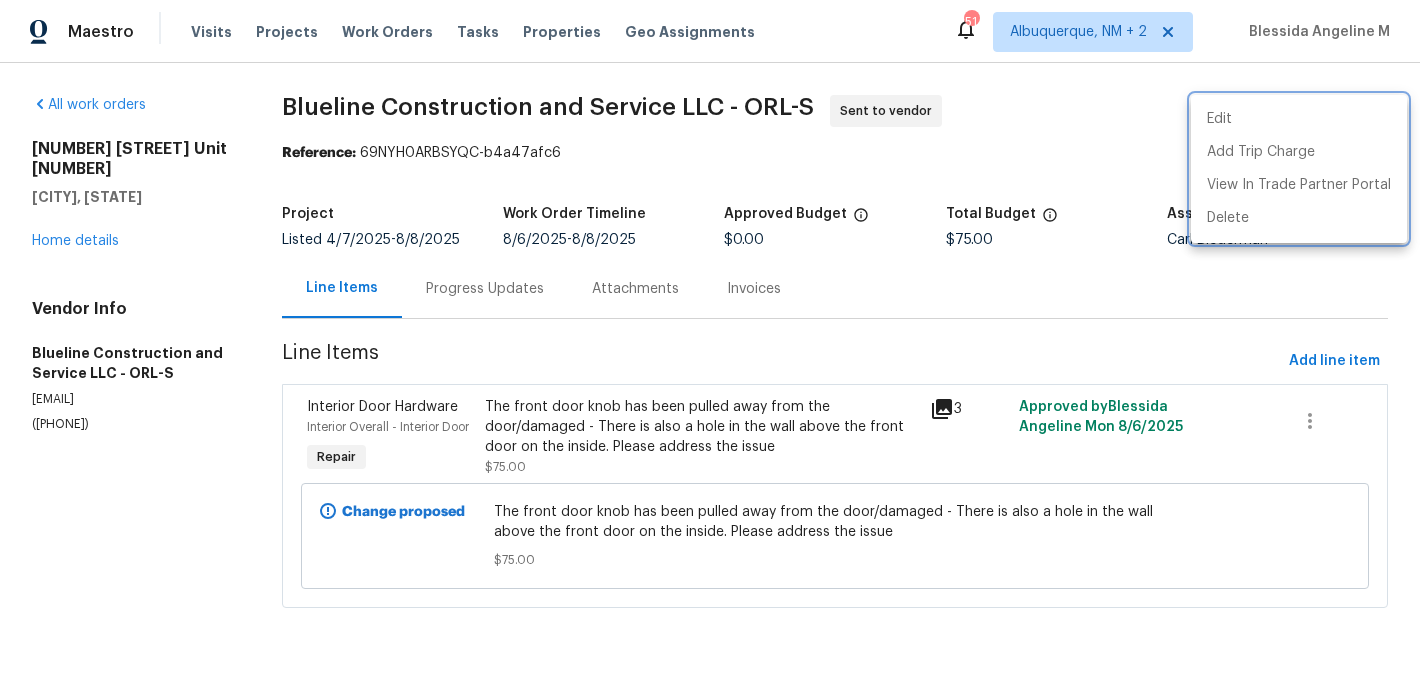 click at bounding box center (710, 337) 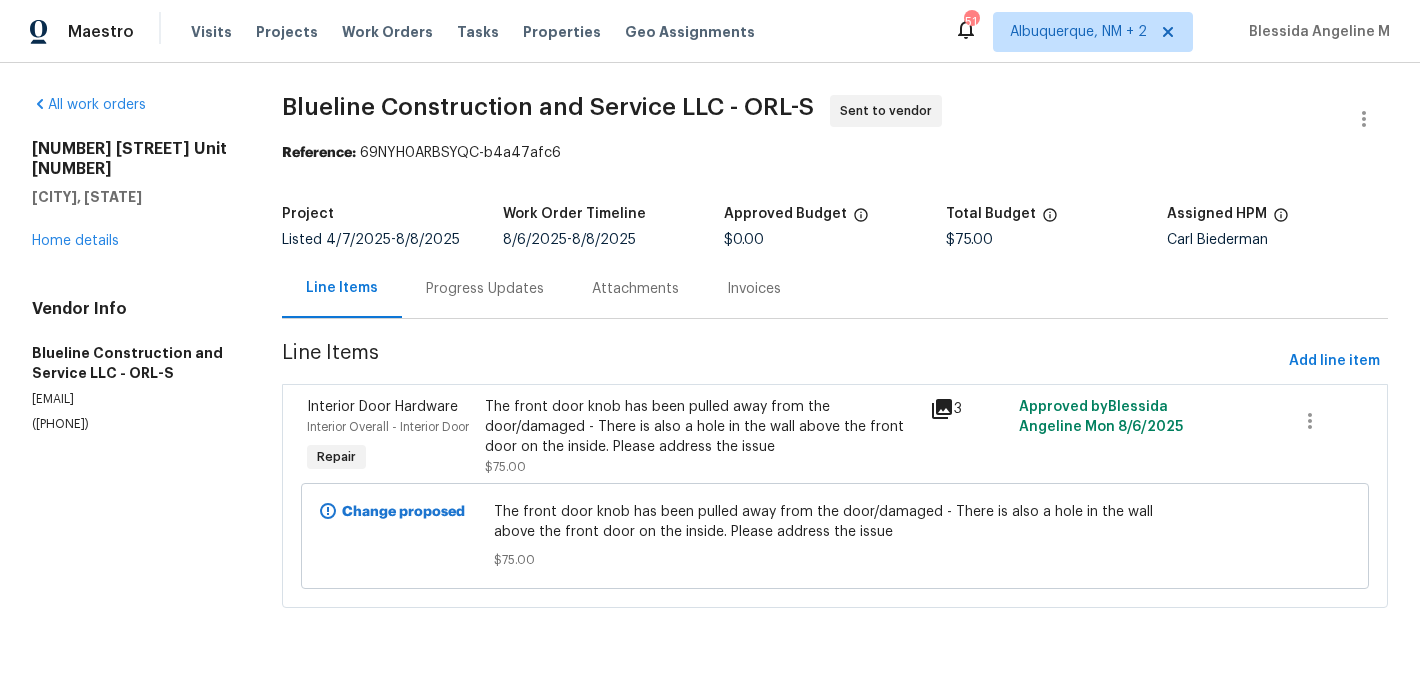 click on "Progress Updates" at bounding box center (485, 288) 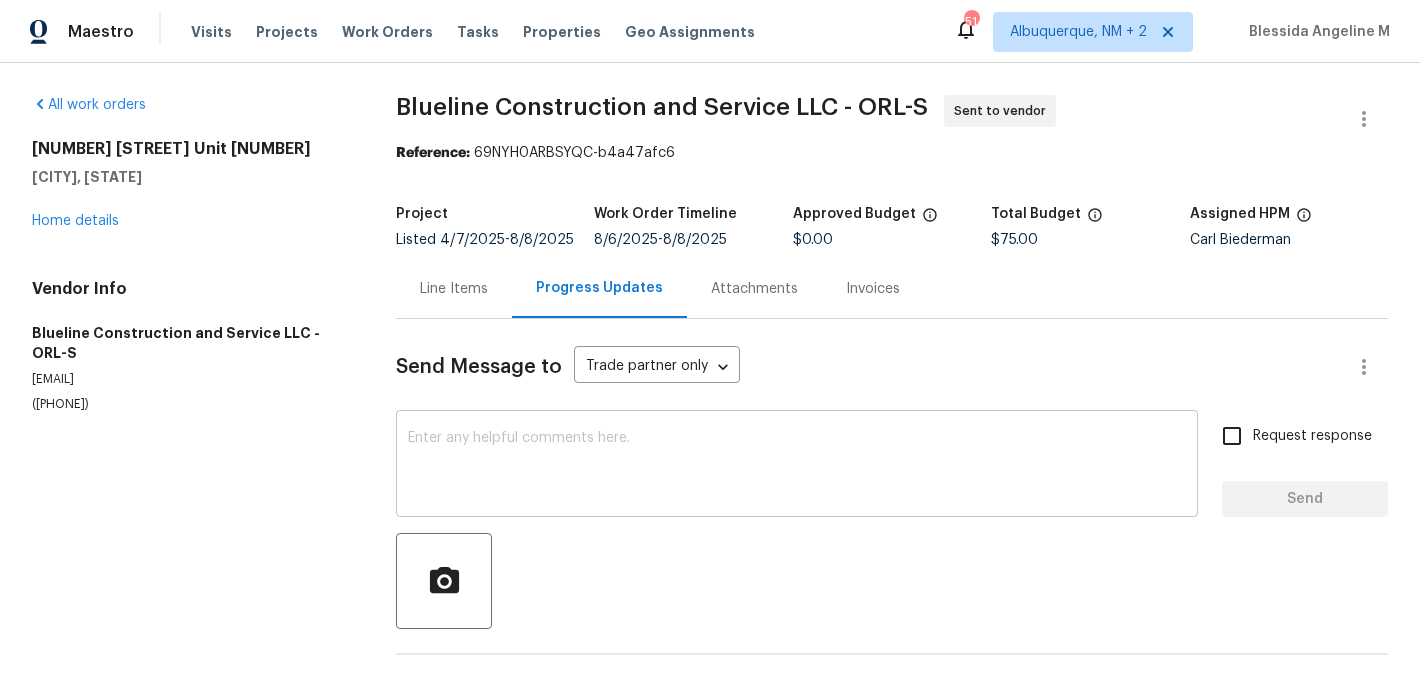 click at bounding box center (797, 466) 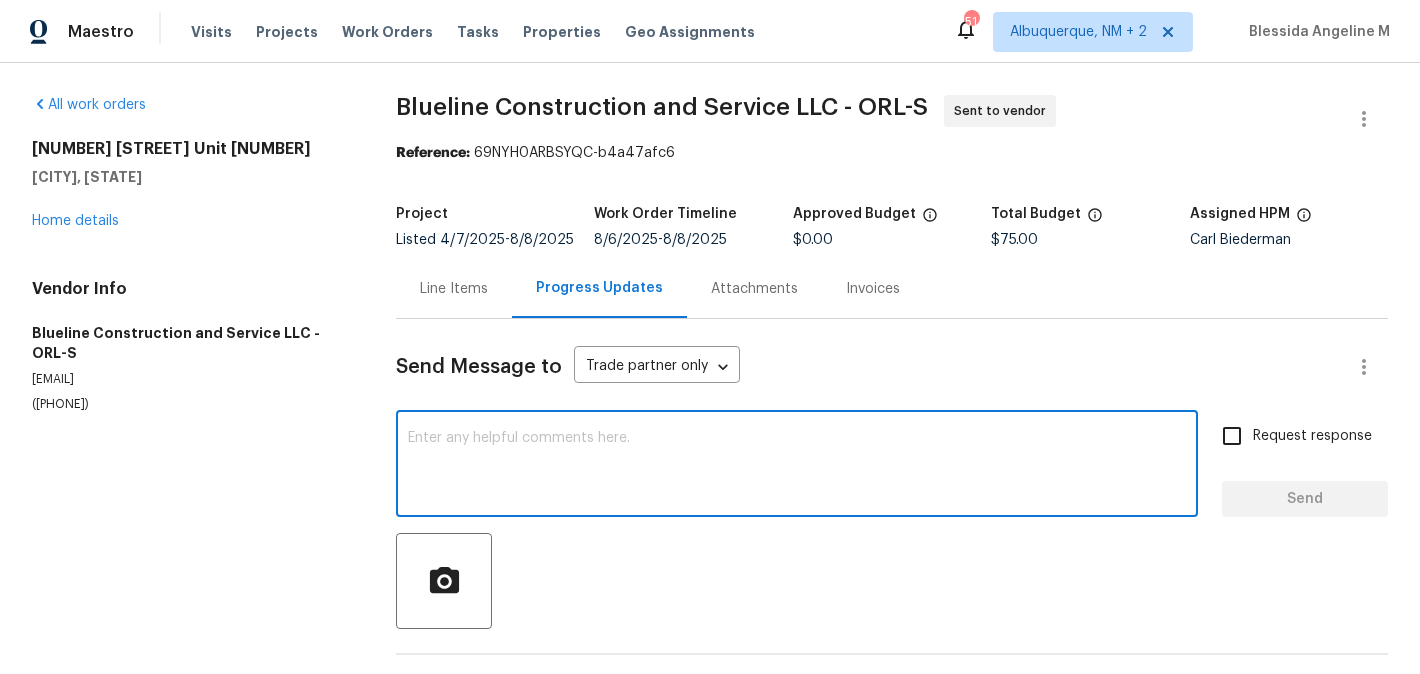 paste on "Hi, this is Blessida with Opendoor. I’m confirming you received the WO for the property at (Address). Please review and accept the WO within 24 hours and provide a schedule date. Please disregard the contact information for the HPM included in the WO. Our Centralised LWO Team is responsible for Listed WOs. The team can be reached through the portal or by phone at (480) 478-0155." 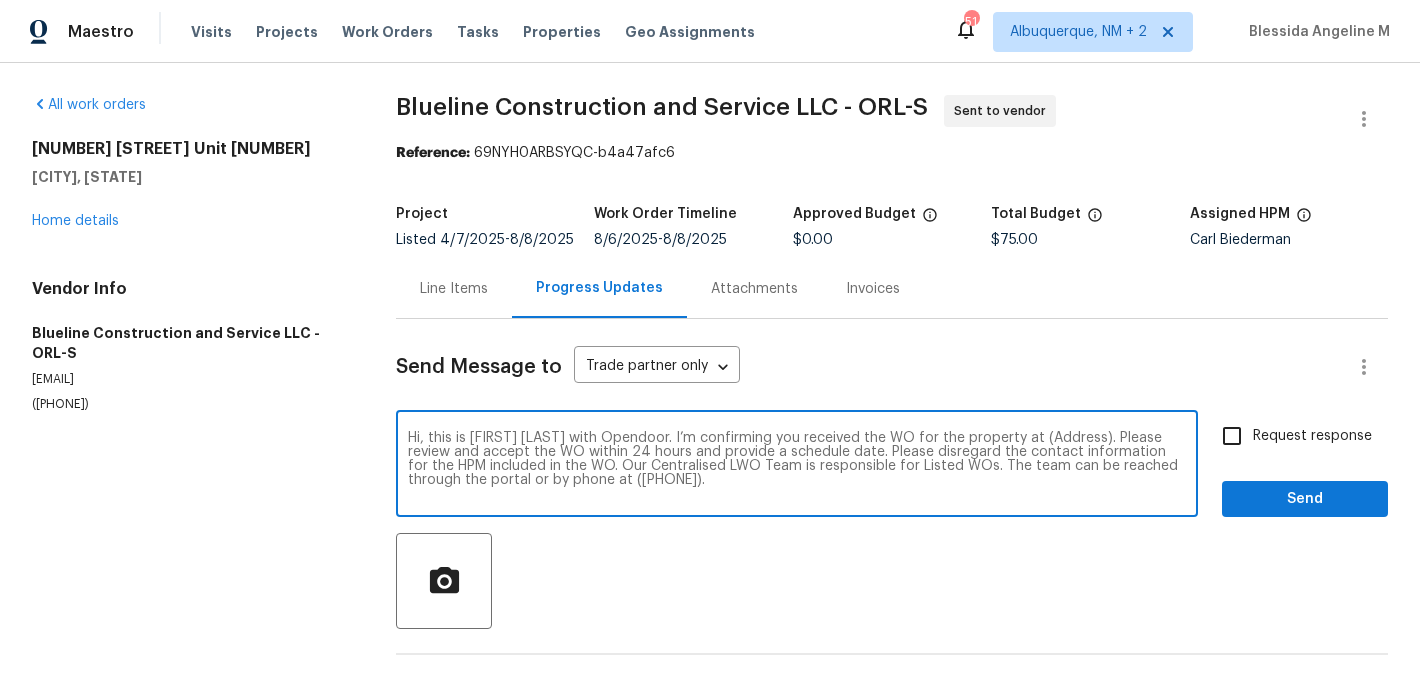 scroll, scrollTop: 0, scrollLeft: 0, axis: both 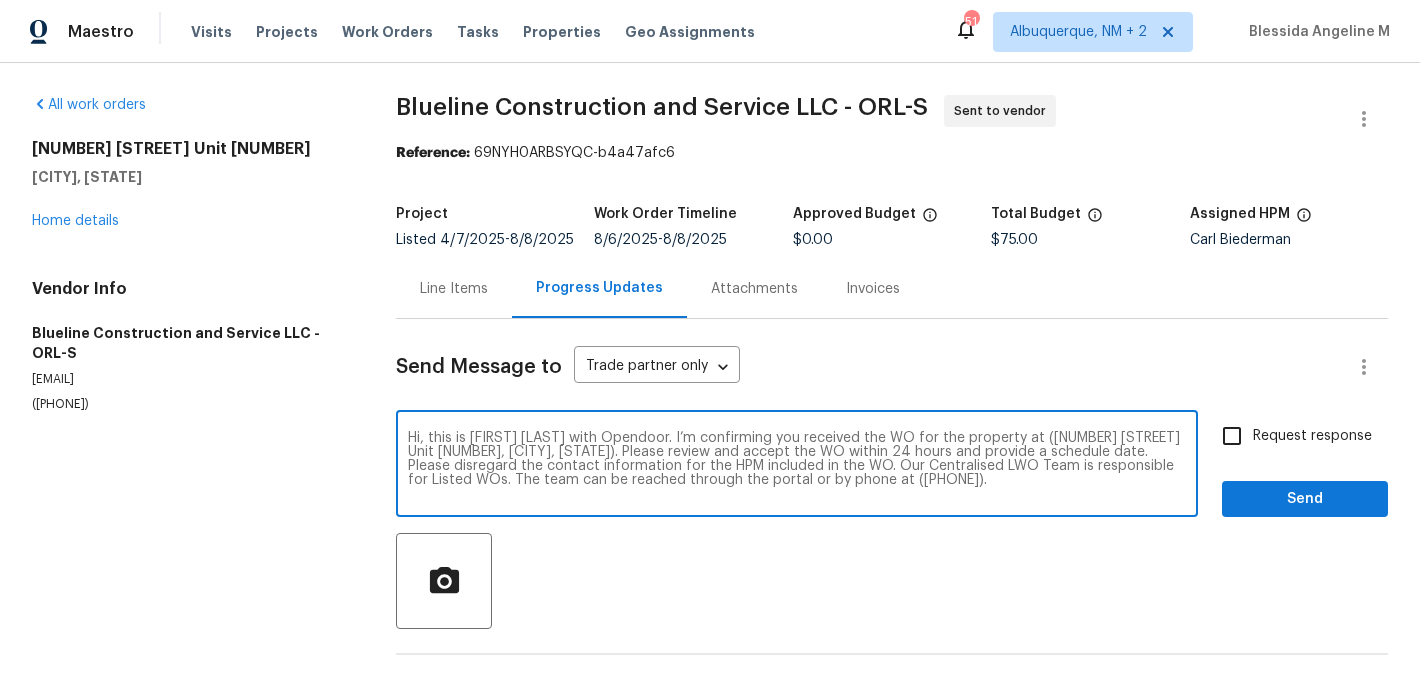 type on "Hi, this is Blessida with Opendoor. I’m confirming you received the WO for the property at (196 Riverbend Dr Unit 101, Altamonte Springs, FL 32714). Please review and accept the WO within 24 hours and provide a schedule date. Please disregard the contact information for the HPM included in the WO. Our Centralised LWO Team is responsible for Listed WOs. The team can be reached through the portal or by phone at (480) 478-0155." 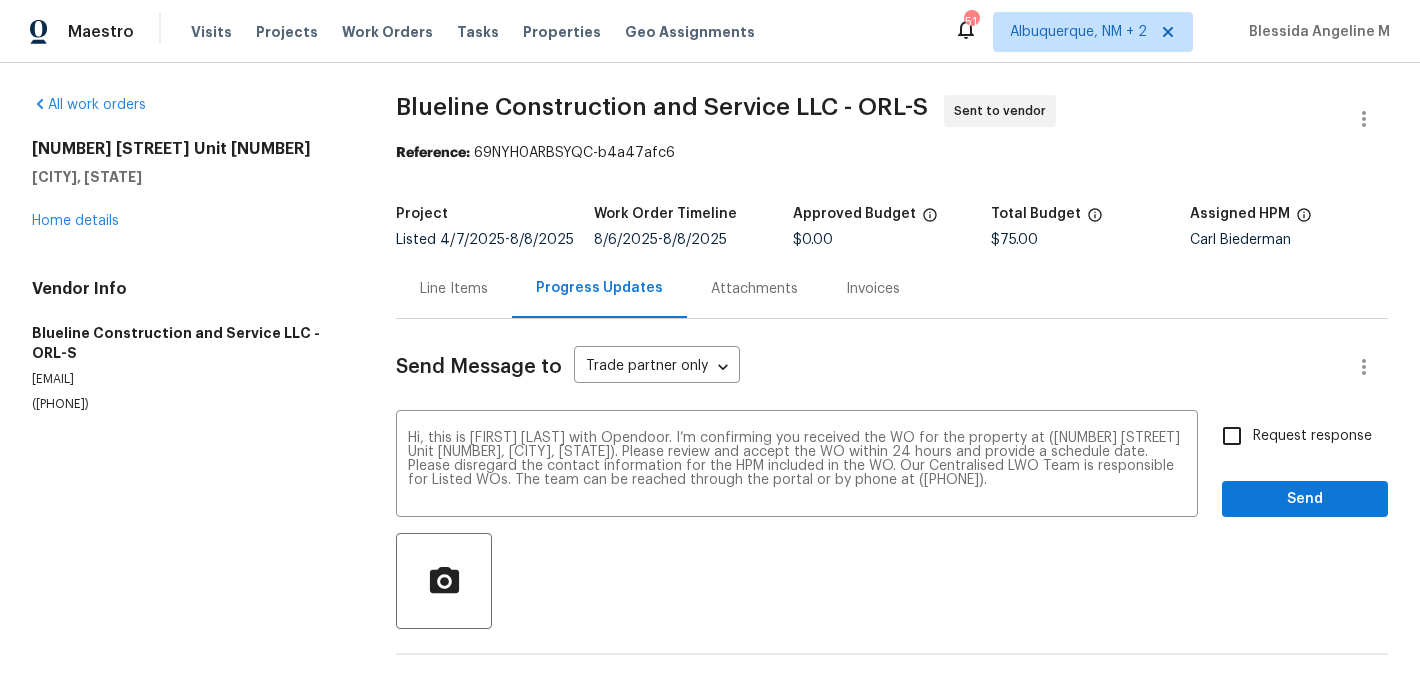 click on "Request response" at bounding box center (1312, 436) 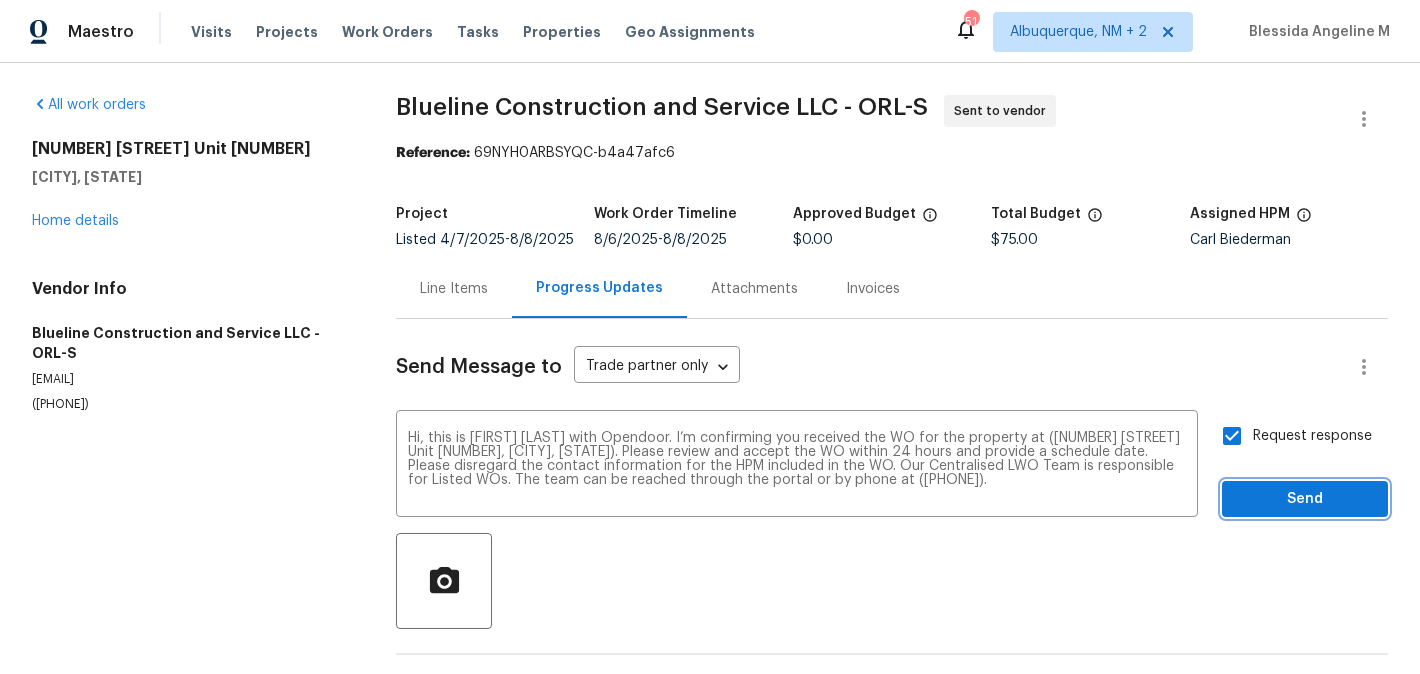 click on "Send" at bounding box center [1305, 499] 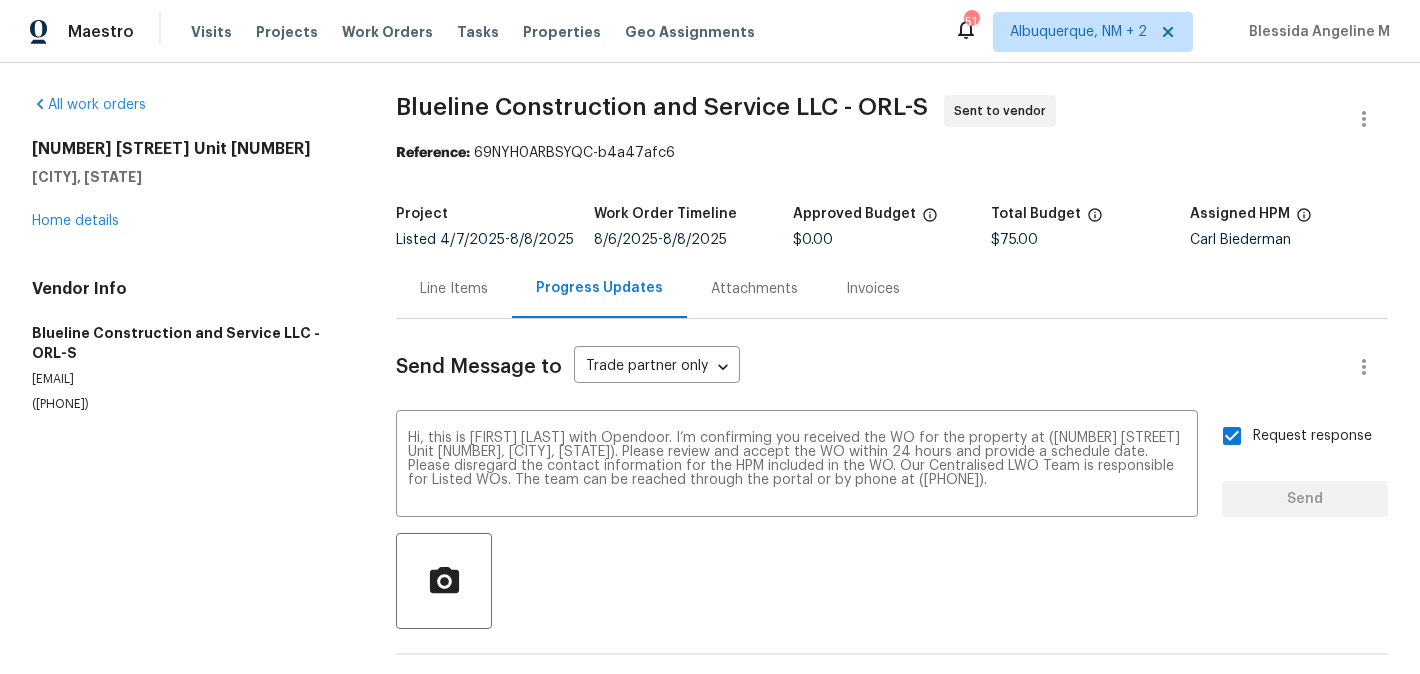 type 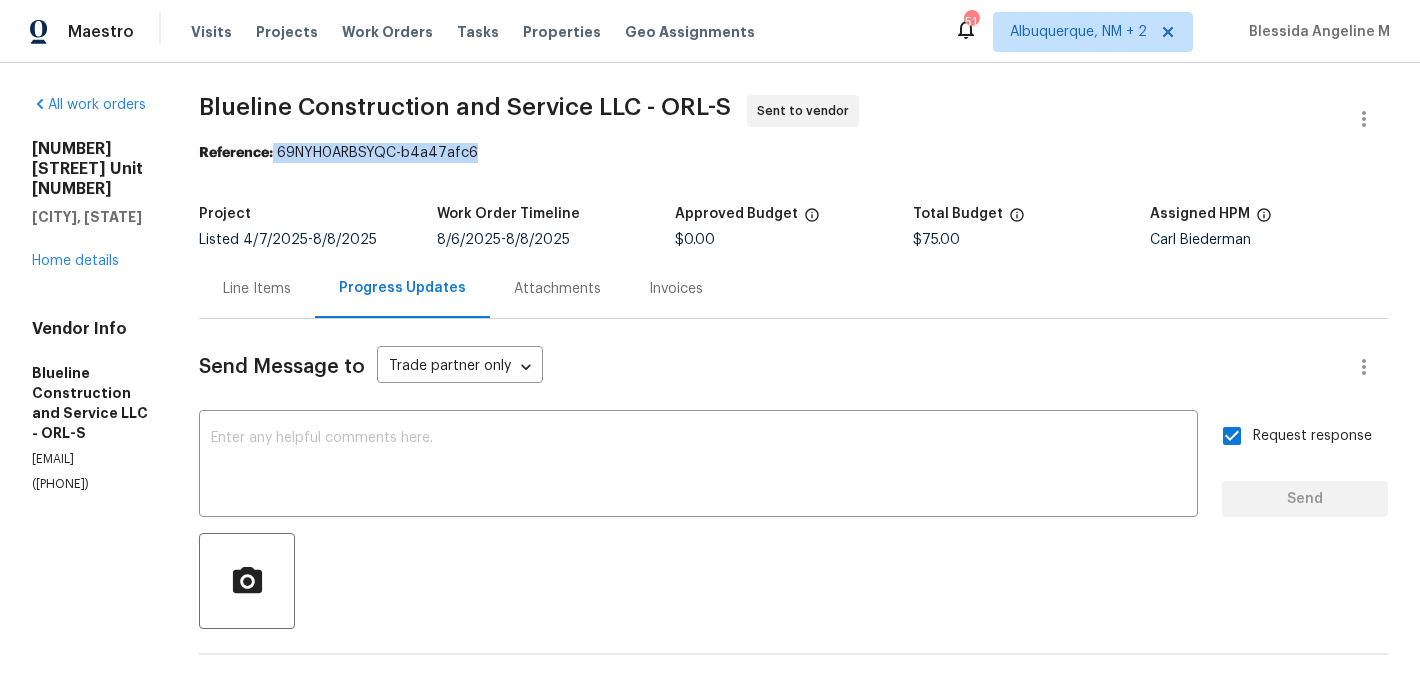 drag, startPoint x: 346, startPoint y: 151, endPoint x: 609, endPoint y: 151, distance: 263 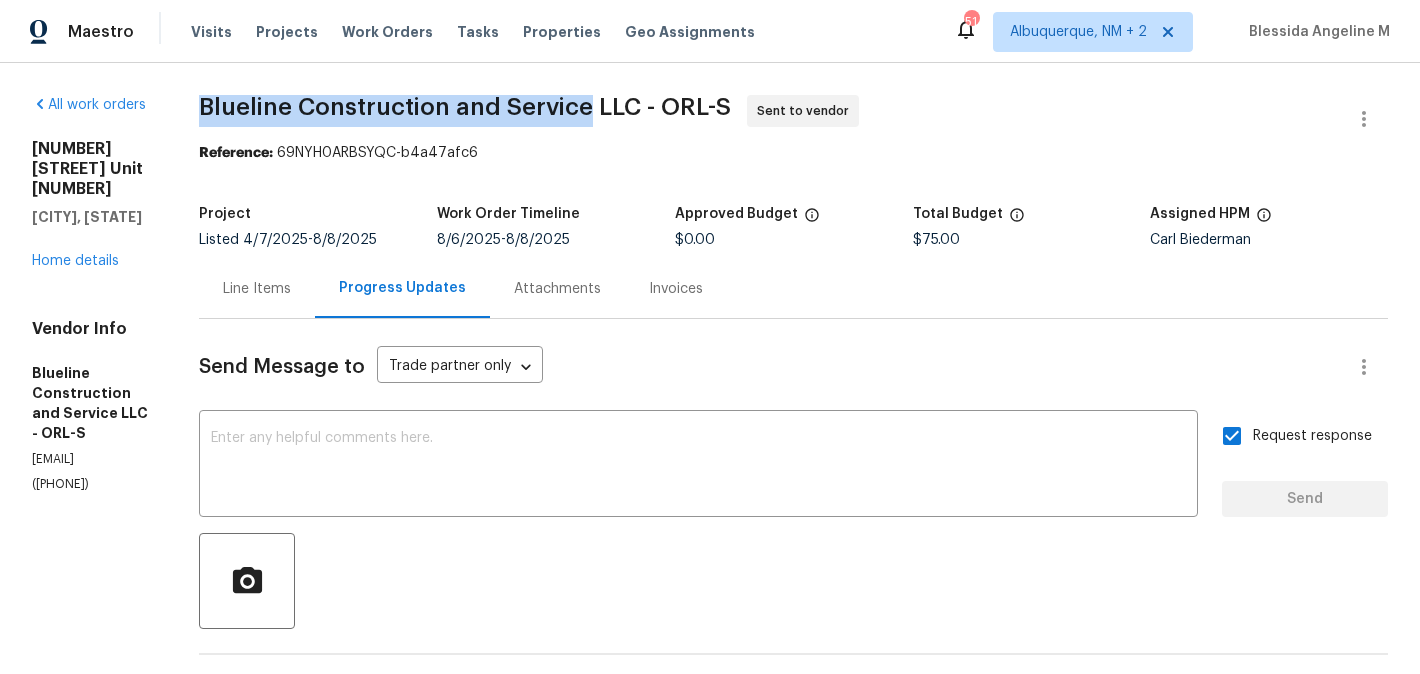 drag, startPoint x: 271, startPoint y: 107, endPoint x: 663, endPoint y: 118, distance: 392.1543 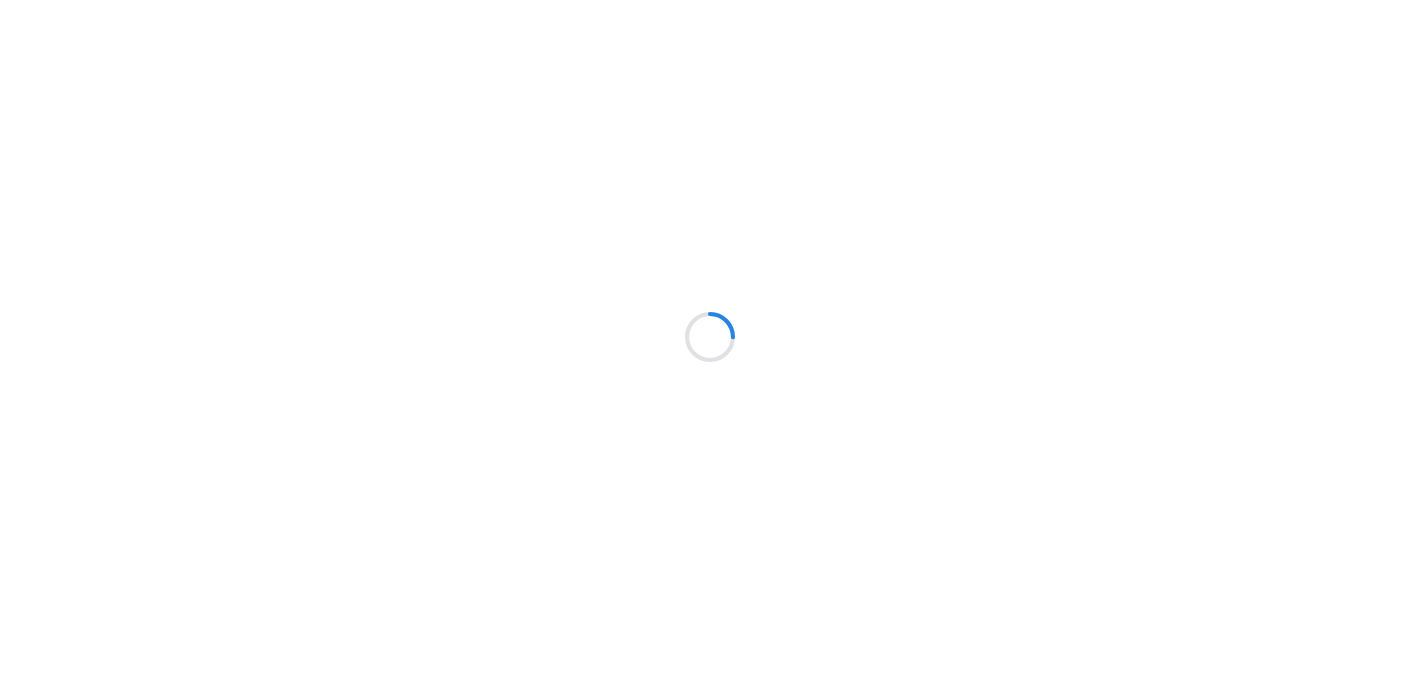 scroll, scrollTop: 0, scrollLeft: 0, axis: both 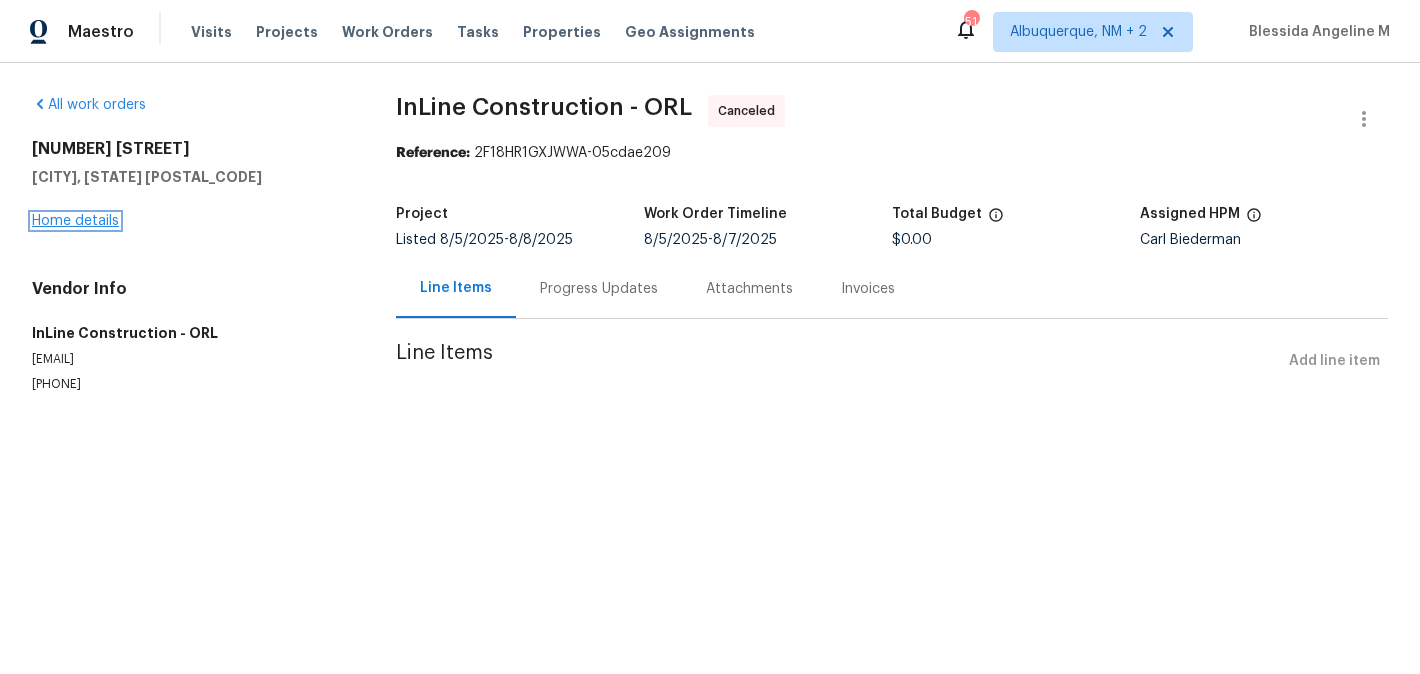 click on "Home details" at bounding box center (75, 221) 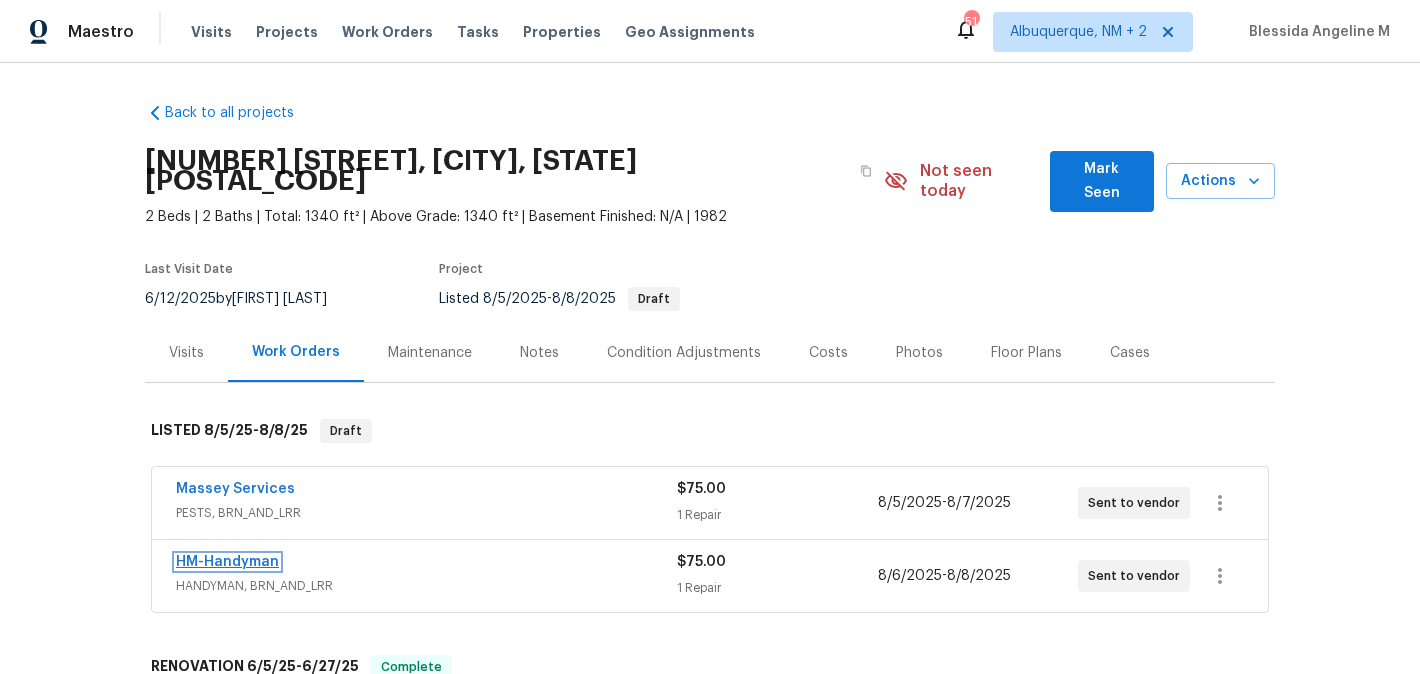 click on "HM-Handyman" at bounding box center [227, 562] 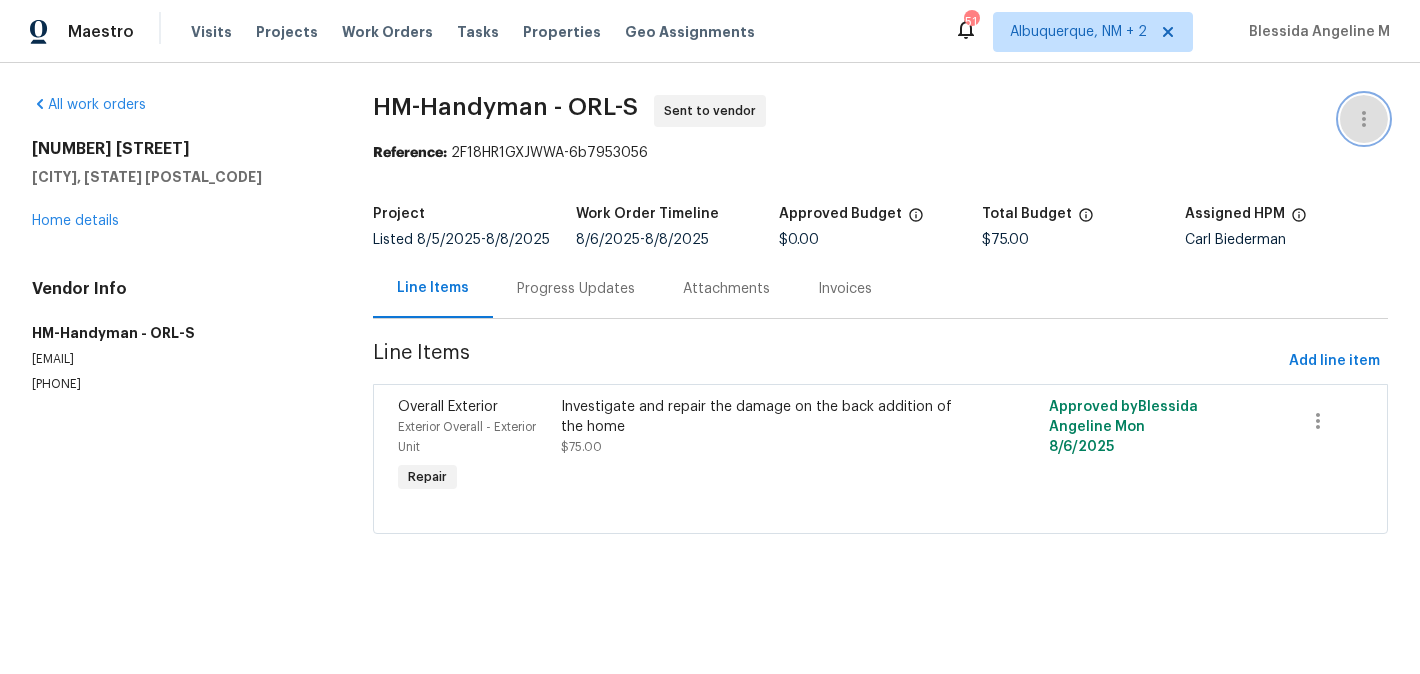 click 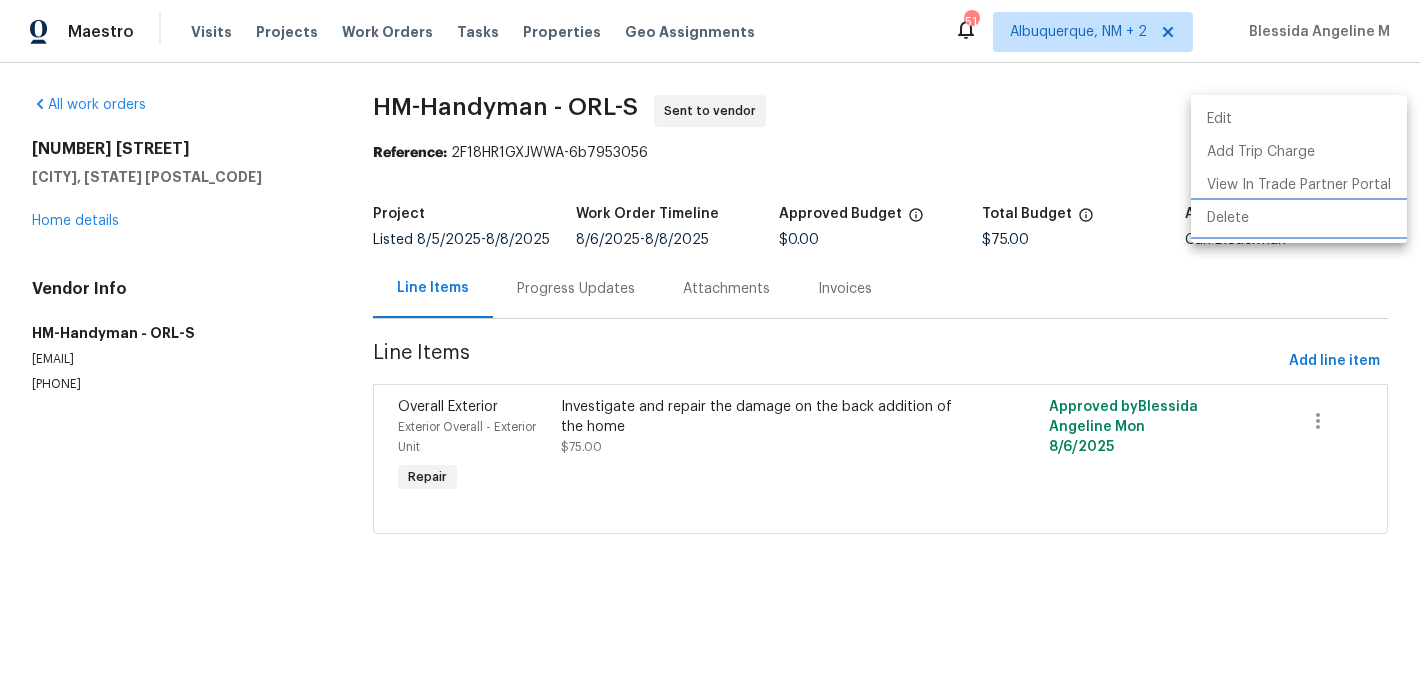 click on "Delete" at bounding box center [1299, 218] 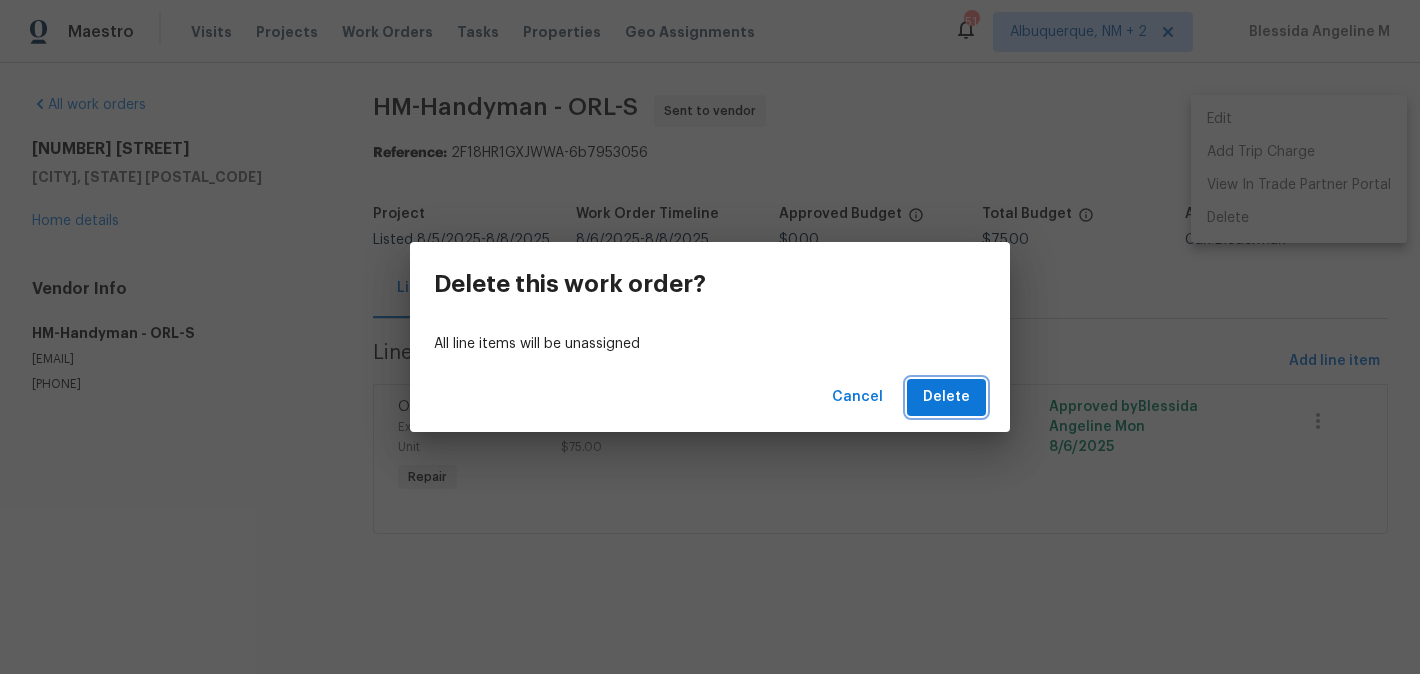 click on "Delete" at bounding box center (946, 397) 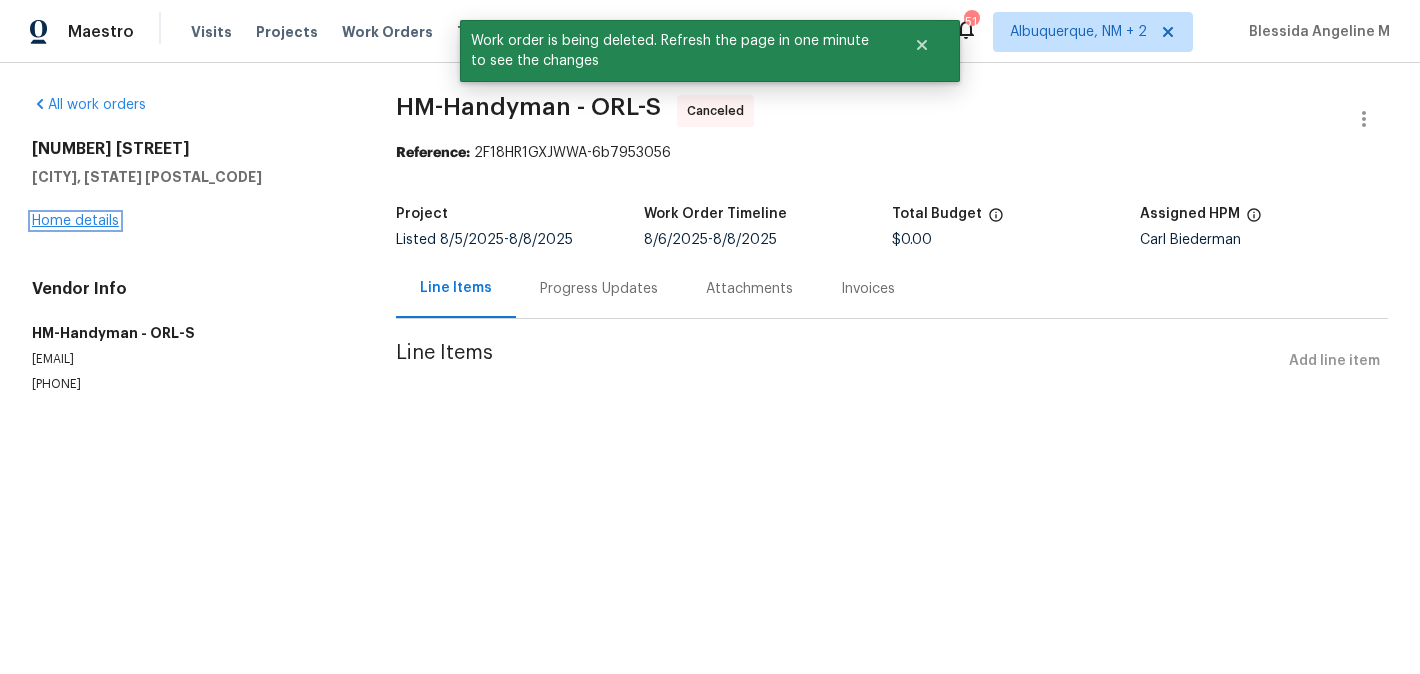 click on "Home details" at bounding box center [75, 221] 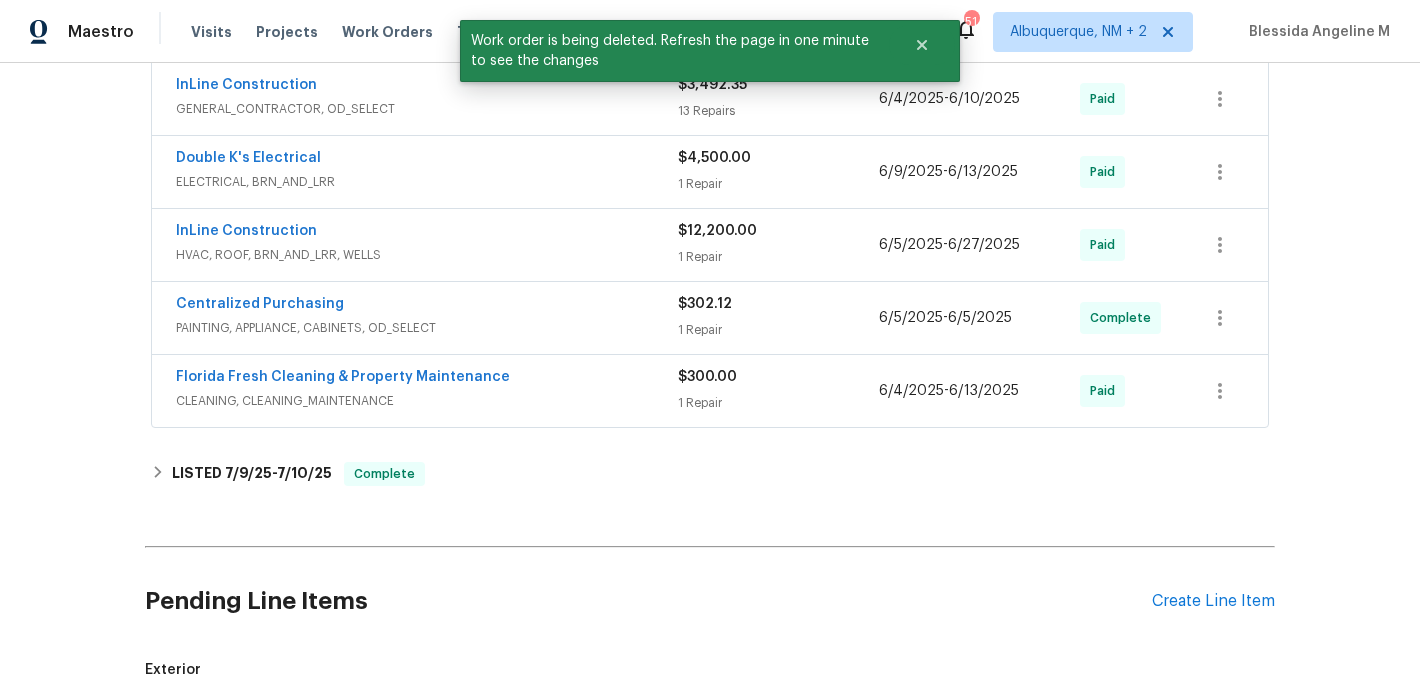 scroll, scrollTop: 778, scrollLeft: 0, axis: vertical 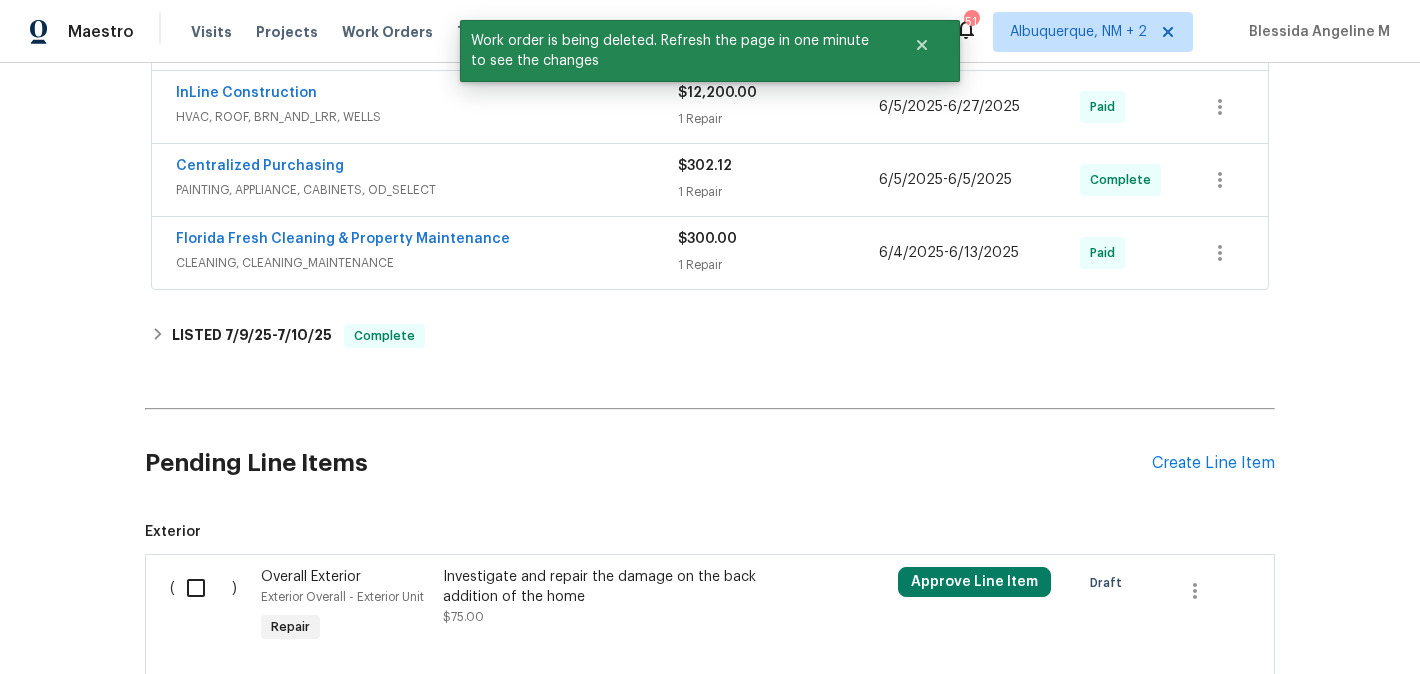 click at bounding box center [203, 588] 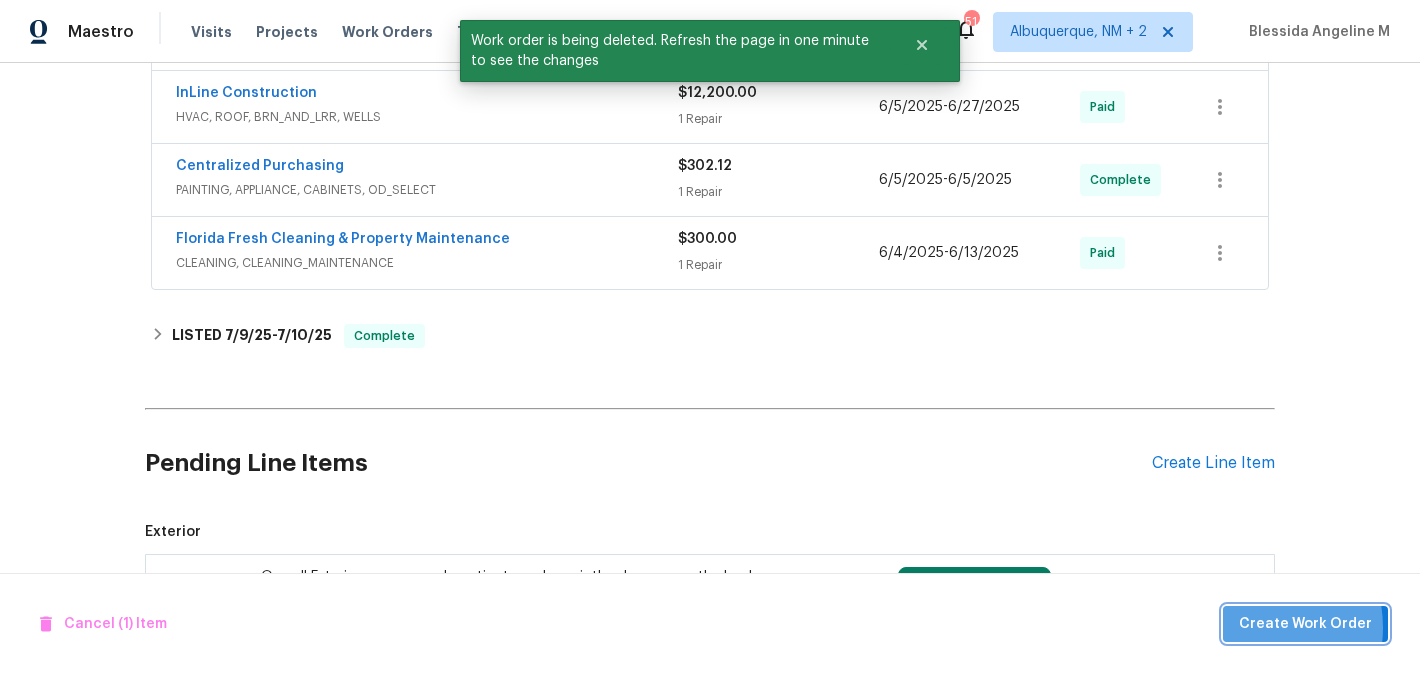 click on "Create Work Order" at bounding box center (1305, 624) 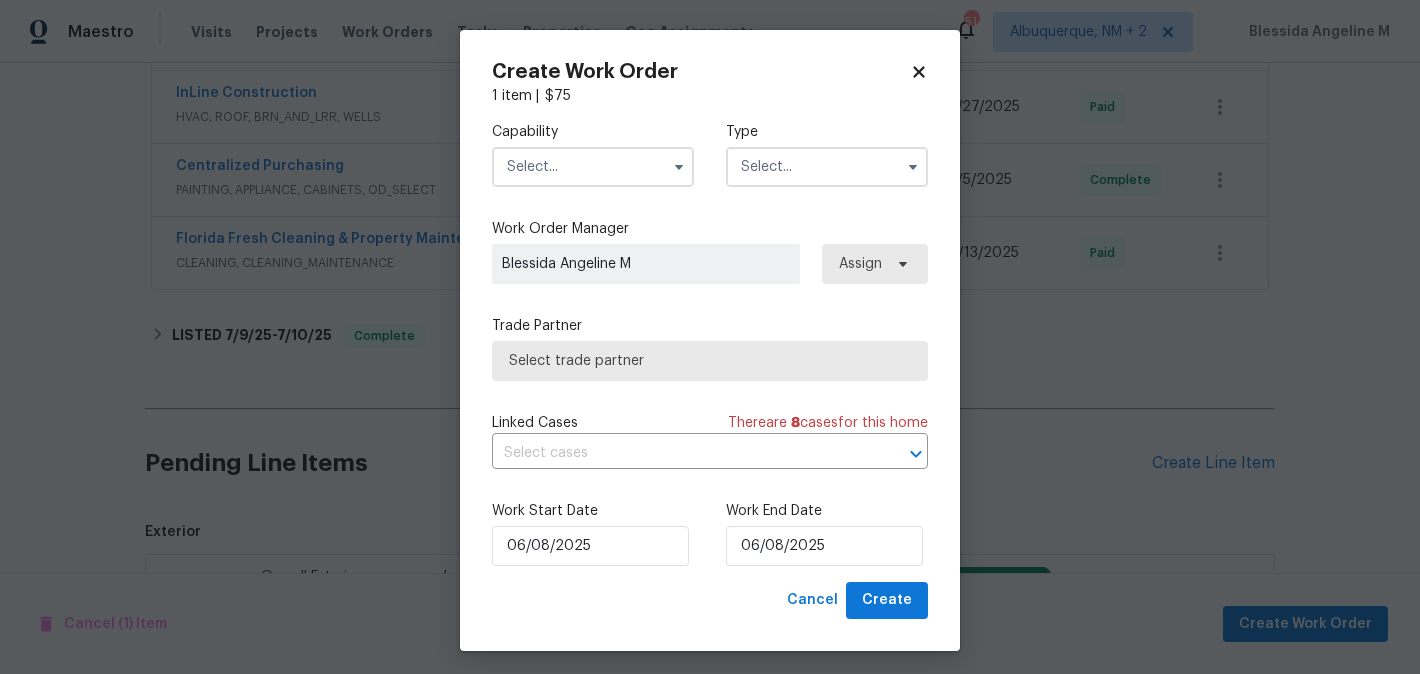 click at bounding box center (593, 167) 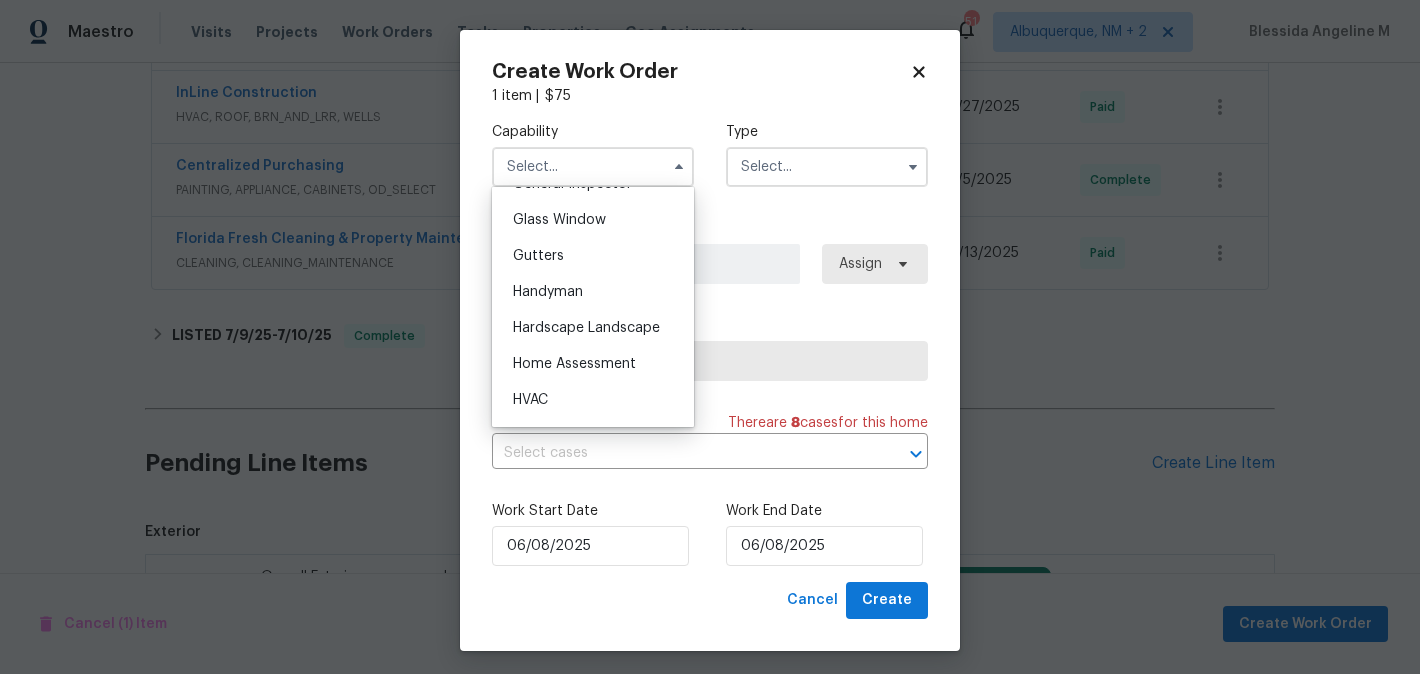 scroll, scrollTop: 1019, scrollLeft: 0, axis: vertical 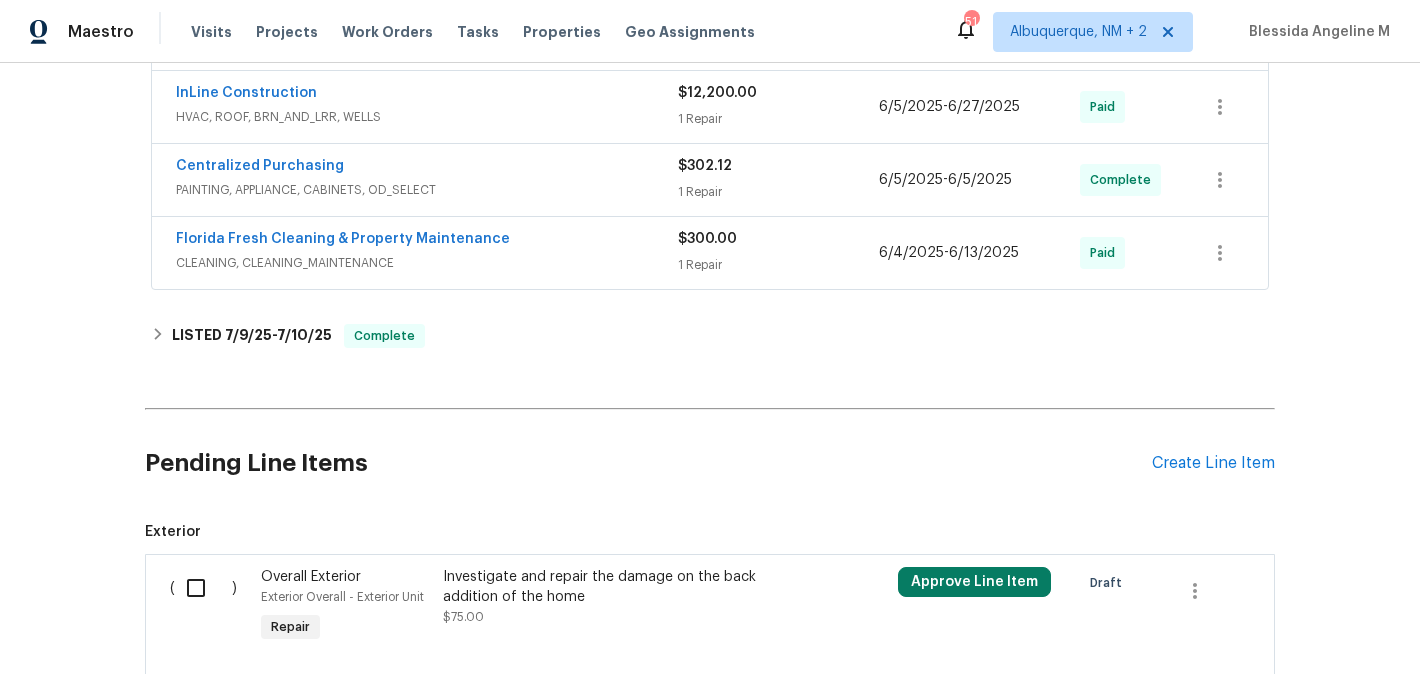 click at bounding box center (203, 588) 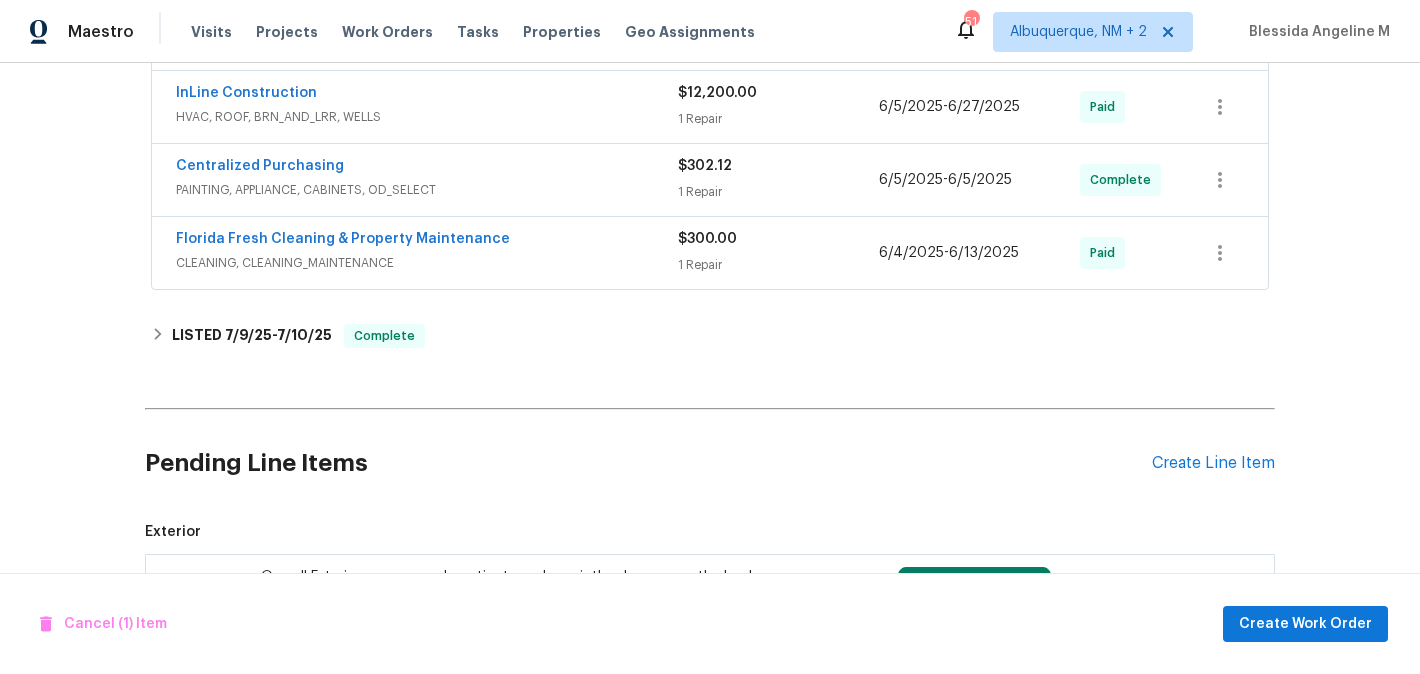 click on "Back to all projects 879 Tamerlane St, Deltona, FL 32725 2 Beds | 2 Baths | Total: 1340 ft² | Above Grade: 1340 ft² | Basement Finished: N/A | 1982 Not seen today Mark Seen Actions Last Visit Date 6/12/2025  by  Josh Devinney   Project Listed   8/5/2025  -  8/7/2025 Draft Visits Work Orders Maintenance Notes Condition Adjustments Costs Photos Floor Plans Cases LISTED   8/5/25  -  8/7/25 Draft Massey Services PESTS, BRN_AND_LRR $75.00 1 Repair 8/5/2025  -  8/7/2025 Sent to vendor RENOVATION   6/5/25  -  6/27/25 Complete Your Choice Flooring FLOORING $1,401.12 1 Repair 6/5/2025  -  6/13/2025 In Progress InLine Construction GENERAL_CONTRACTOR, OD_SELECT $3,492.35 13 Repairs 6/4/2025  -  6/10/2025 Paid Double K's Electrical ELECTRICAL, BRN_AND_LRR $4,500.00 1 Repair 6/9/2025  -  6/13/2025 Paid InLine Construction HVAC, ROOF, BRN_AND_LRR, WELLS $12,200.00 1 Repair 6/5/2025  -  6/27/2025 Paid Centralized Purchasing PAINTING, APPLIANCE, CABINETS, OD_SELECT $302.12 1 Repair 6/5/2025  -  6/5/2025 Complete $300.00" at bounding box center (710, 4) 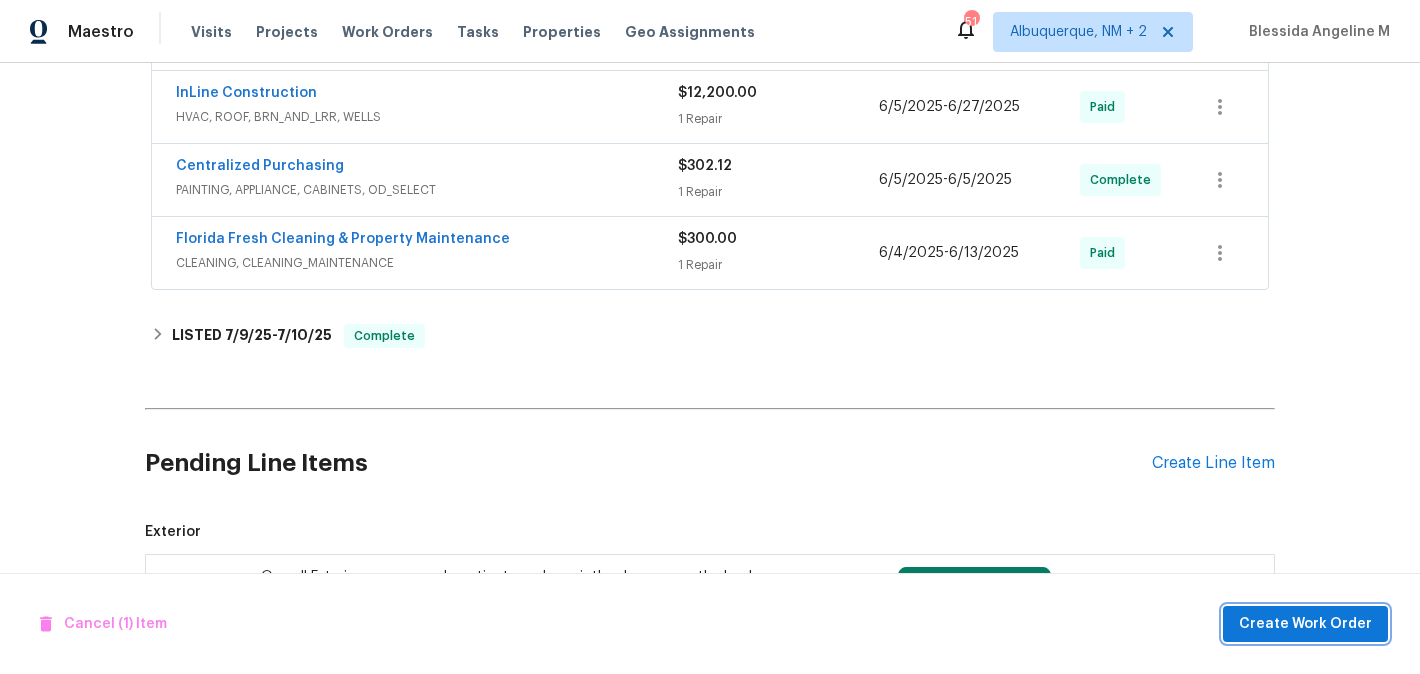 click on "Create Work Order" at bounding box center (1305, 624) 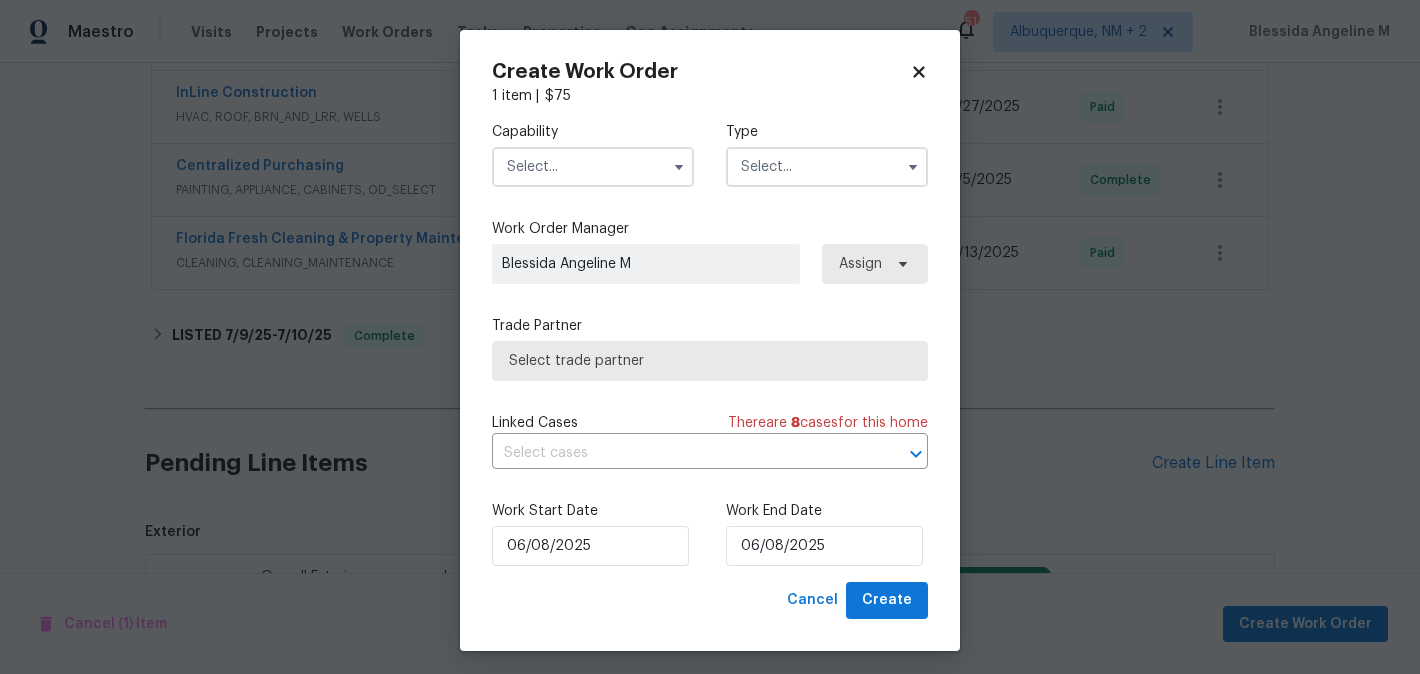 click at bounding box center (593, 167) 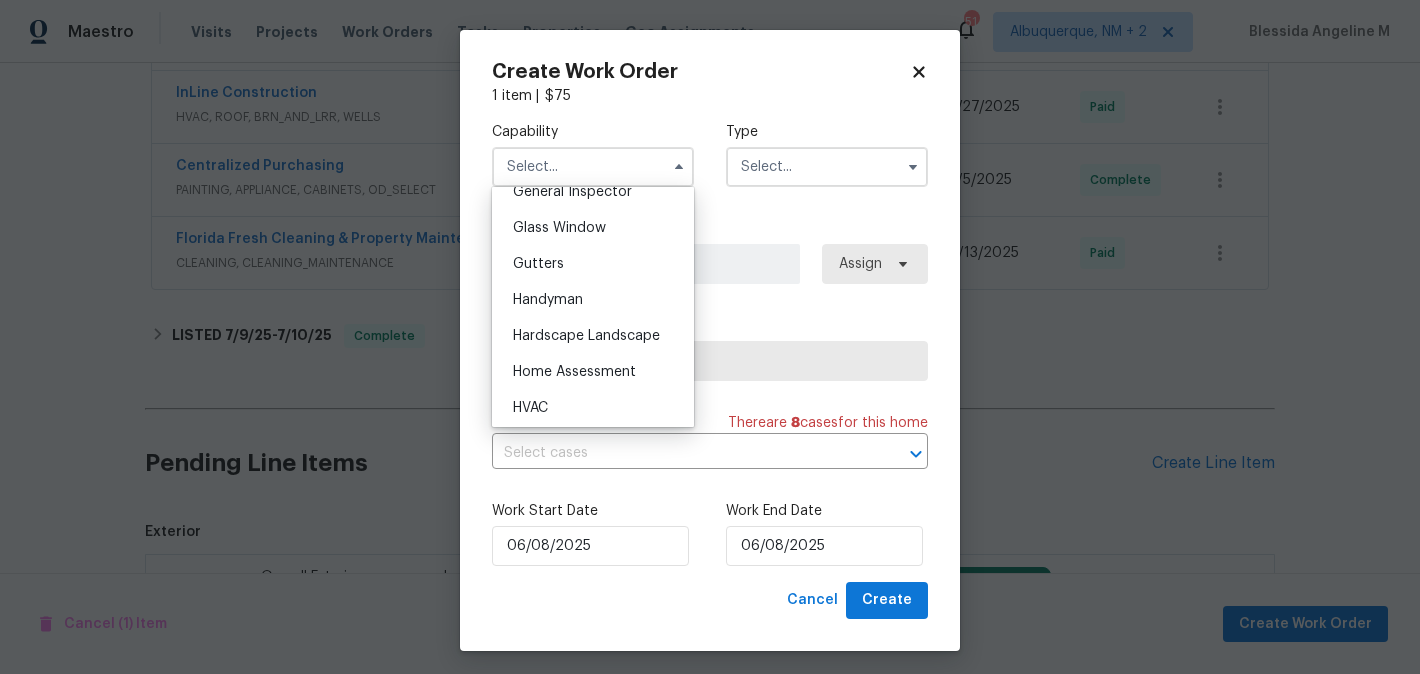 scroll, scrollTop: 1013, scrollLeft: 0, axis: vertical 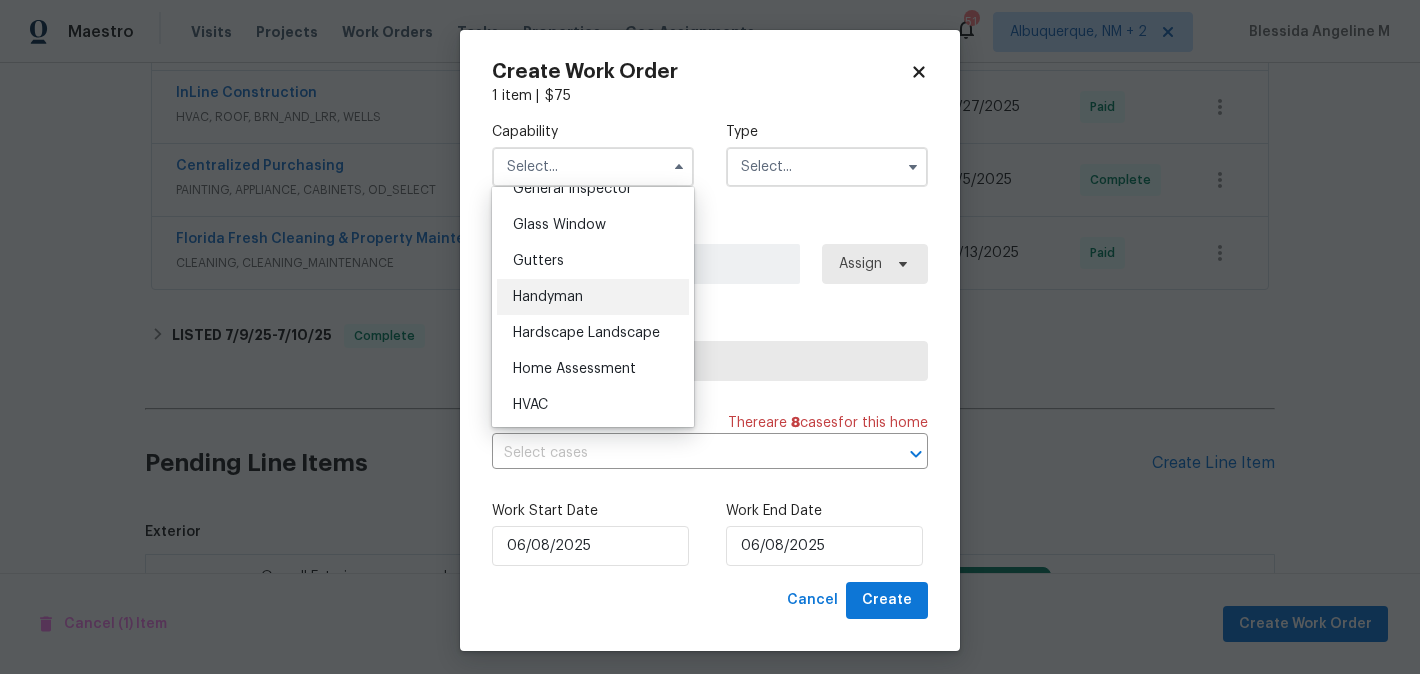 click on "Handyman" at bounding box center (593, 297) 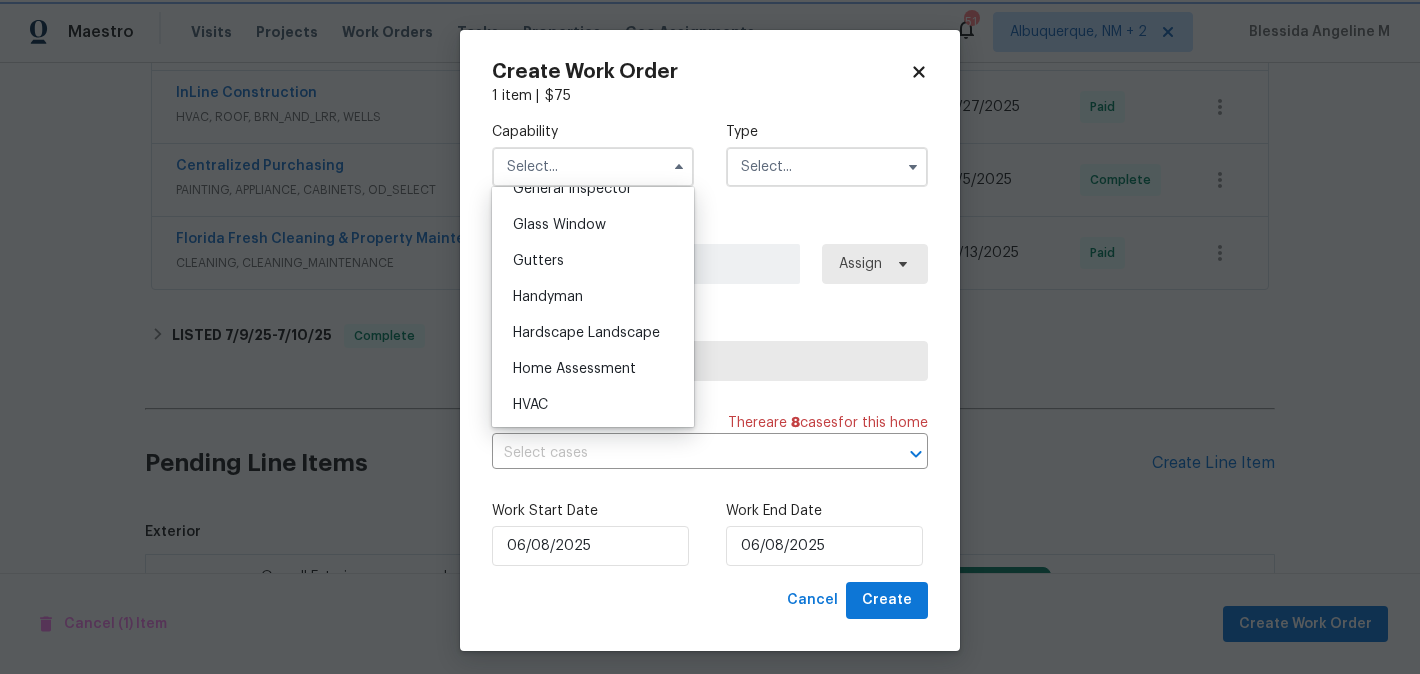 type on "Handyman" 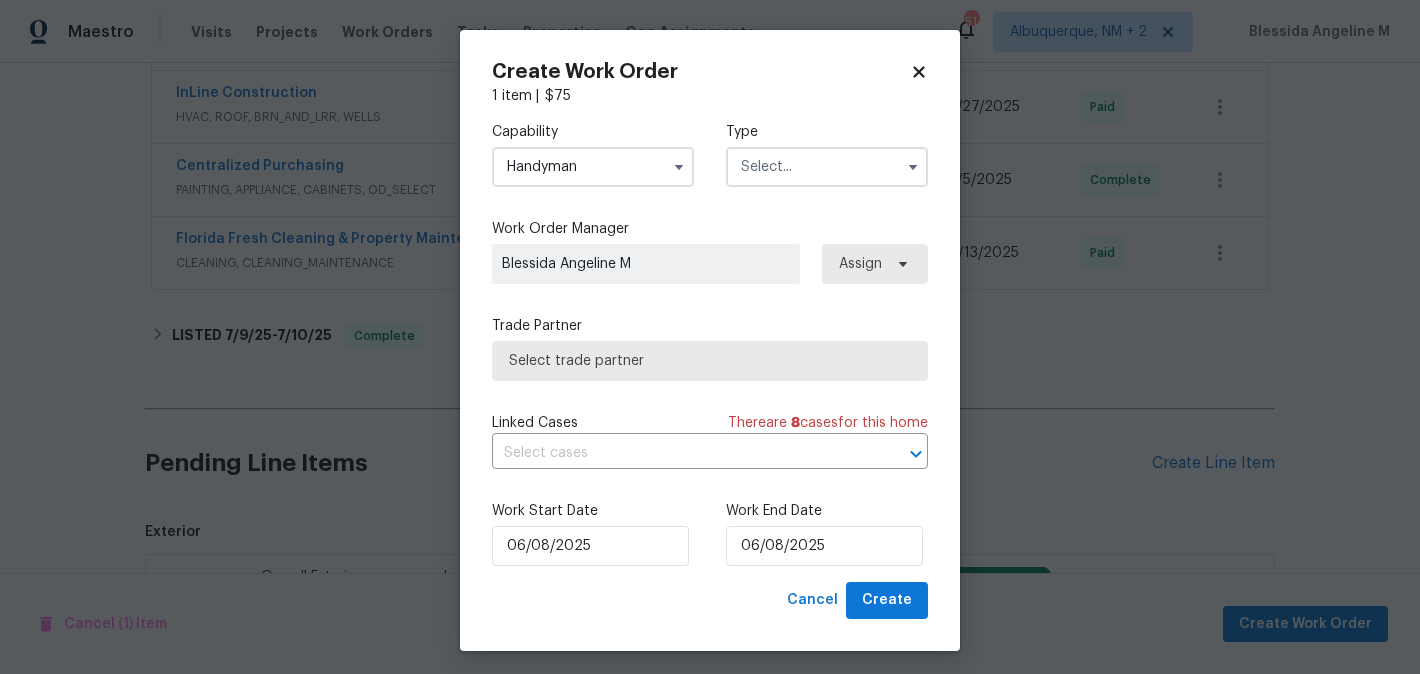 click at bounding box center [827, 167] 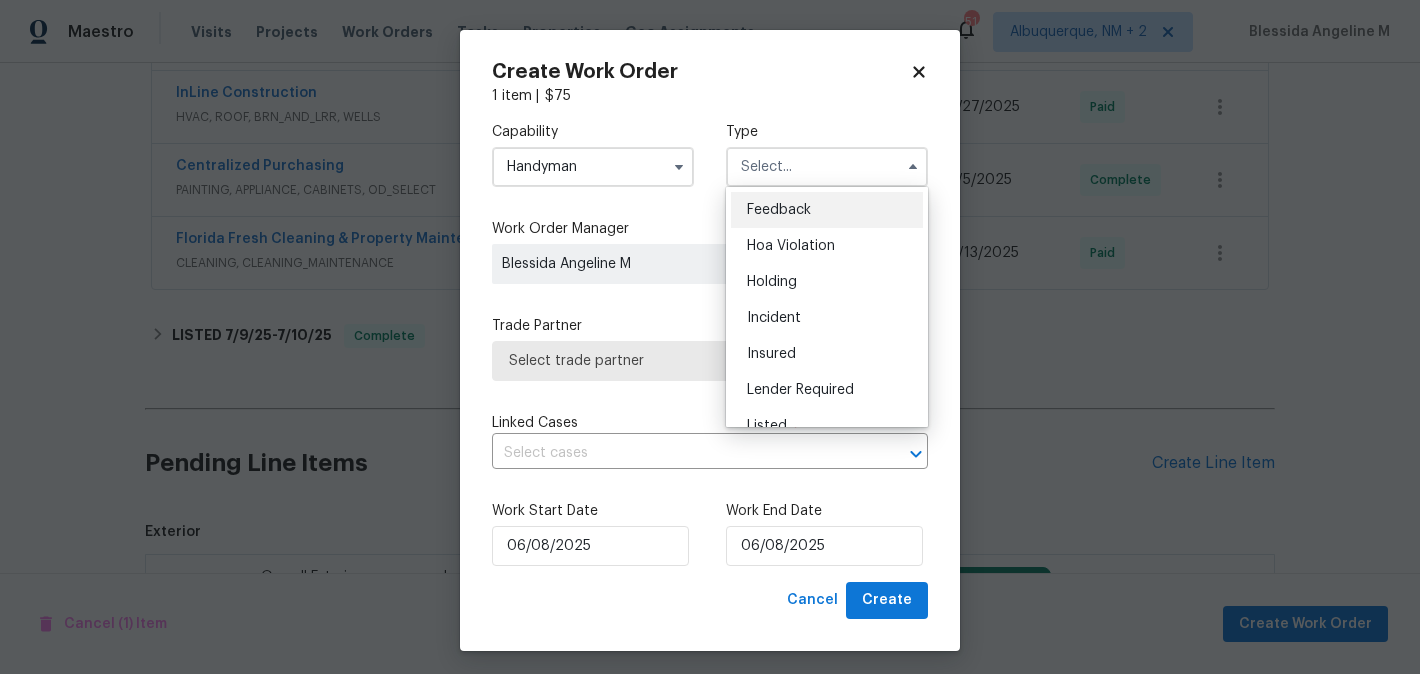 click on "Feedback" at bounding box center (827, 210) 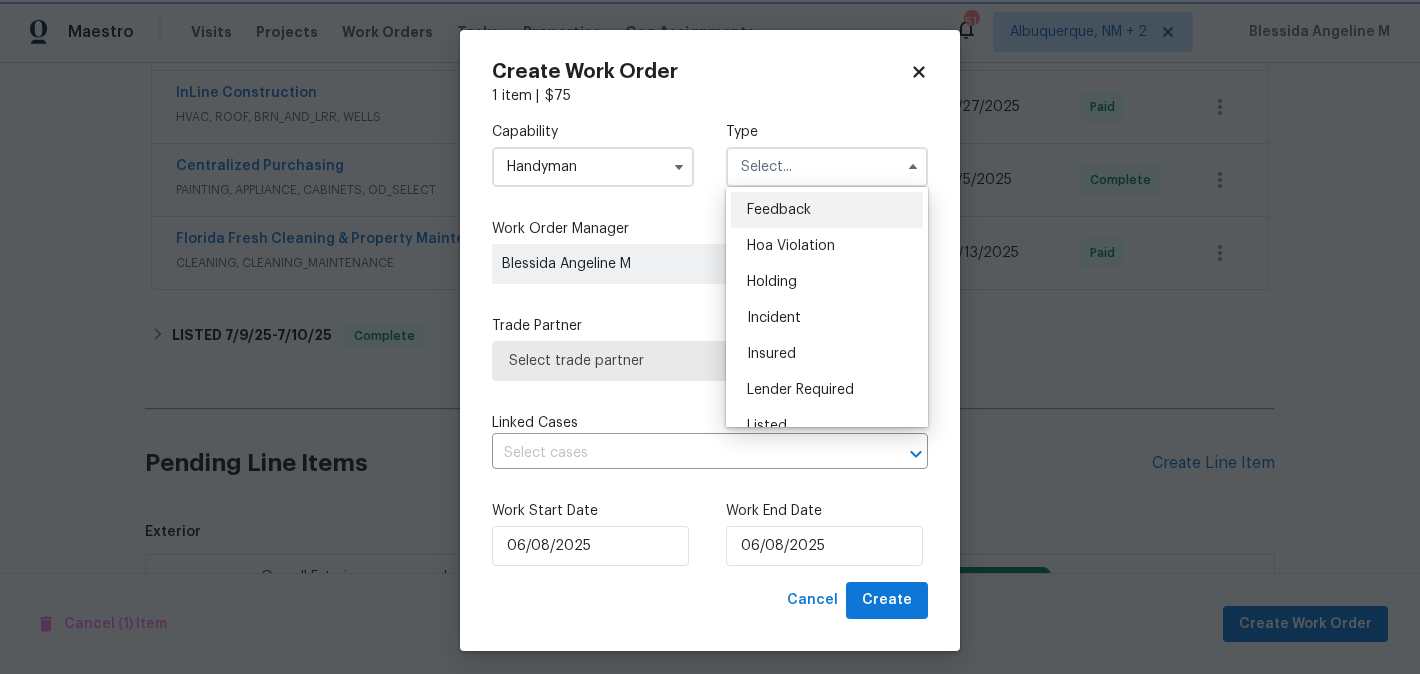 type on "Feedback" 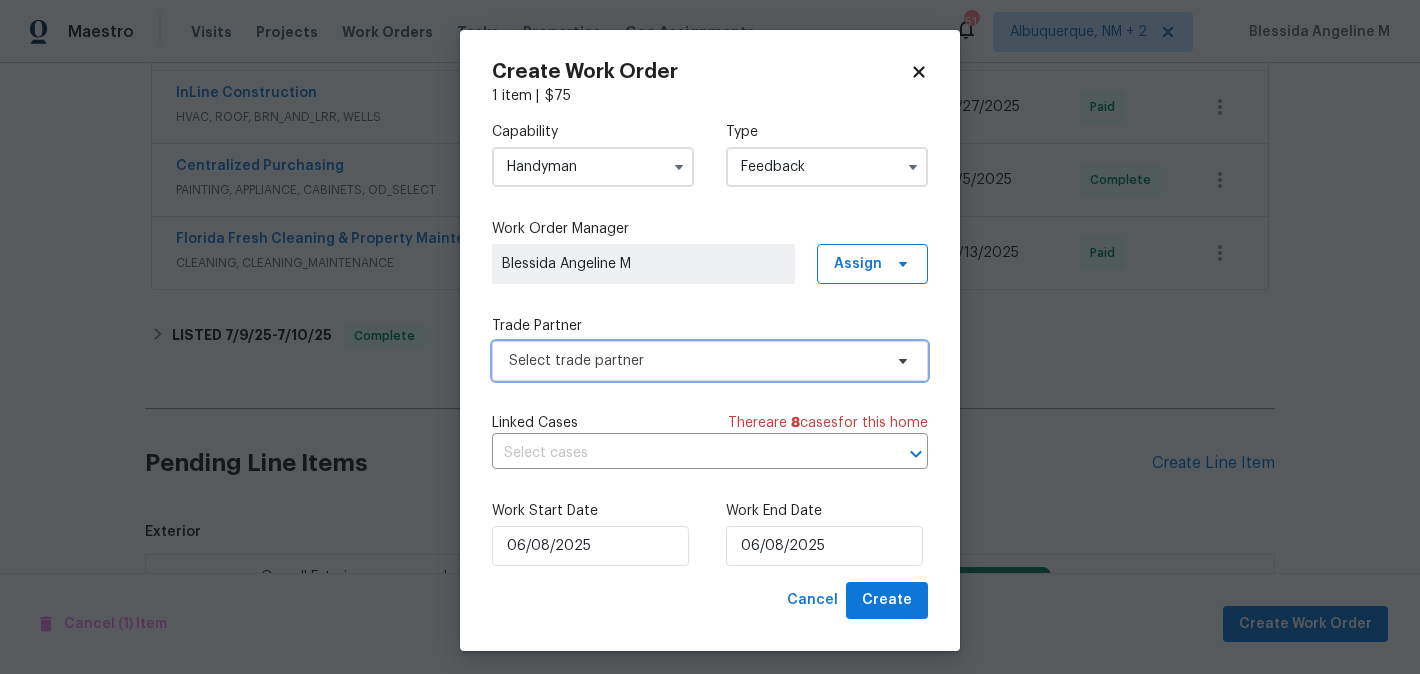 click on "Select trade partner" at bounding box center [695, 361] 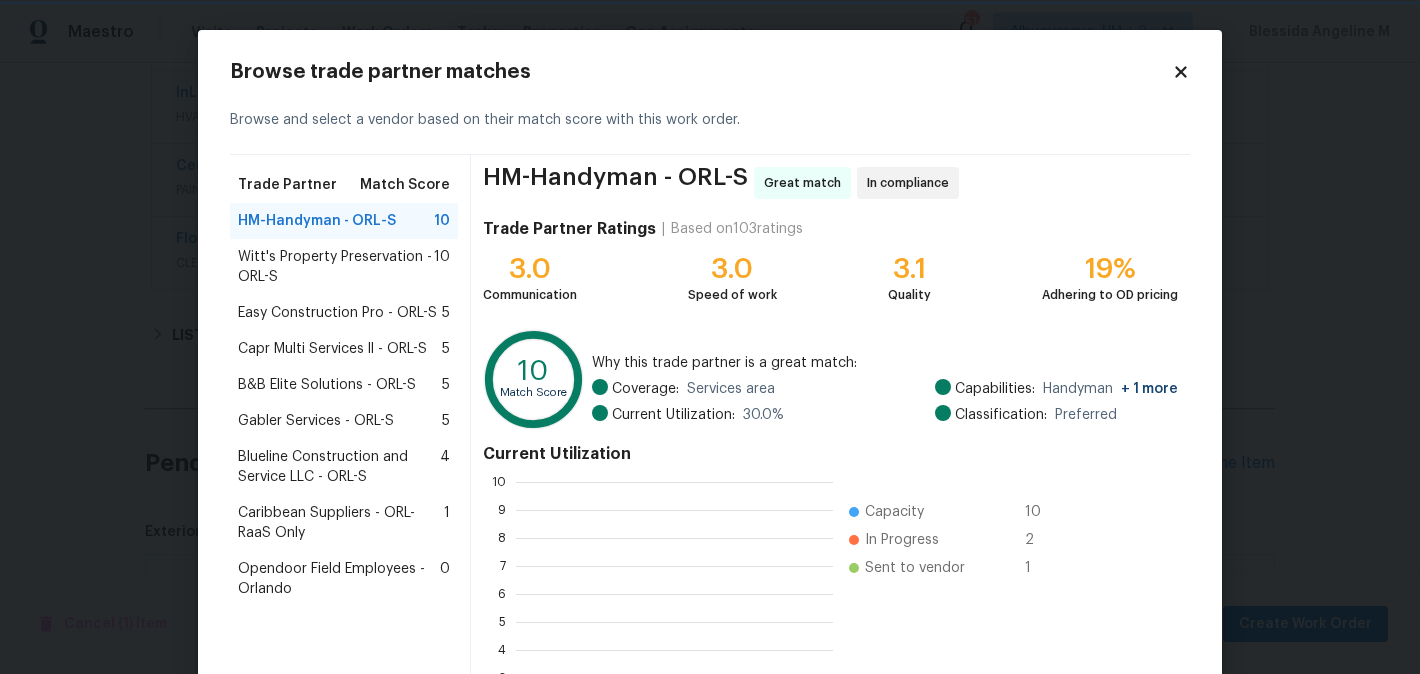 scroll, scrollTop: 280, scrollLeft: 317, axis: both 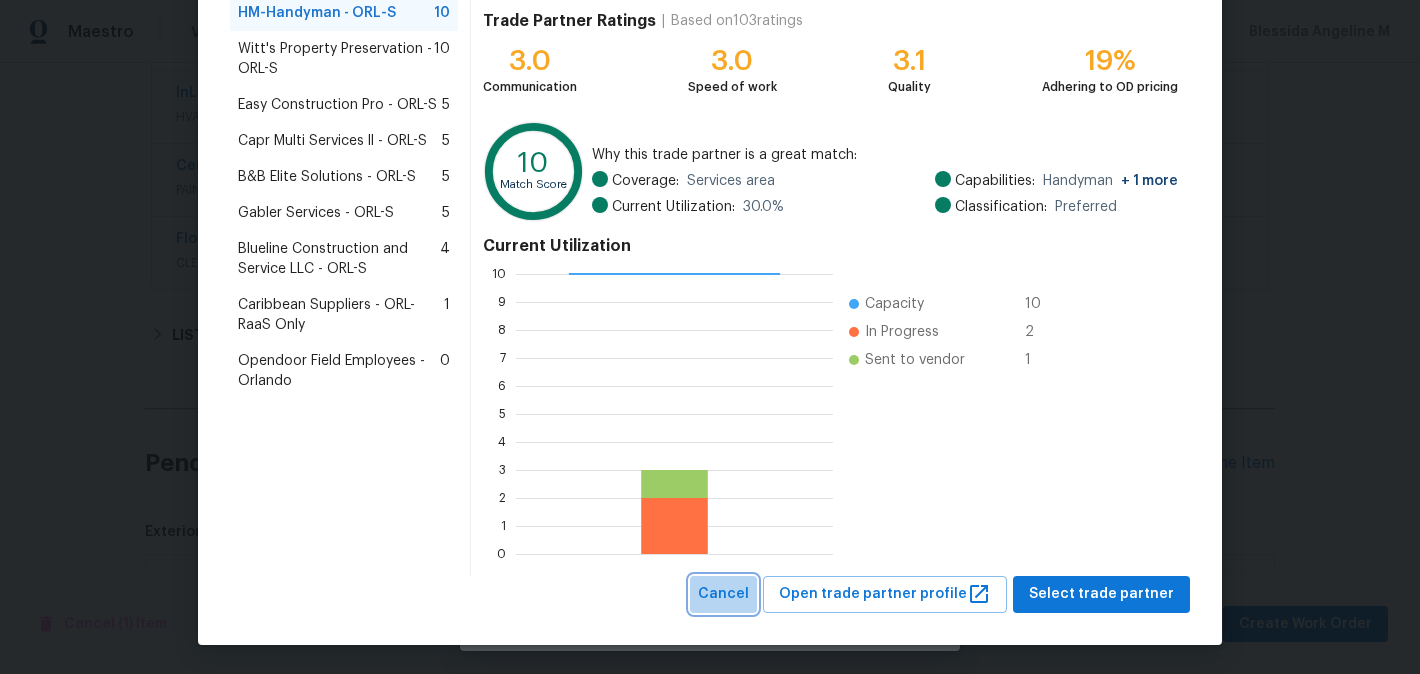 click on "Cancel" at bounding box center (723, 594) 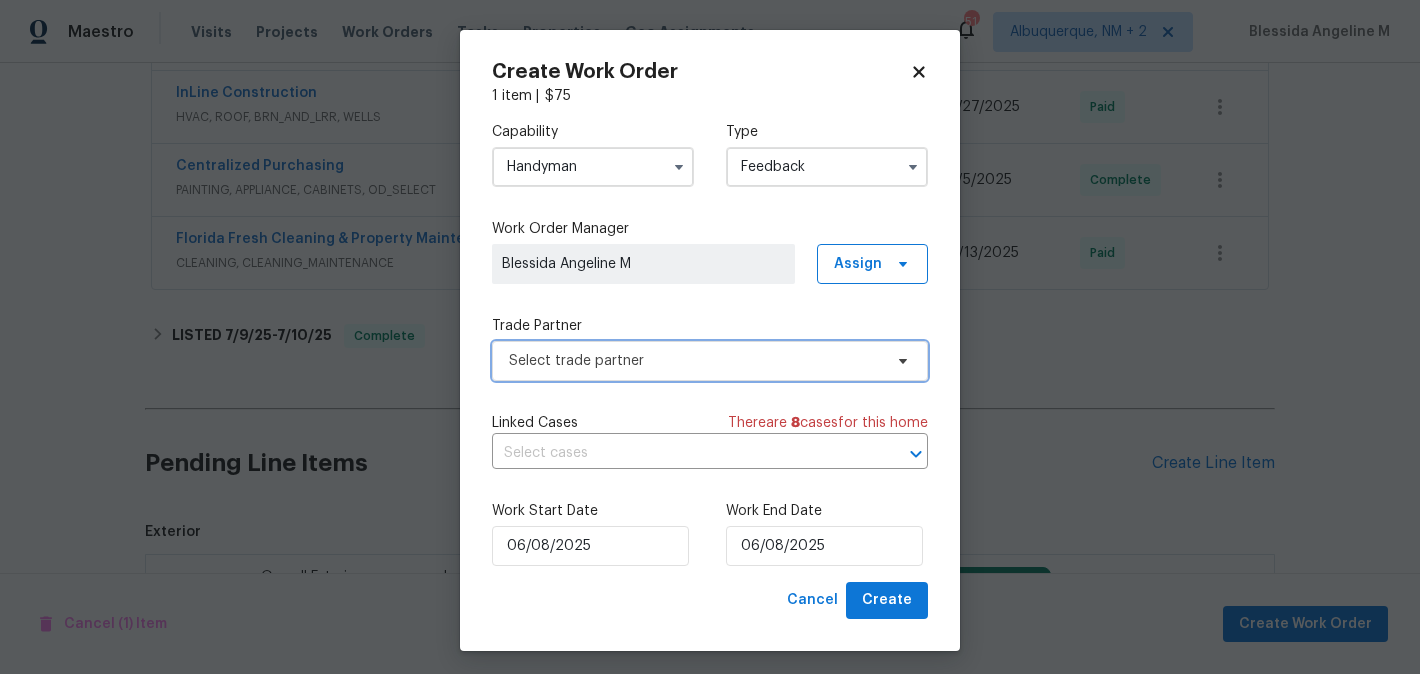 scroll, scrollTop: 0, scrollLeft: 0, axis: both 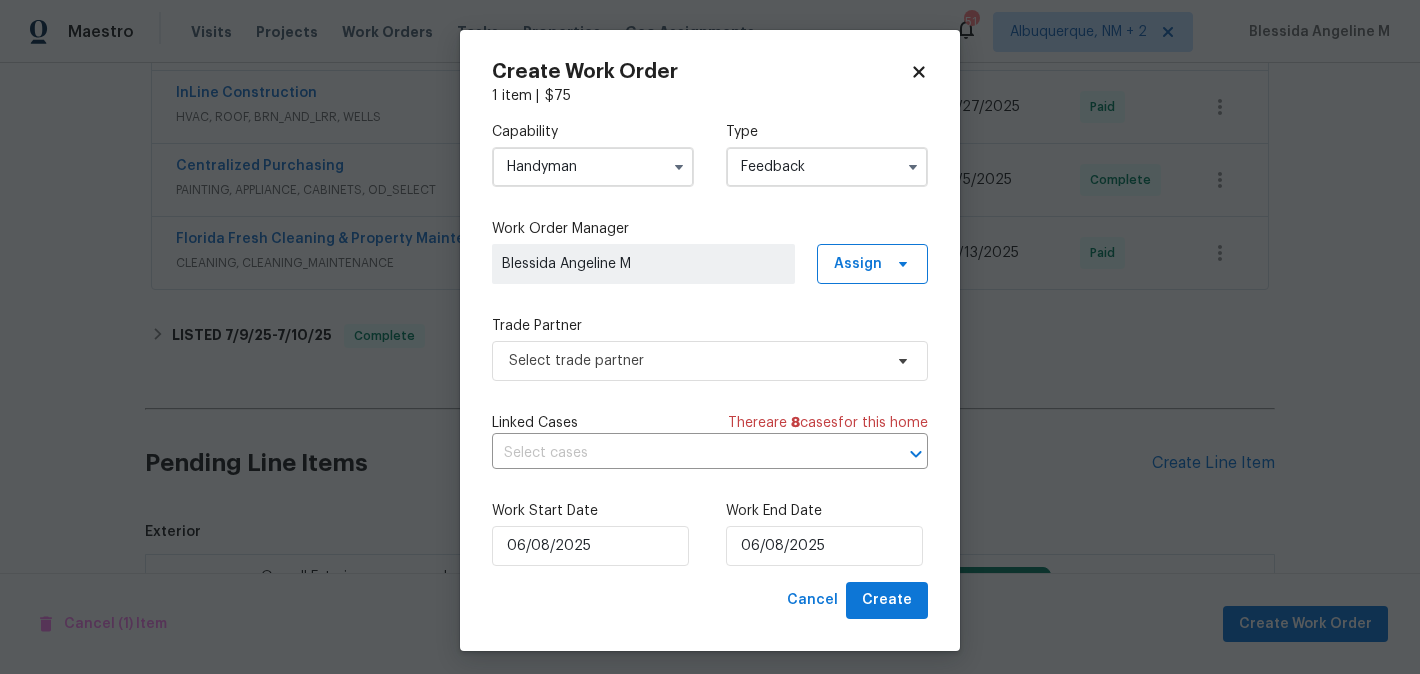 click on "Handyman" at bounding box center [593, 167] 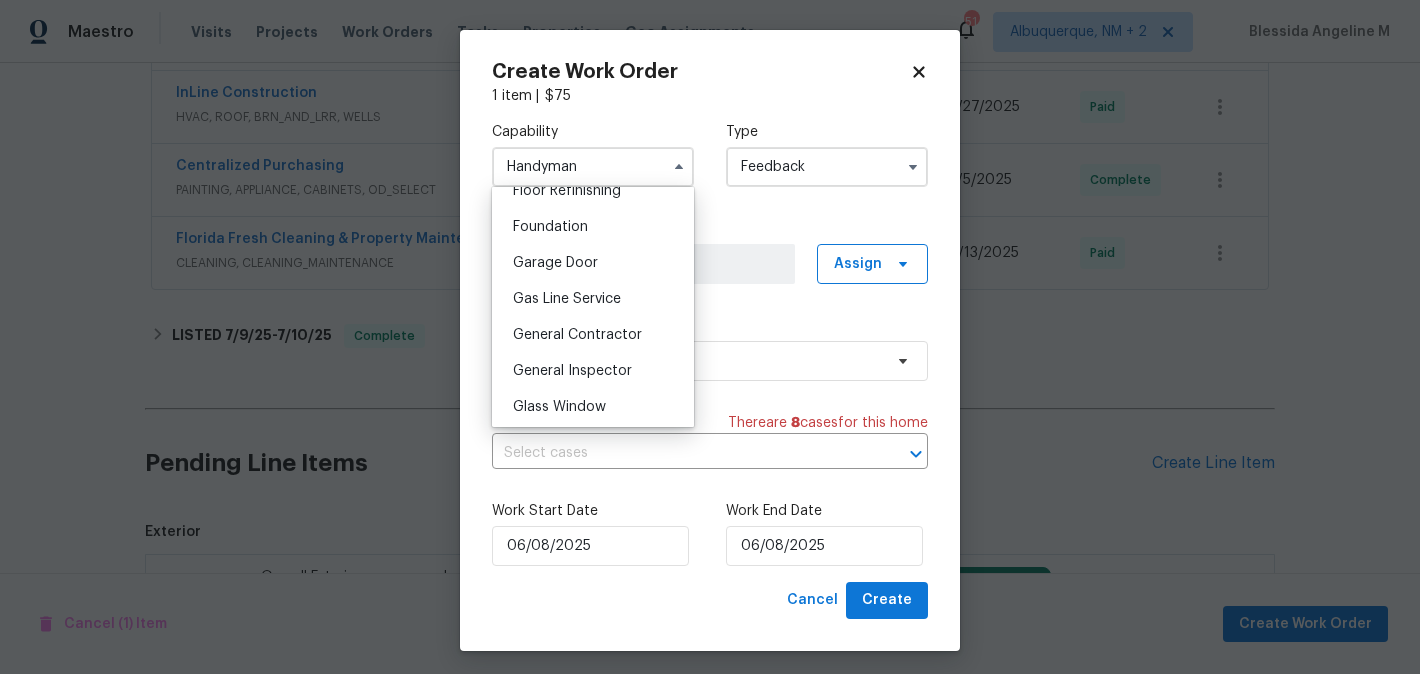 scroll, scrollTop: 869, scrollLeft: 0, axis: vertical 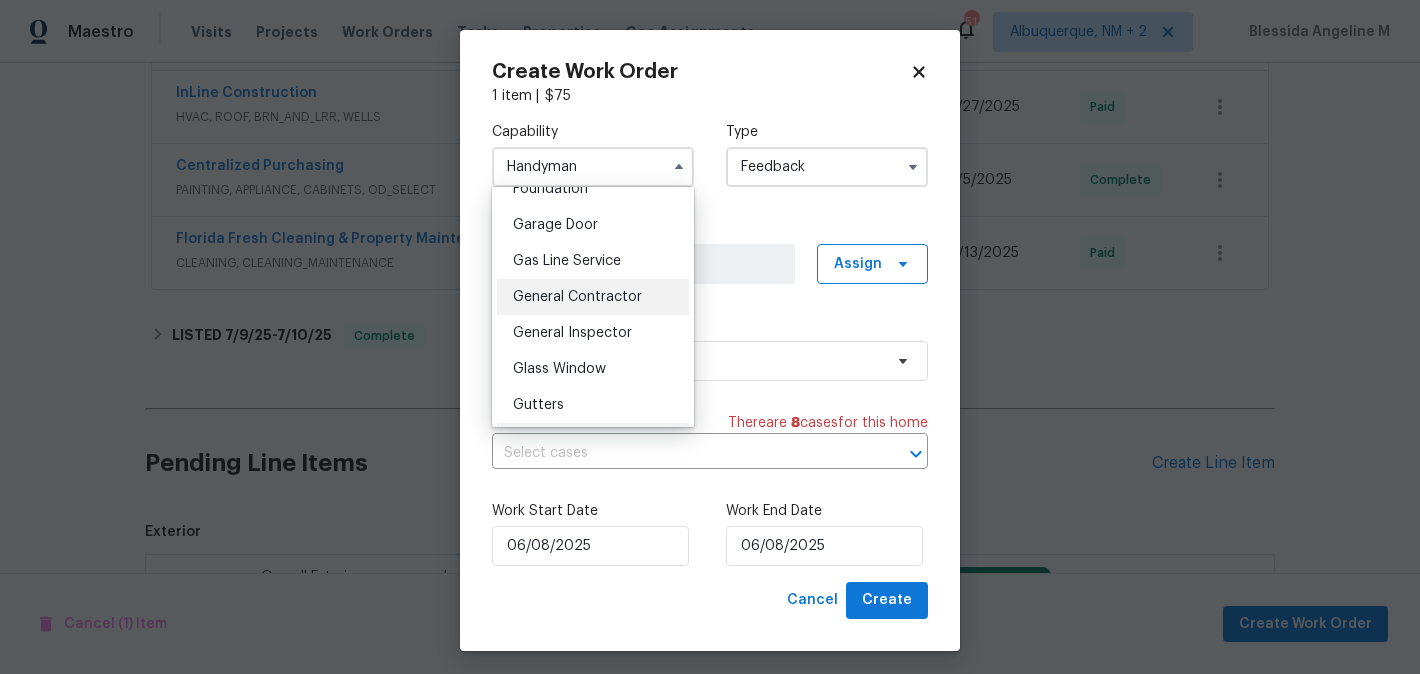 click on "General Contractor" at bounding box center [577, 297] 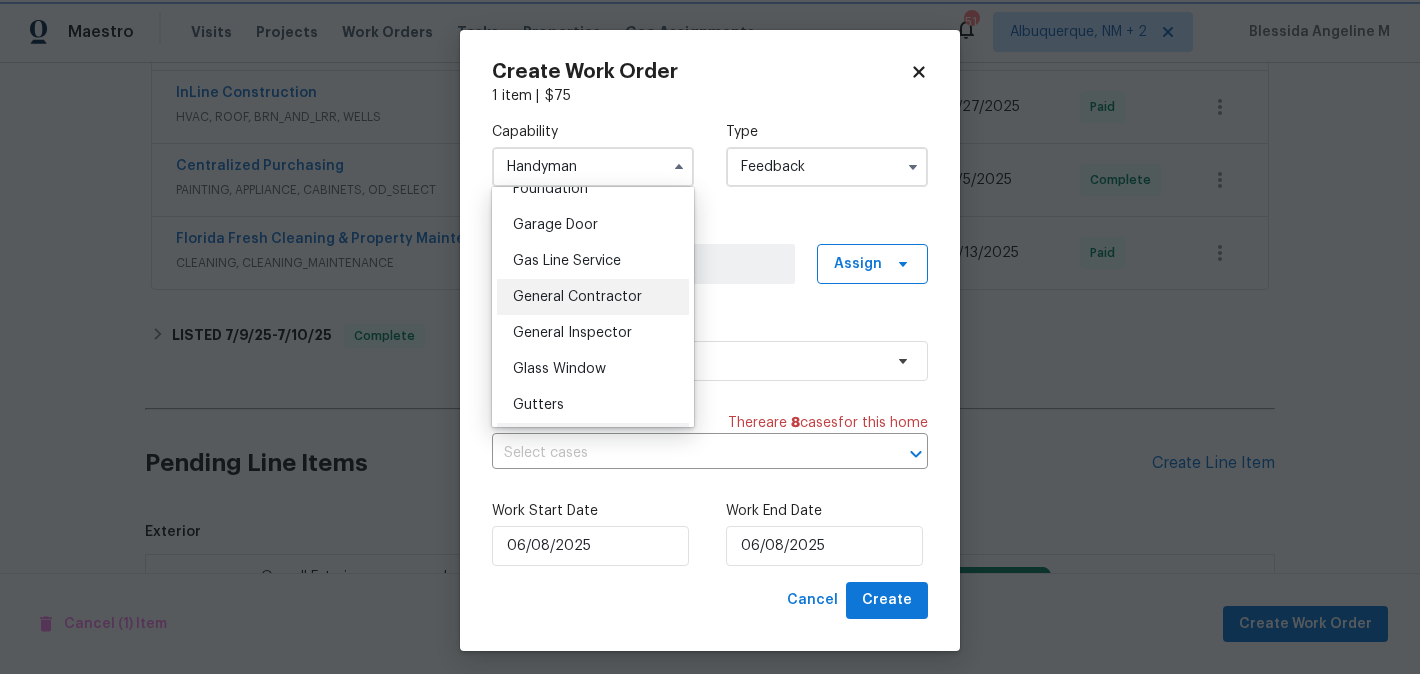 type on "General Contractor" 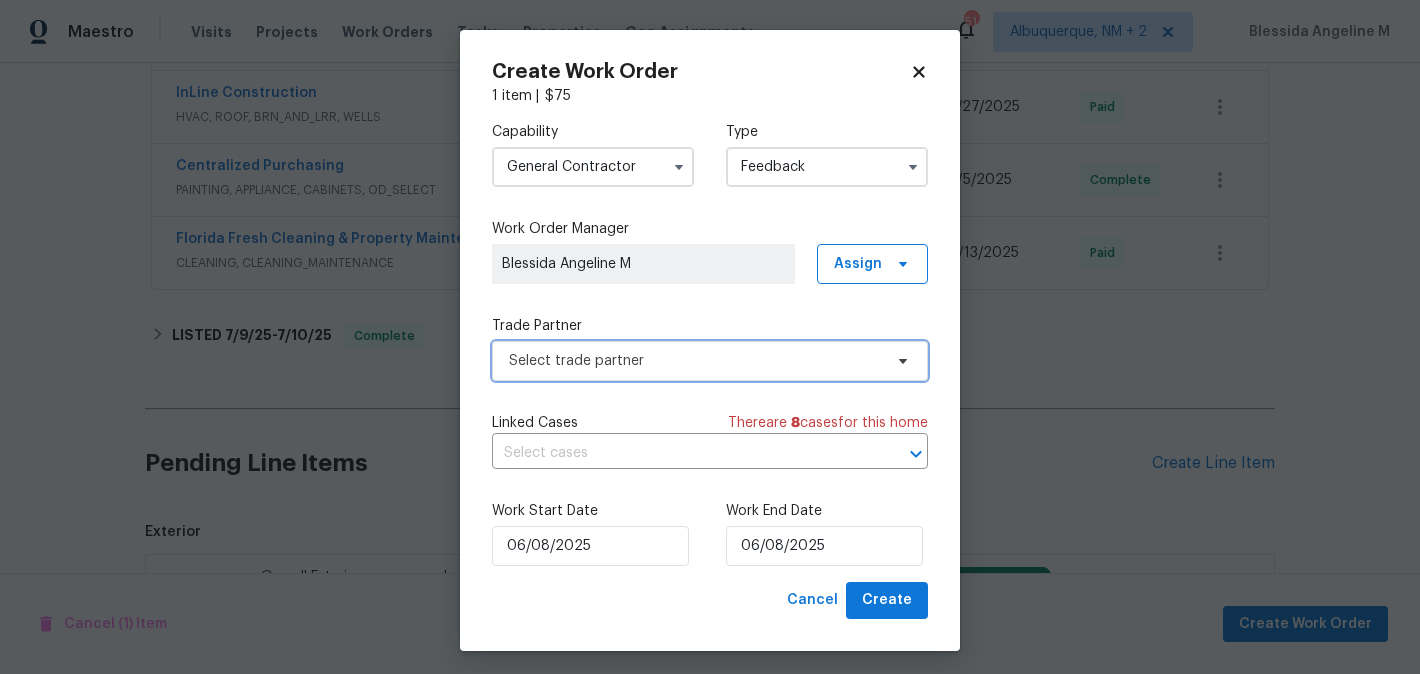 click on "Select trade partner" at bounding box center (710, 361) 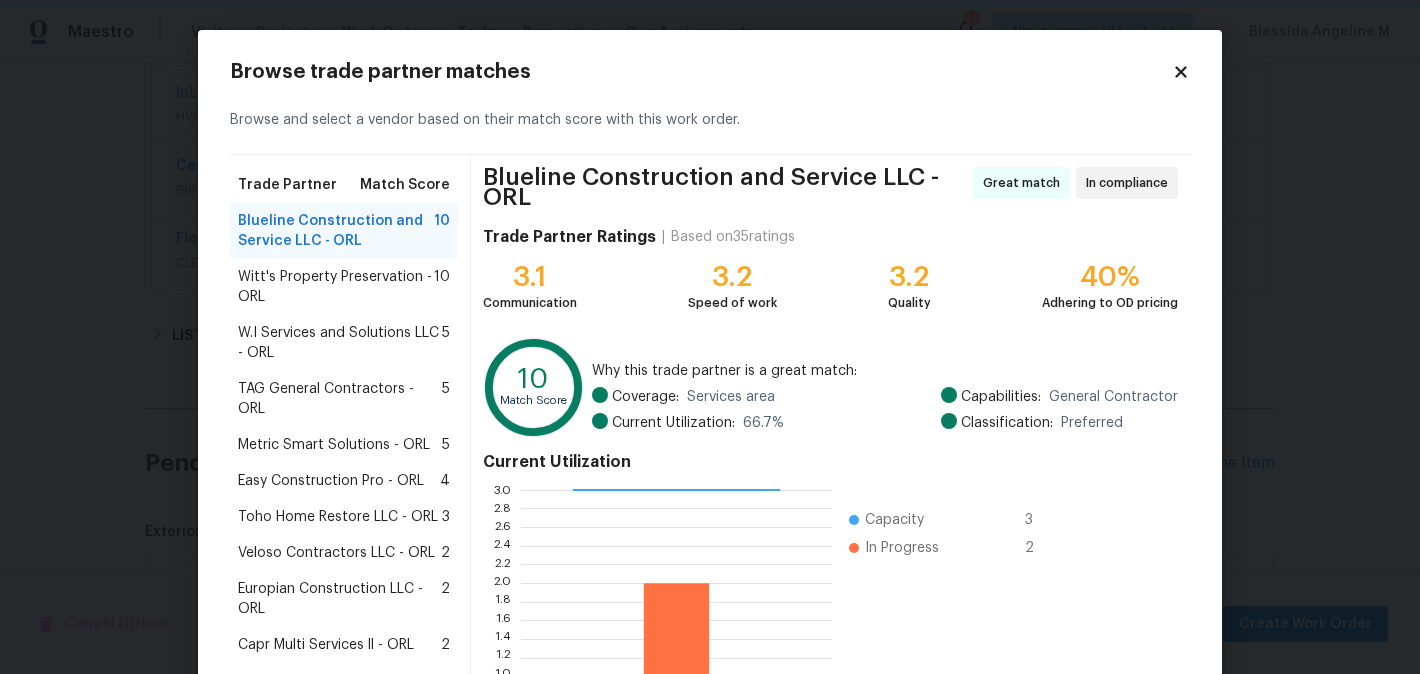 scroll, scrollTop: 280, scrollLeft: 311, axis: both 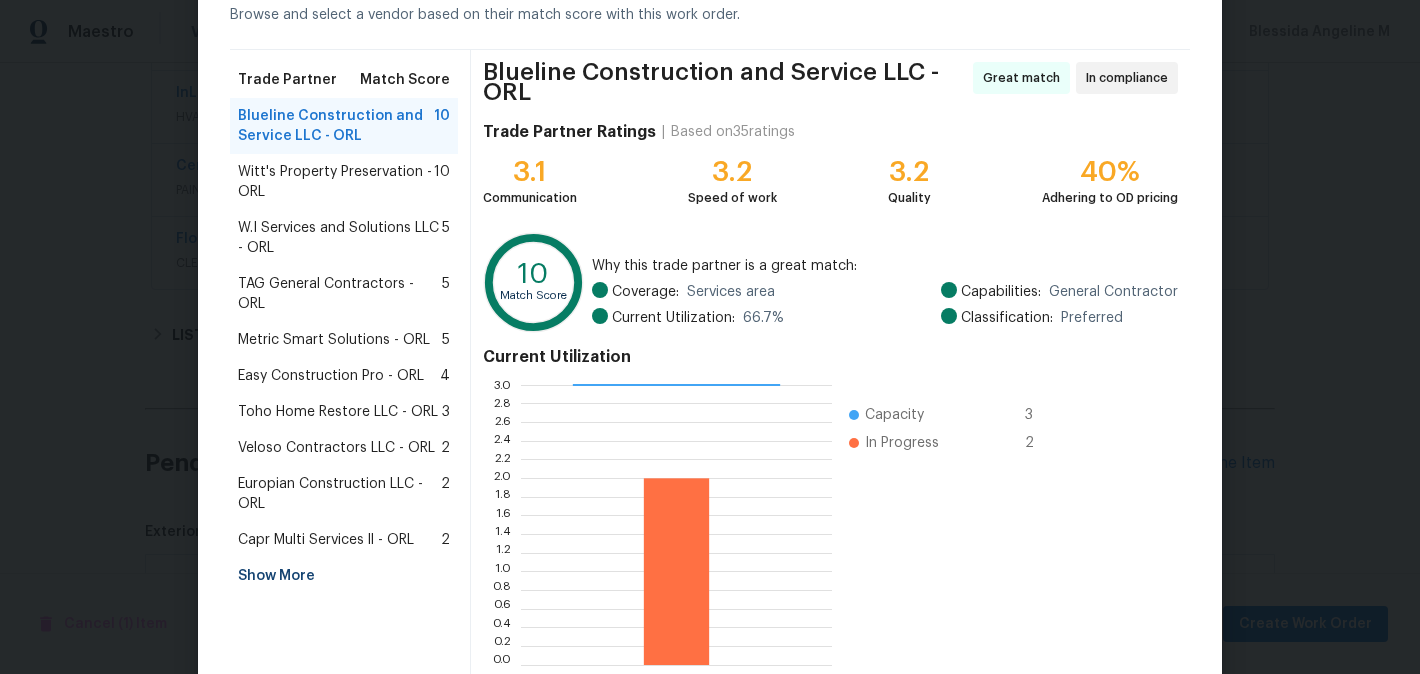 click on "Show More" at bounding box center [344, 576] 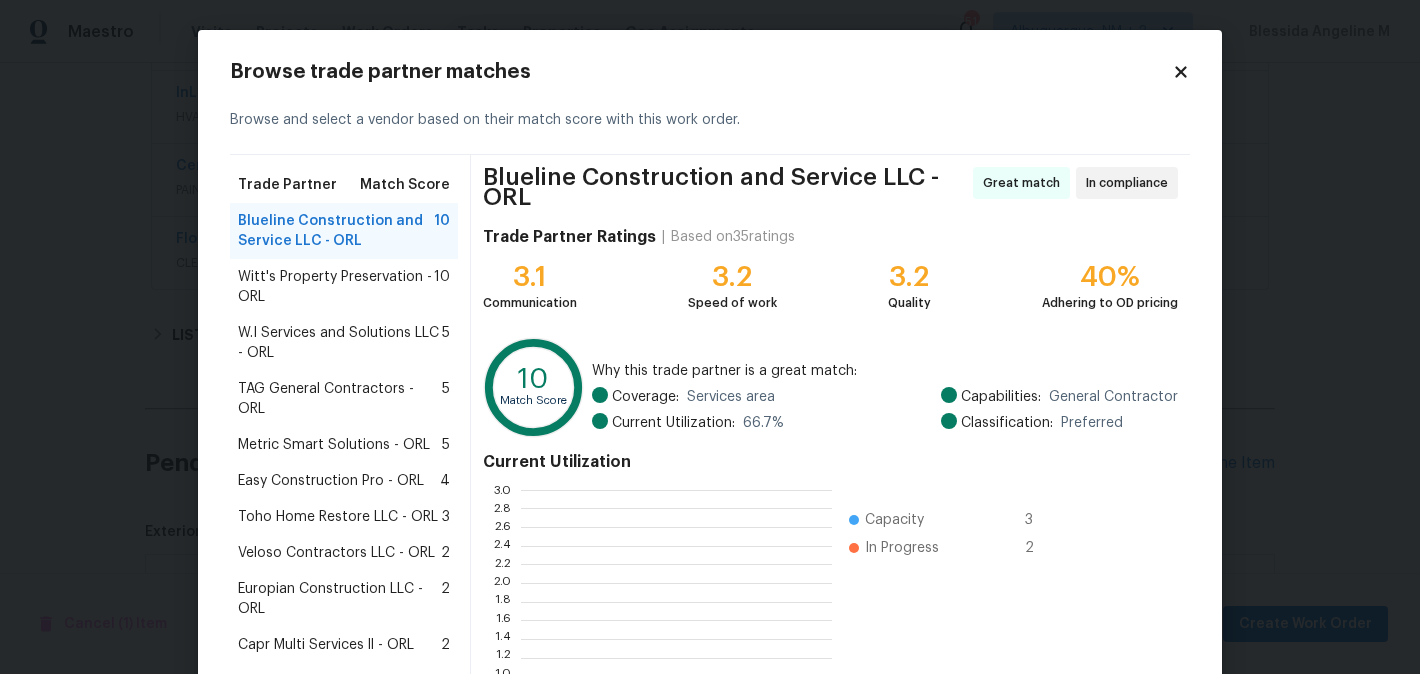 scroll, scrollTop: 280, scrollLeft: 311, axis: both 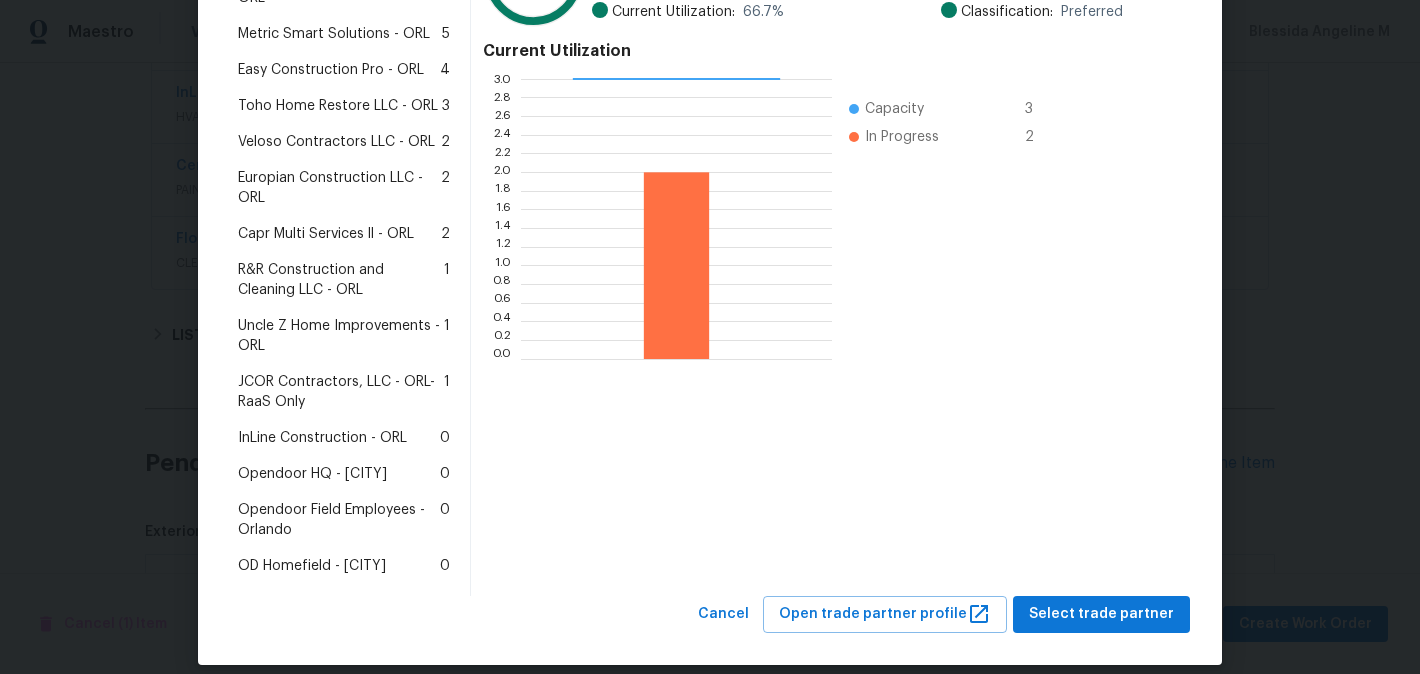 click on "InLine Construction - ORL 0" at bounding box center [344, 438] 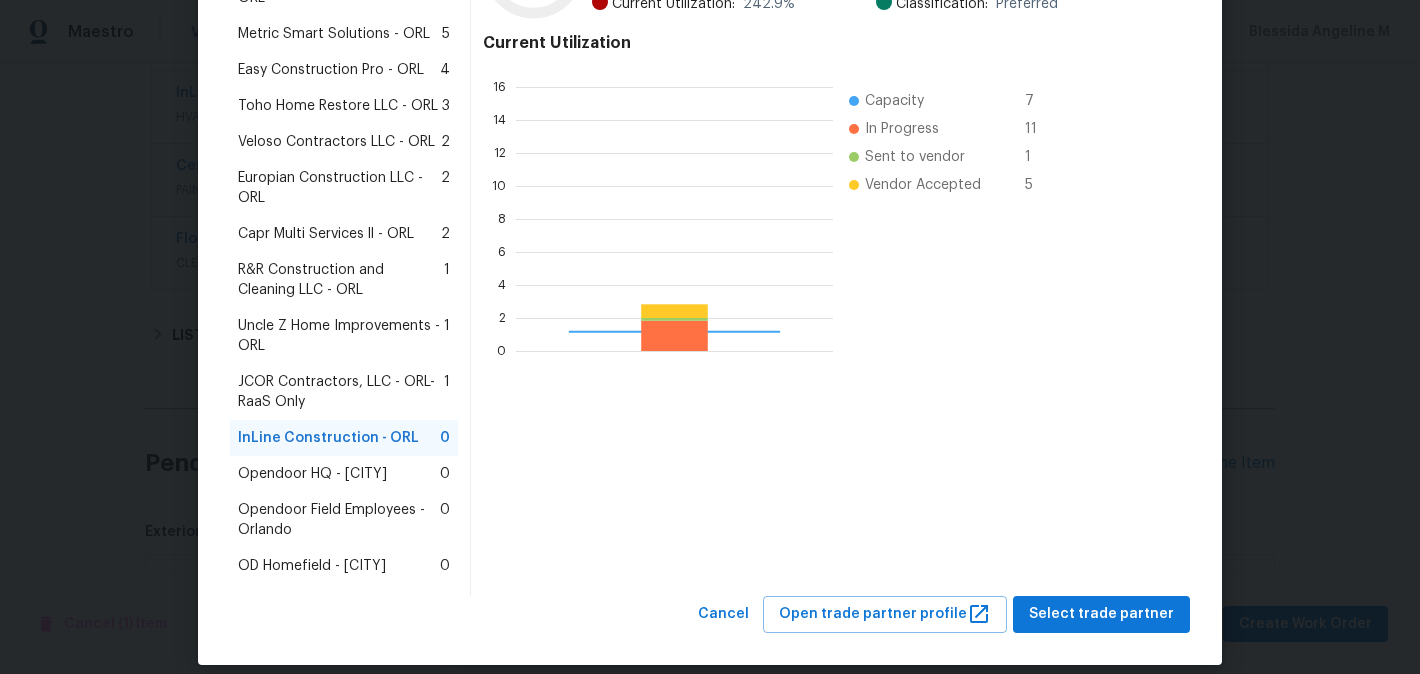 scroll, scrollTop: 2, scrollLeft: 2, axis: both 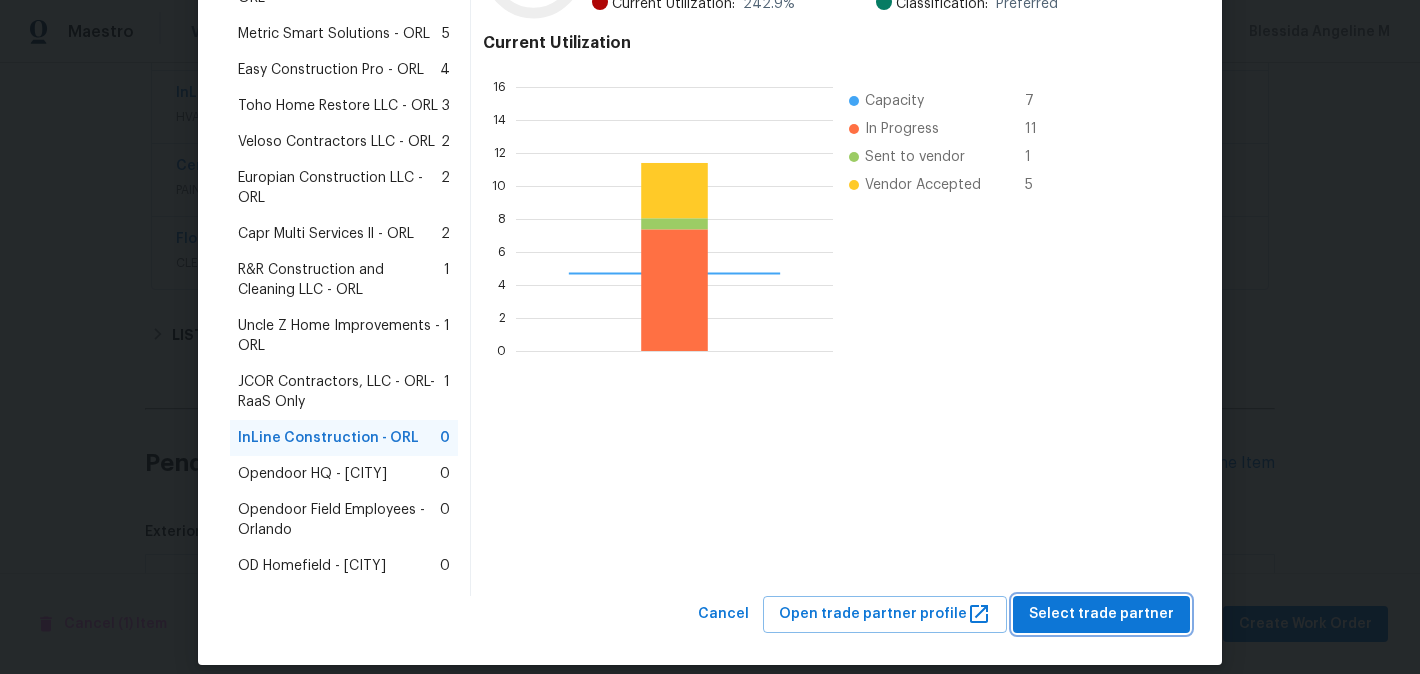 click on "Select trade partner" at bounding box center (1101, 614) 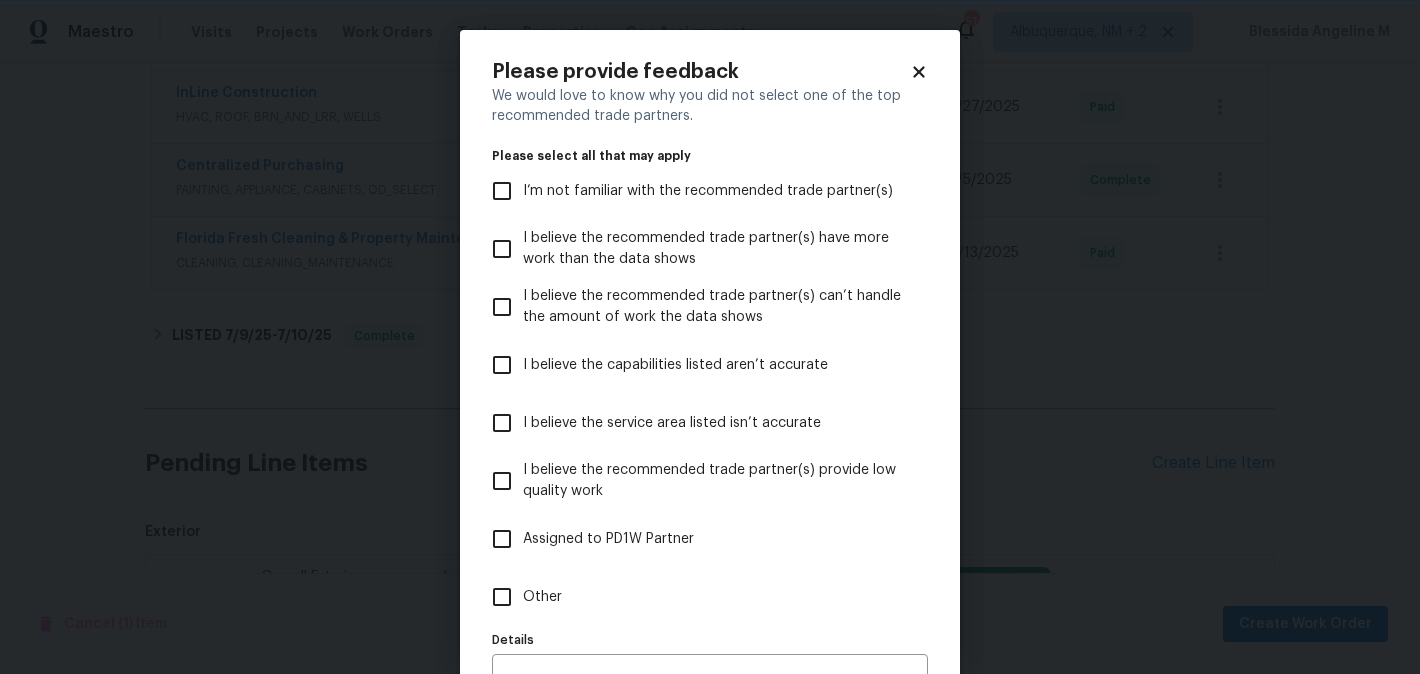 scroll, scrollTop: 0, scrollLeft: 0, axis: both 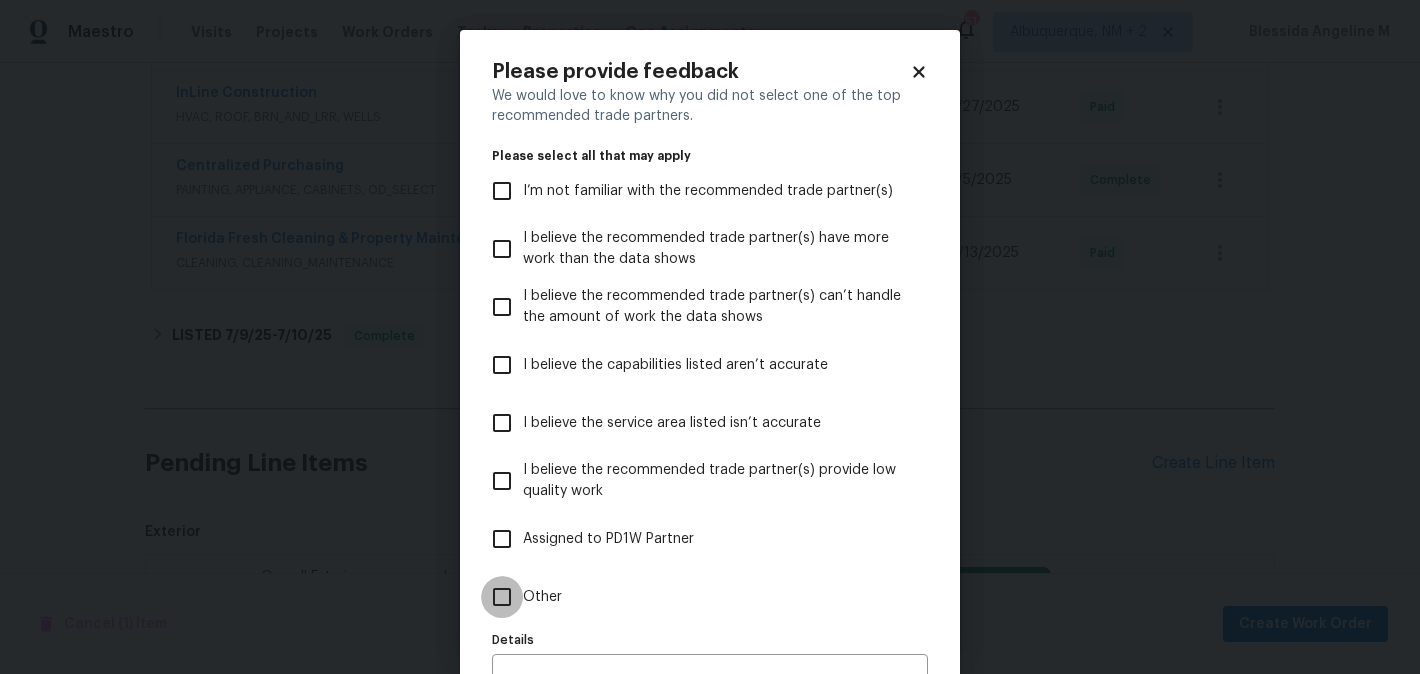click on "Other" at bounding box center [502, 597] 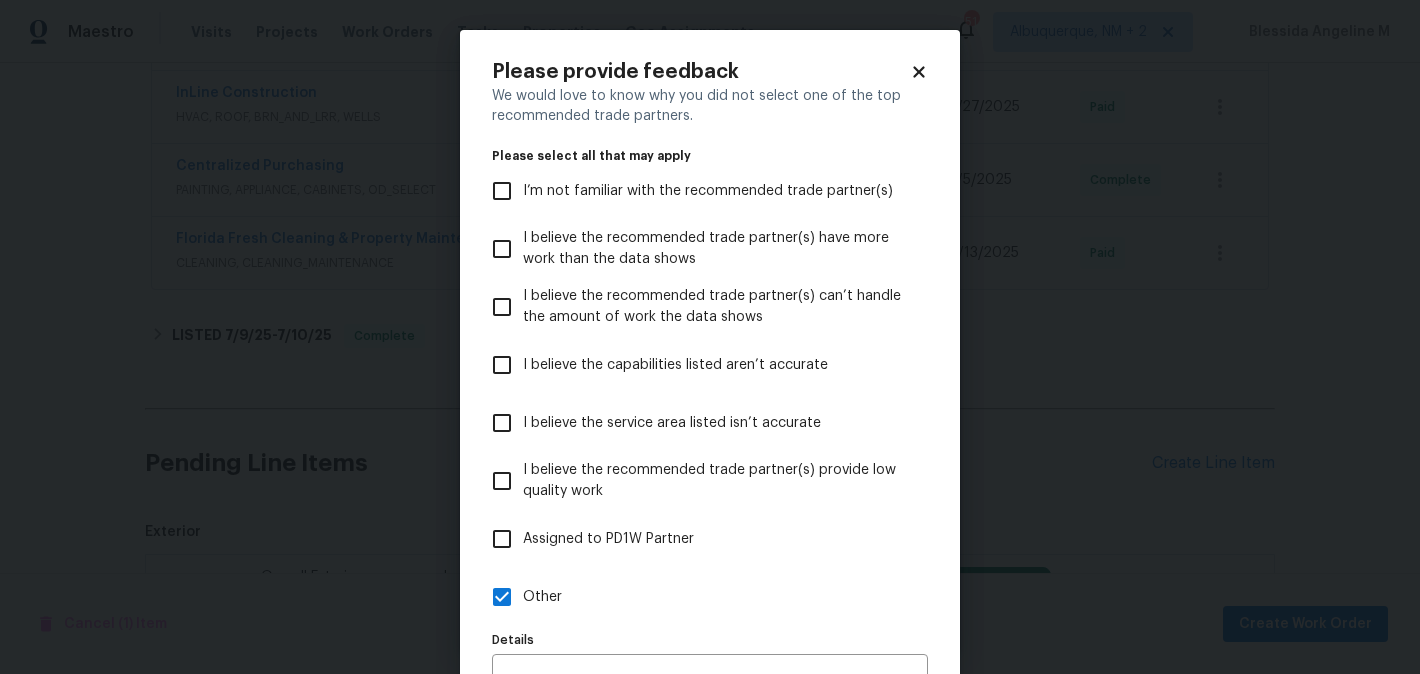 scroll, scrollTop: 118, scrollLeft: 0, axis: vertical 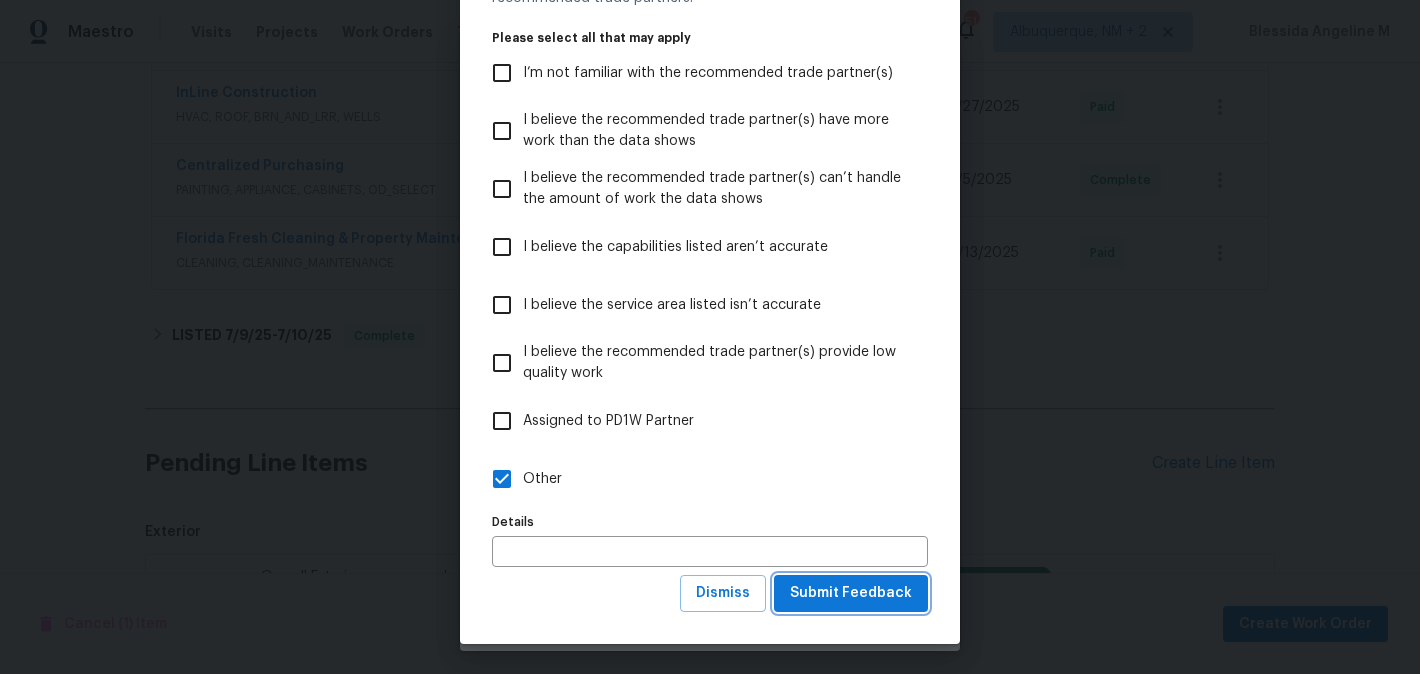 click on "Submit Feedback" at bounding box center (851, 593) 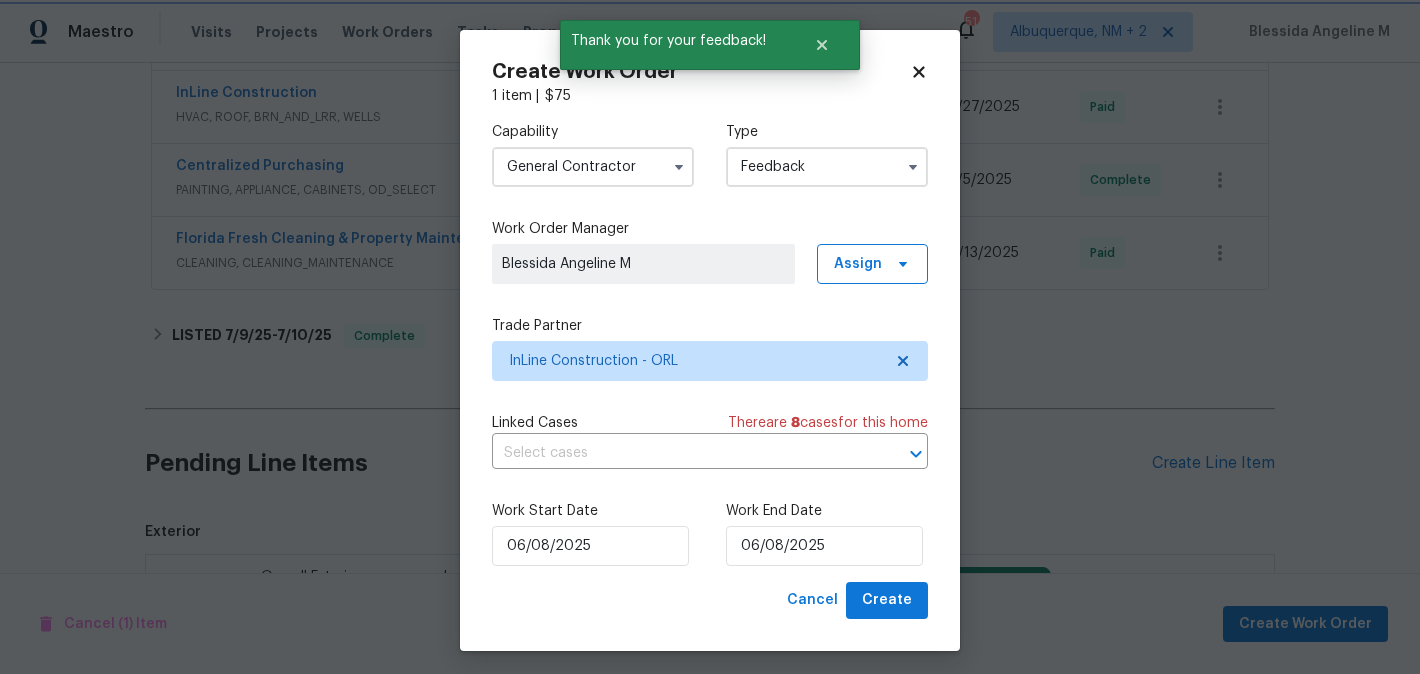 scroll, scrollTop: 0, scrollLeft: 0, axis: both 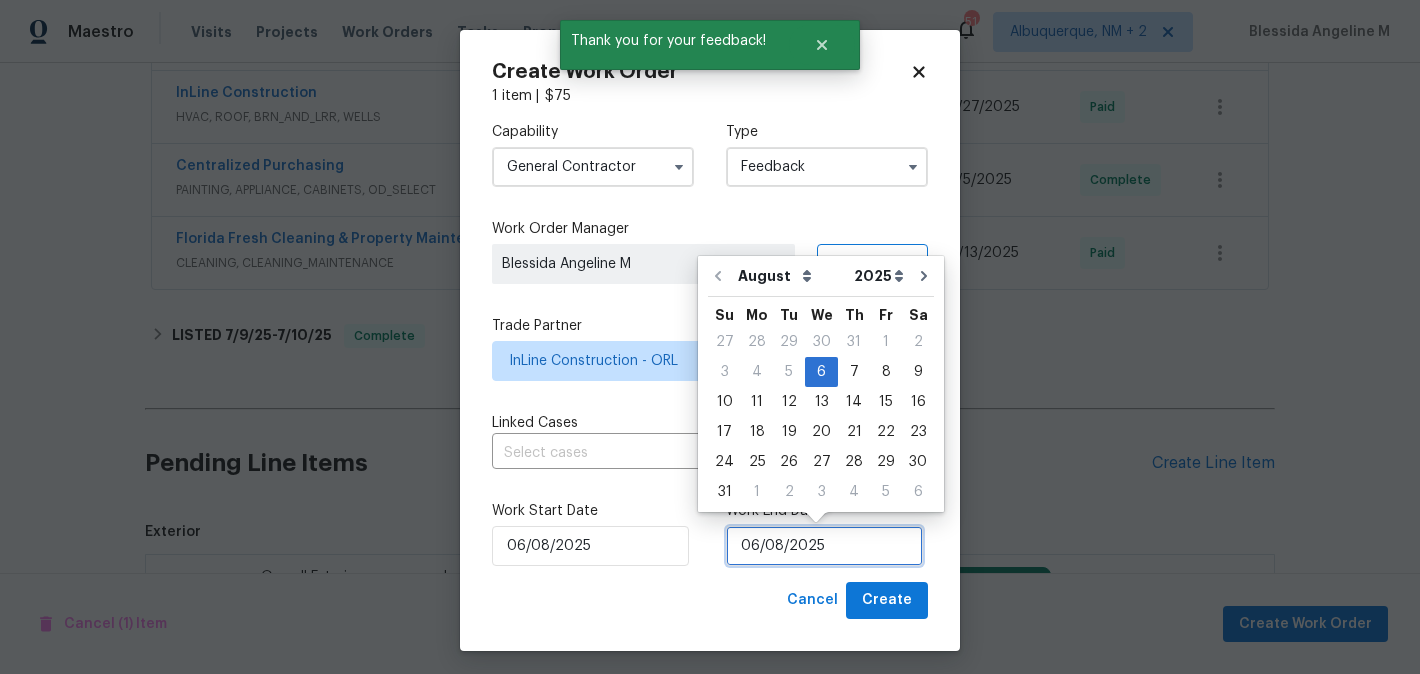 click on "06/08/2025" at bounding box center (824, 546) 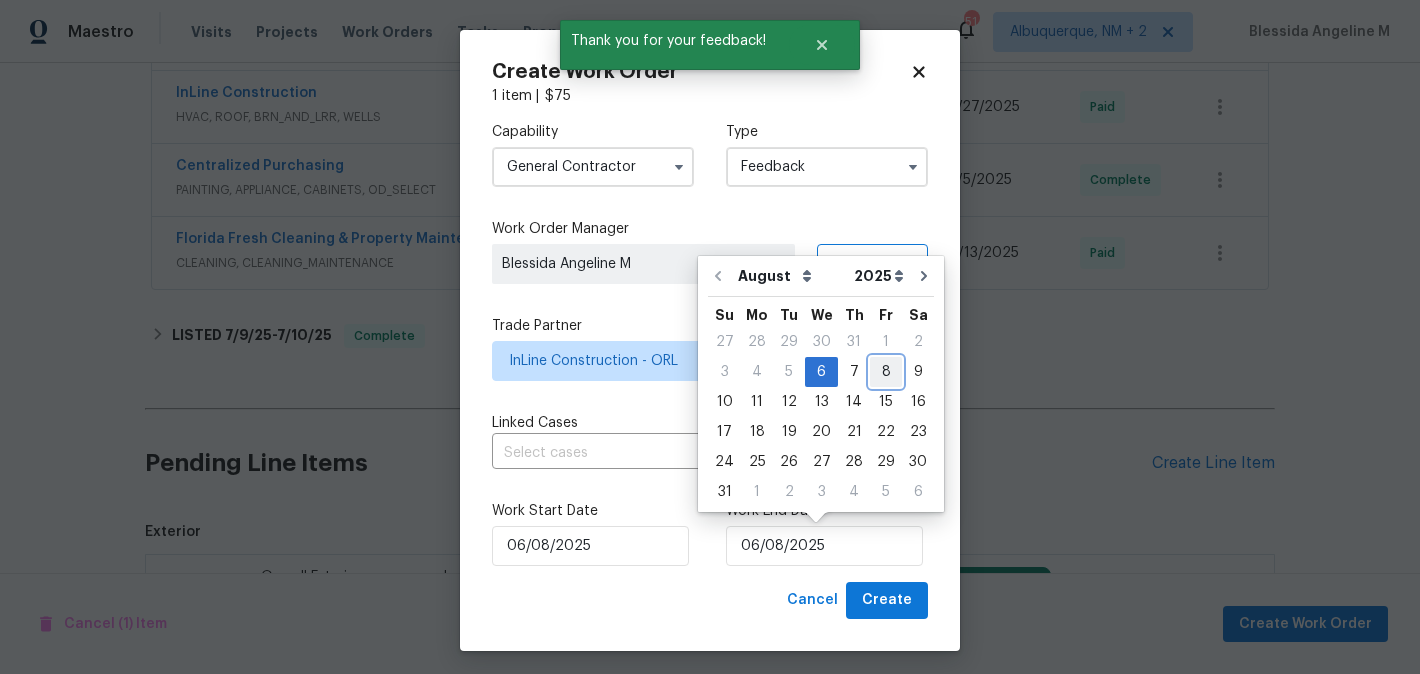 click on "8" at bounding box center (886, 372) 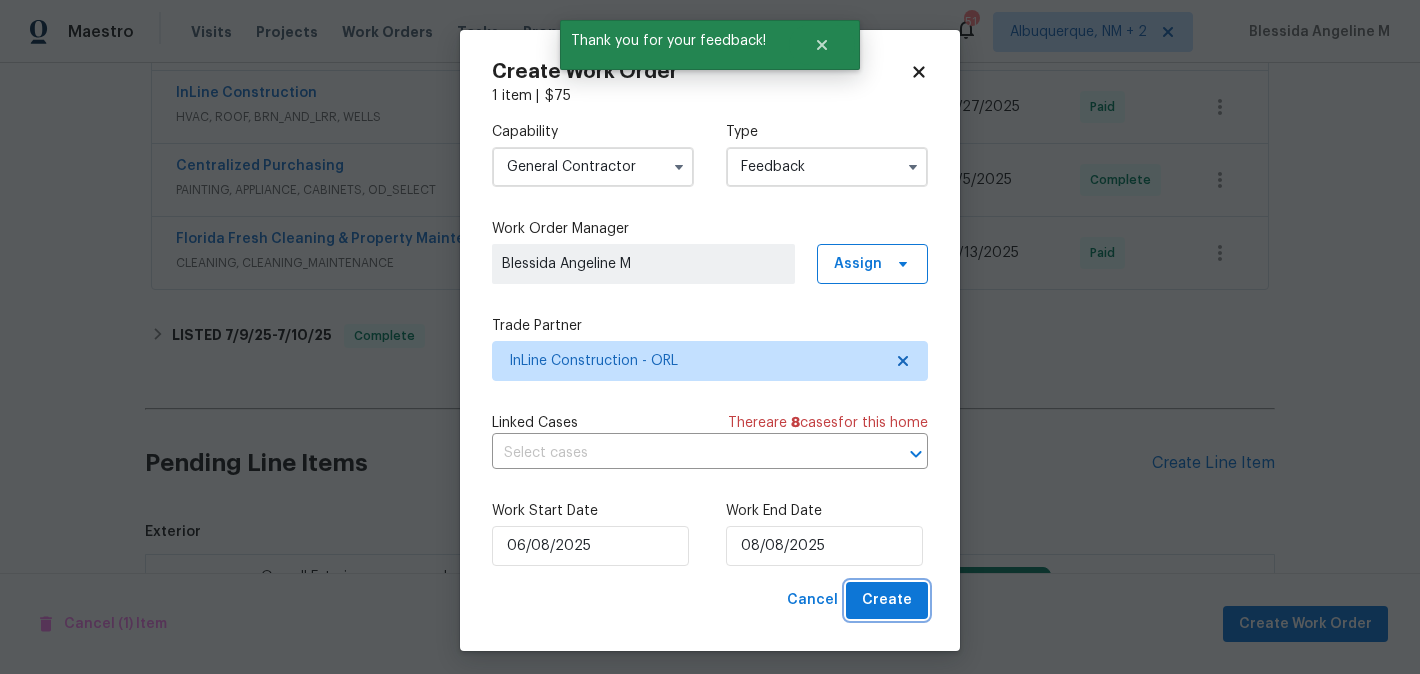 click on "Create" at bounding box center (887, 600) 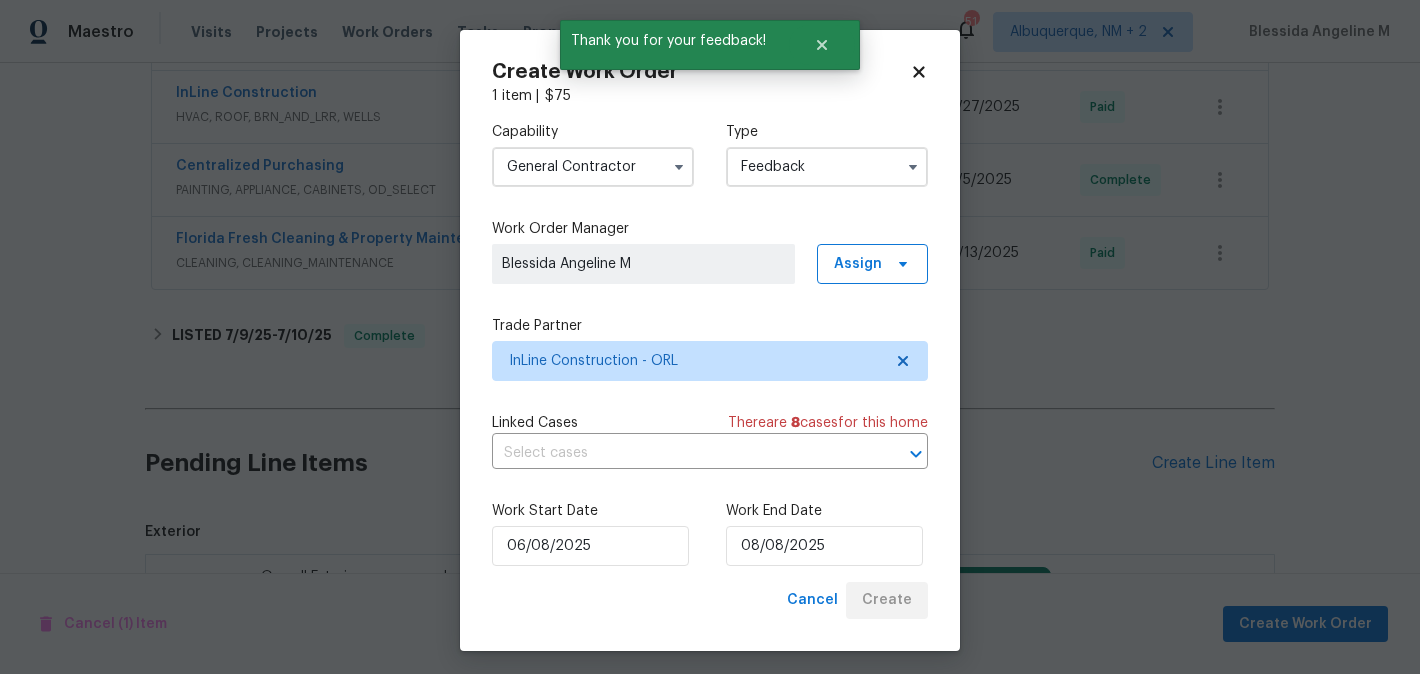 checkbox on "false" 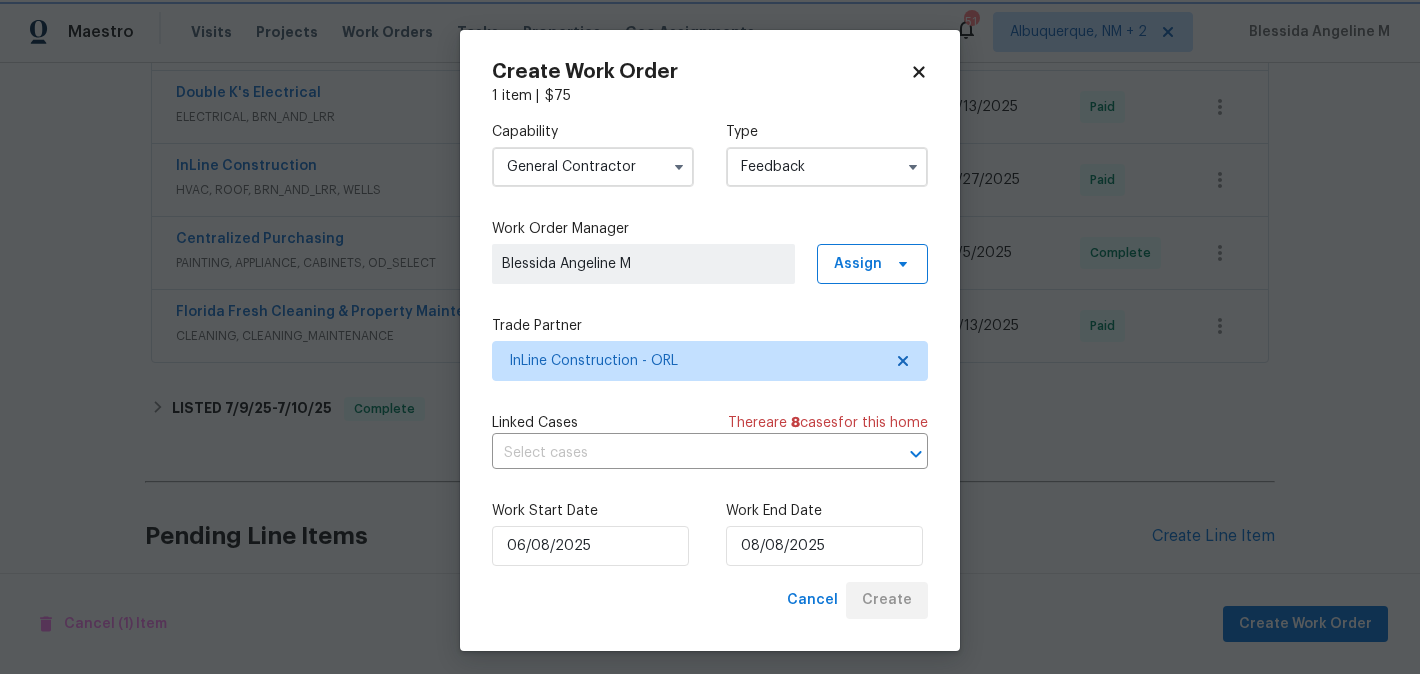 scroll, scrollTop: 823, scrollLeft: 0, axis: vertical 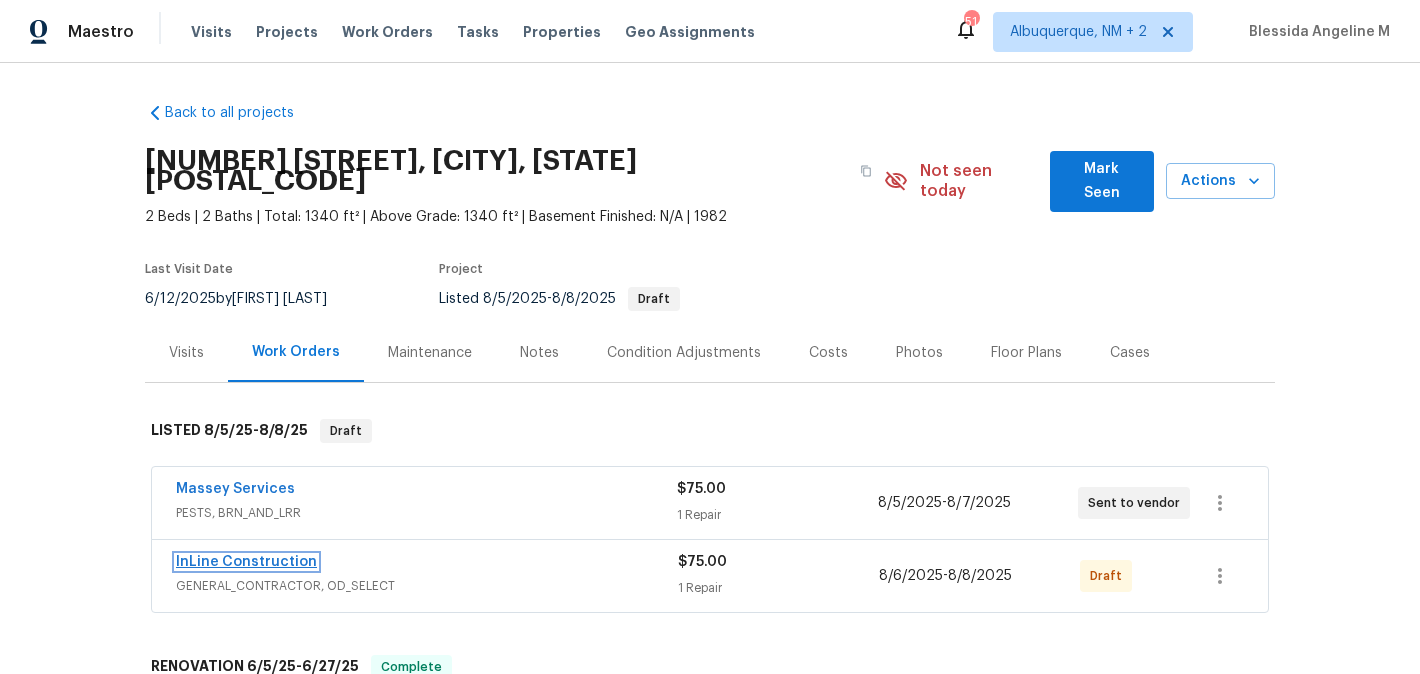 click on "InLine Construction" at bounding box center (246, 562) 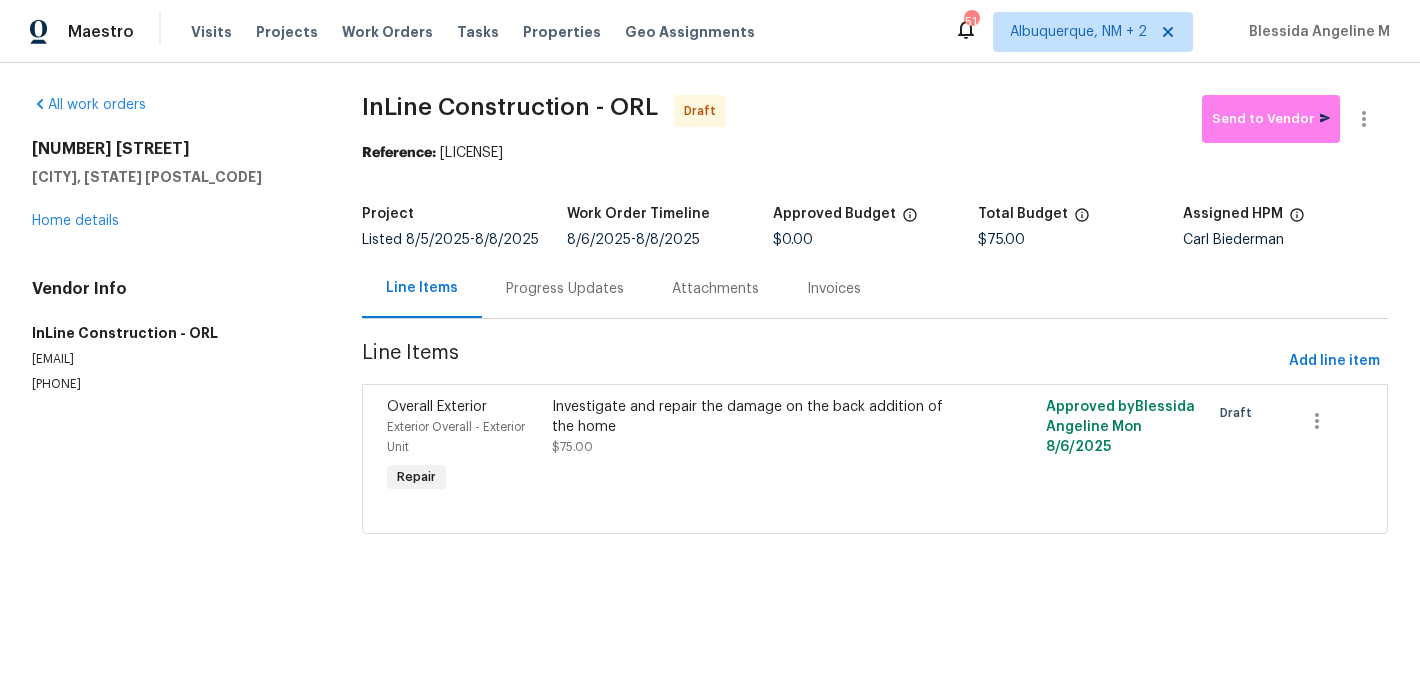 click at bounding box center (1364, 119) 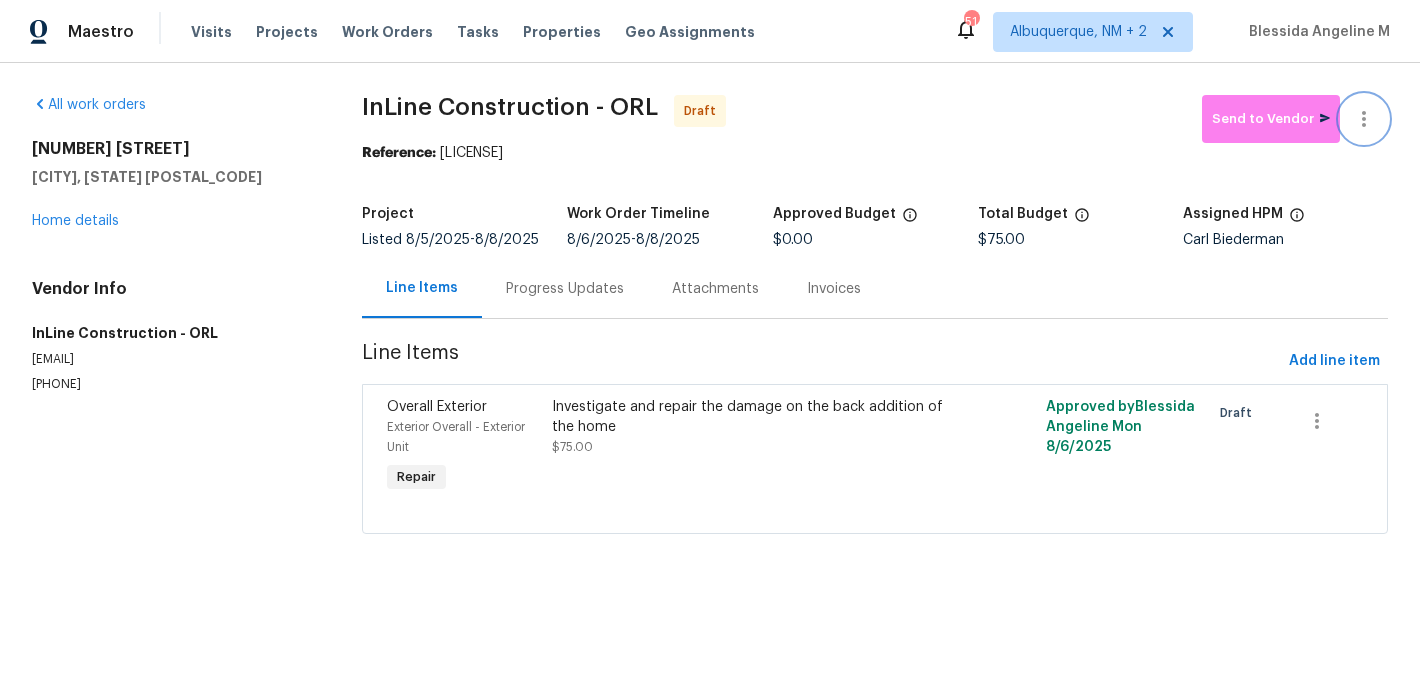 click at bounding box center [1364, 119] 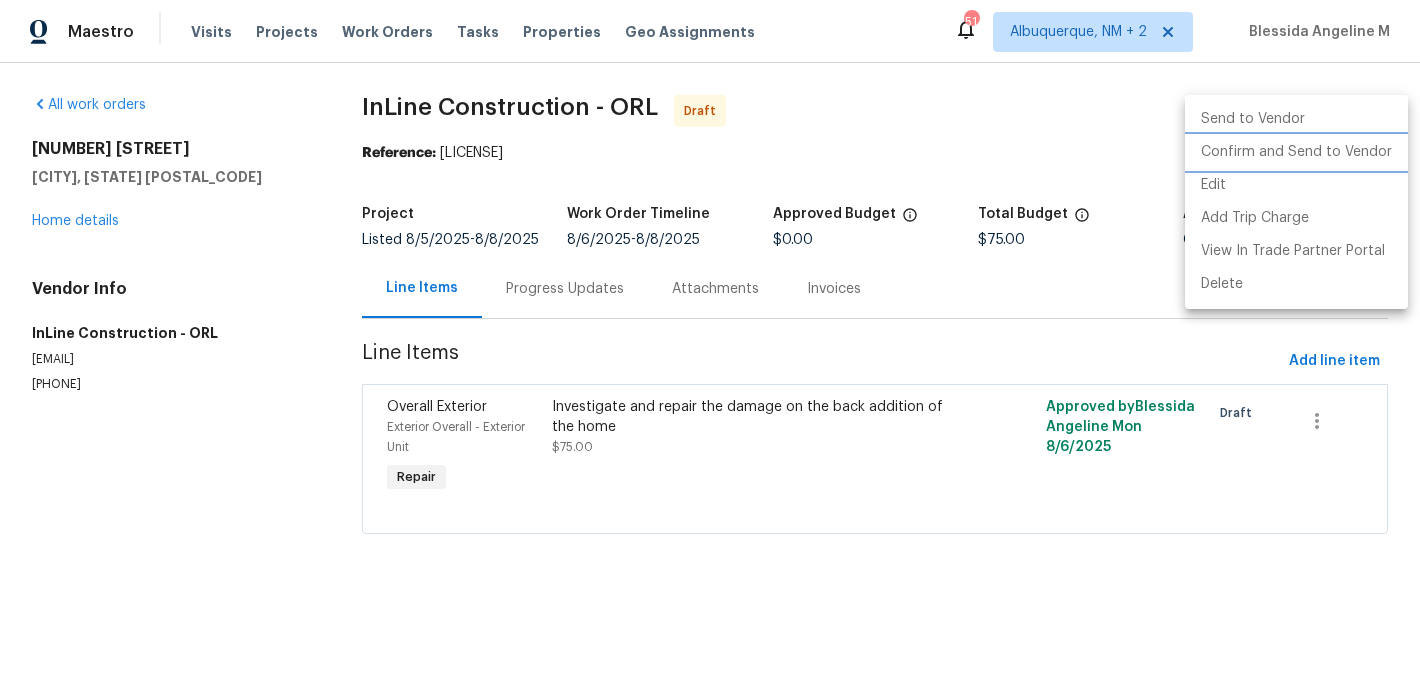 click on "Confirm and Send to Vendor" at bounding box center (1296, 152) 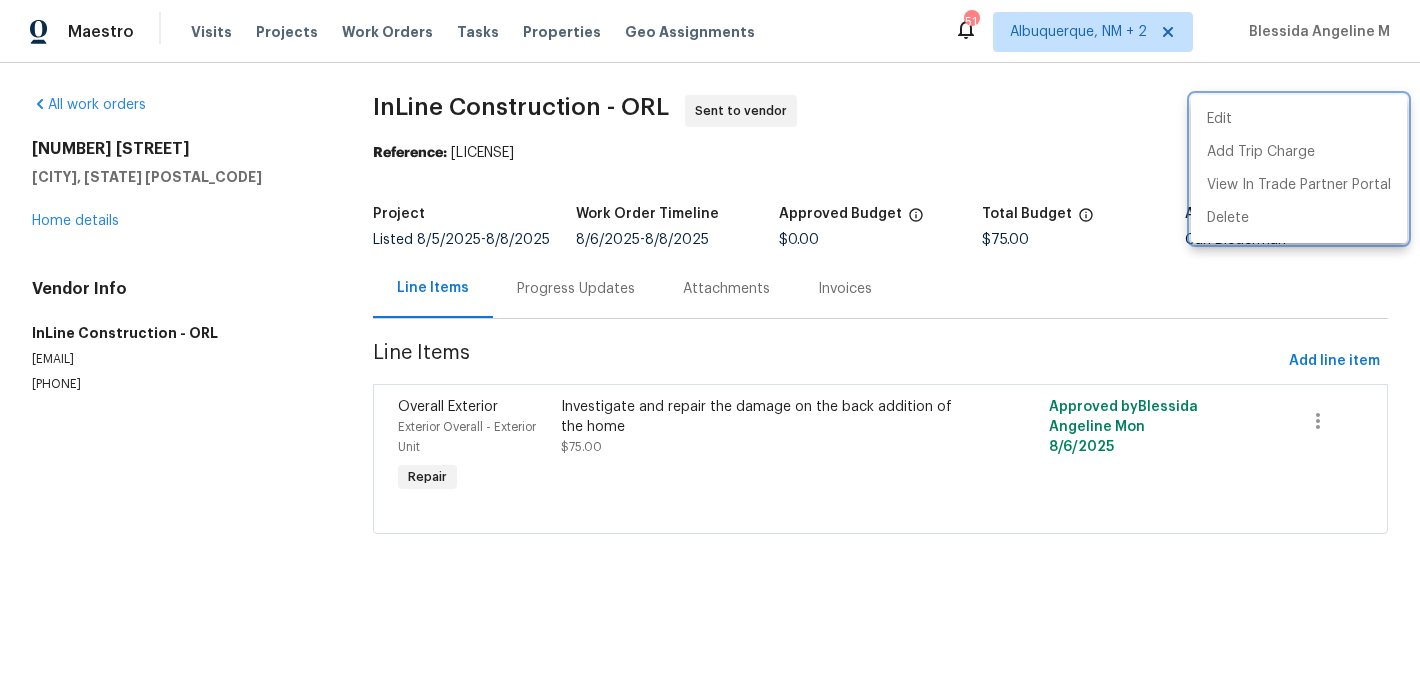 click at bounding box center [710, 337] 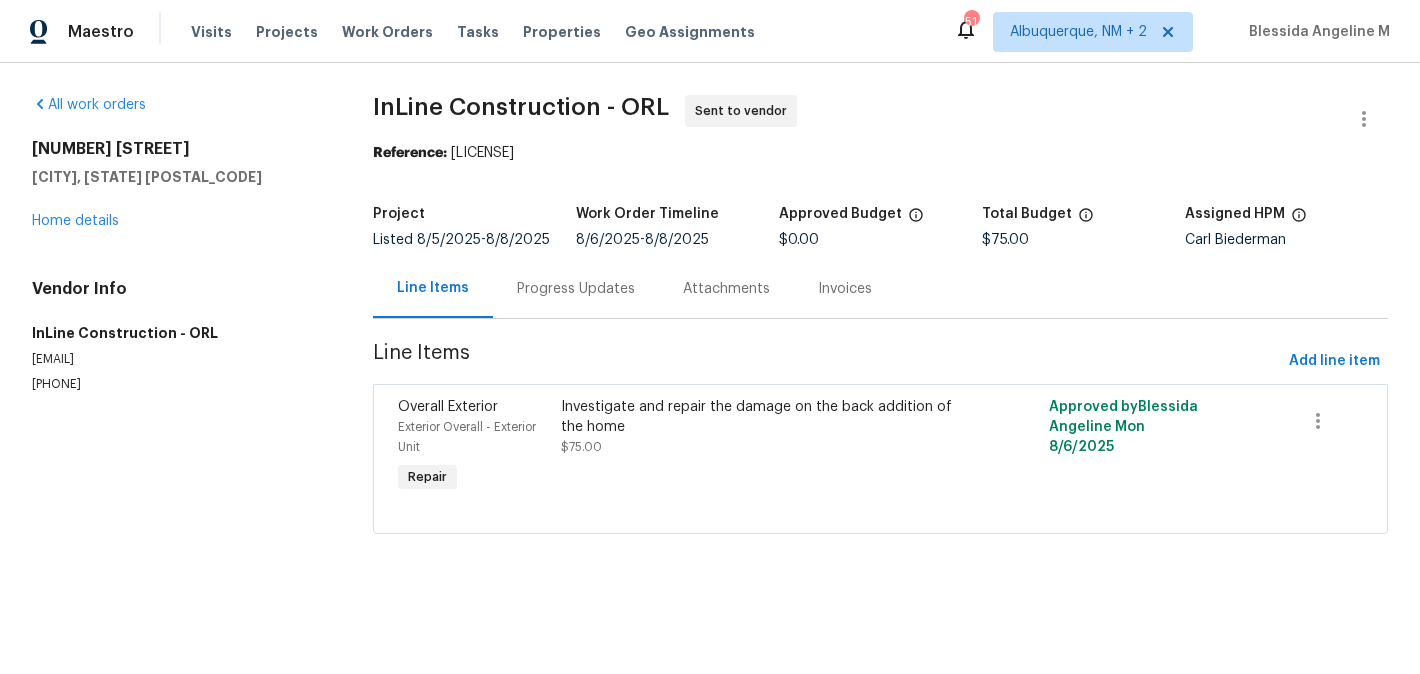 click on "Progress Updates" at bounding box center (576, 288) 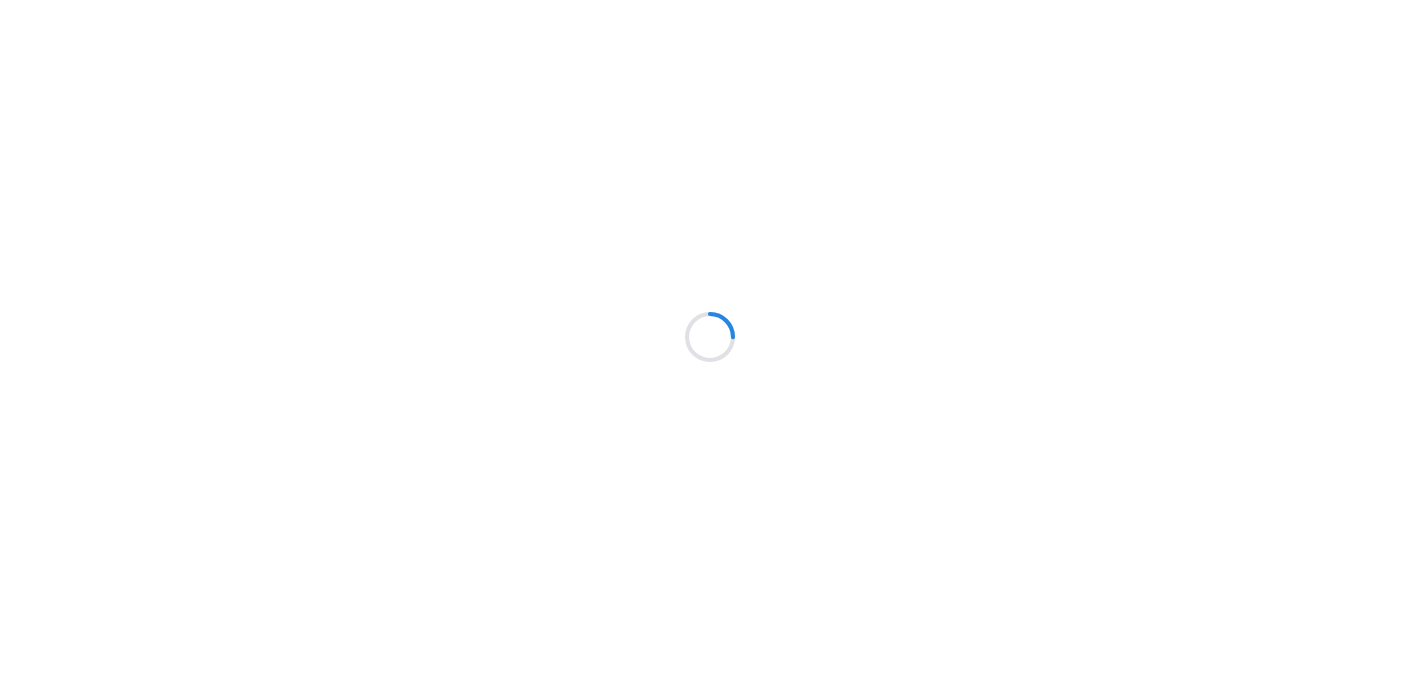 scroll, scrollTop: 0, scrollLeft: 0, axis: both 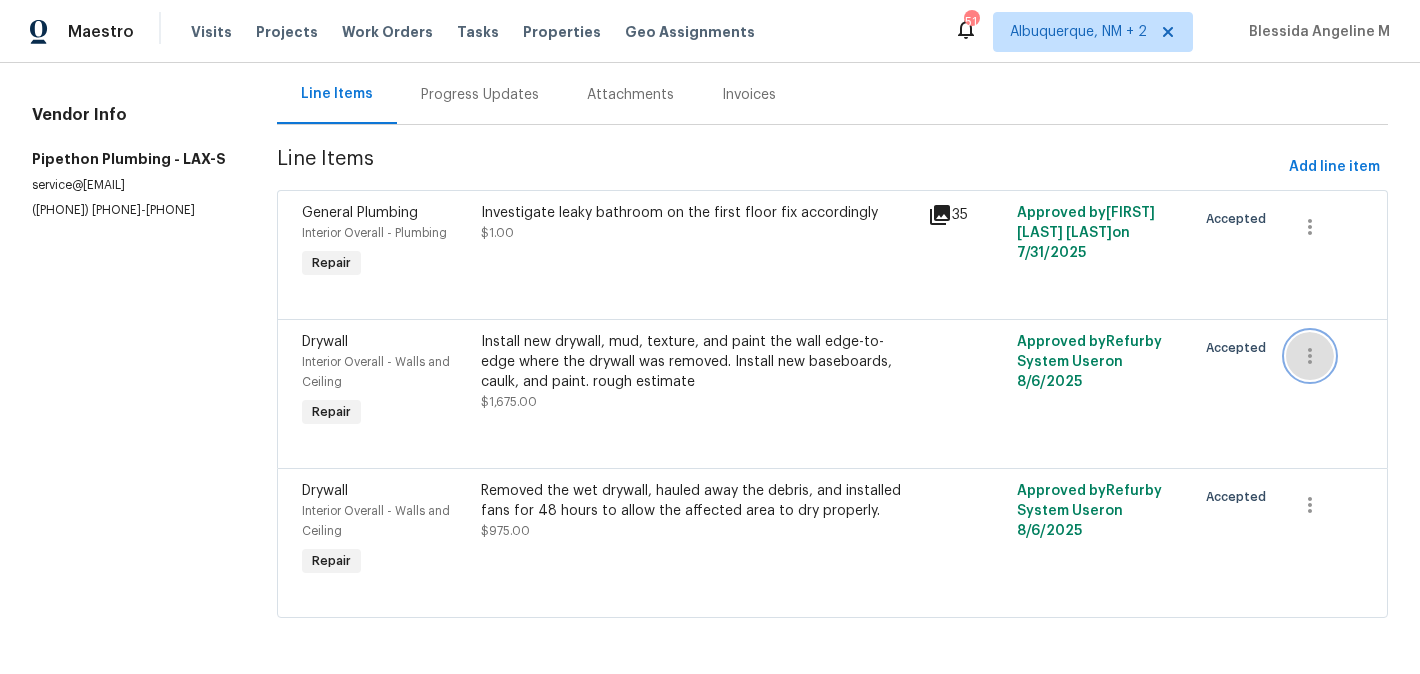 click at bounding box center [1310, 356] 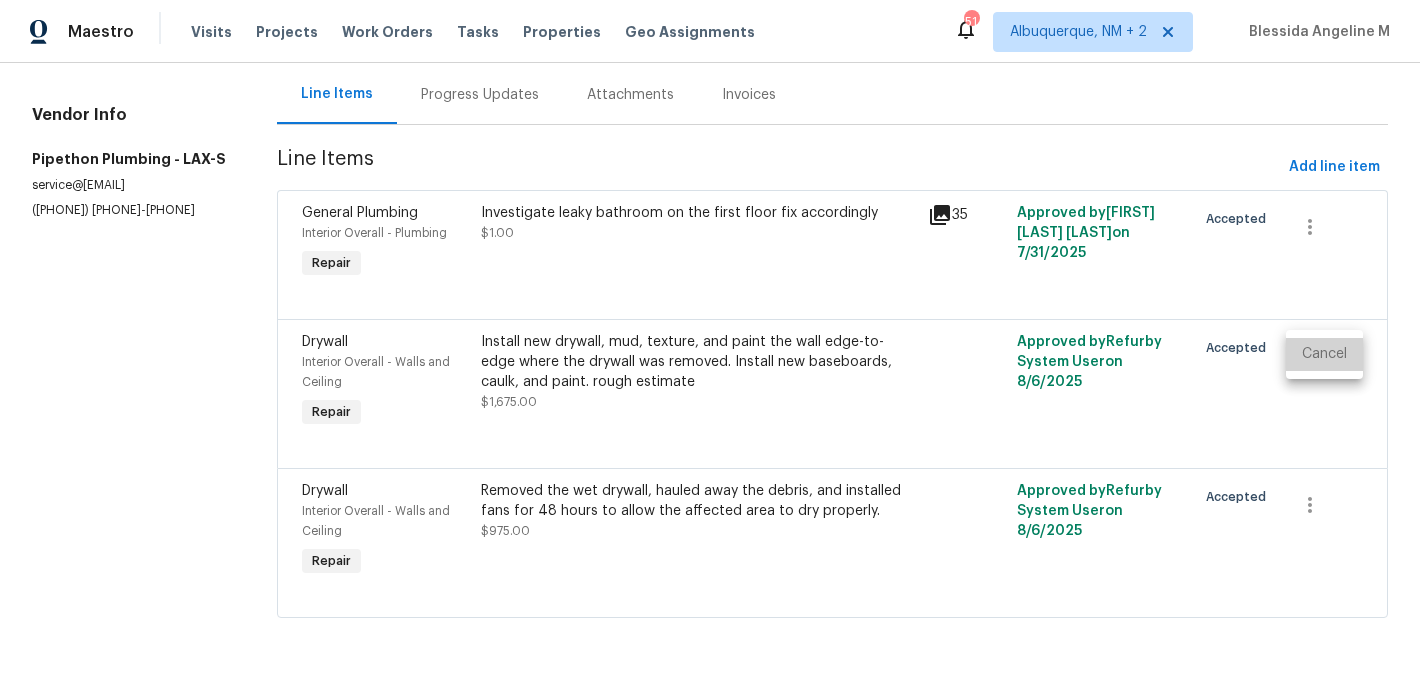 click on "Cancel" at bounding box center [1324, 354] 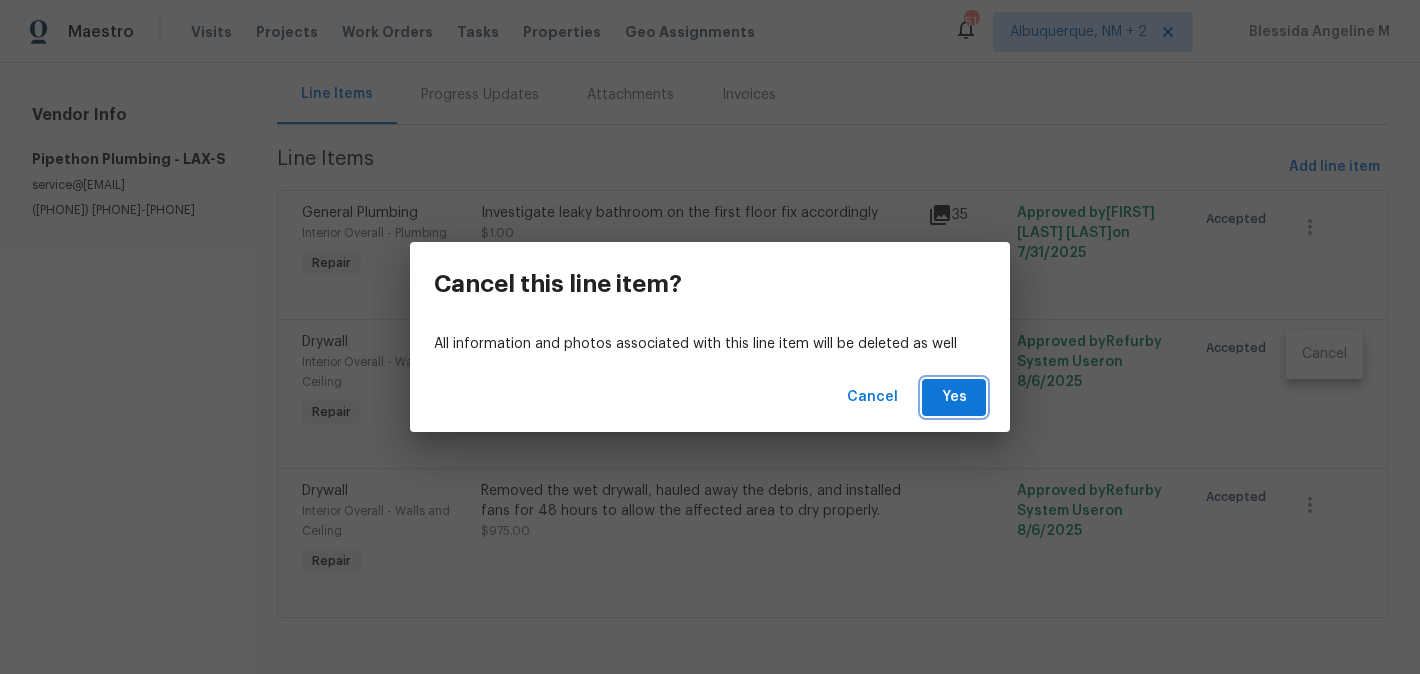 click on "Yes" at bounding box center [954, 397] 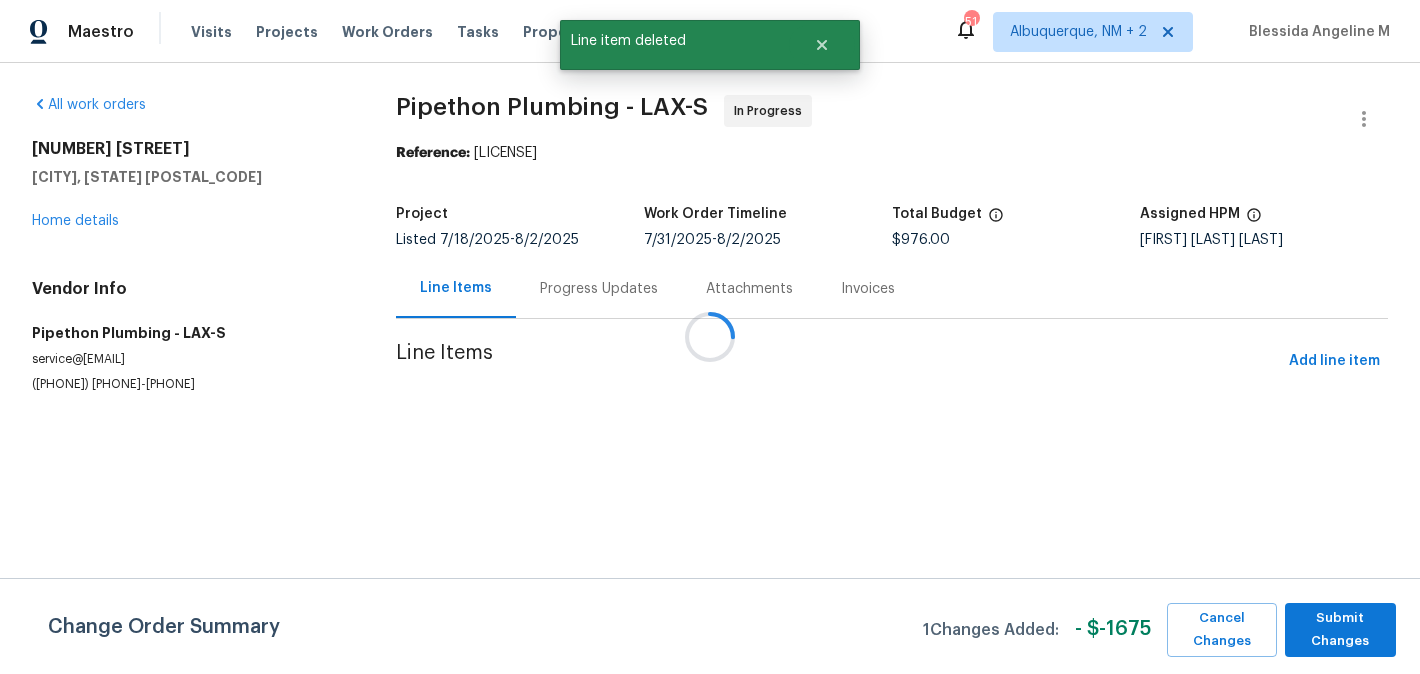 scroll, scrollTop: 0, scrollLeft: 0, axis: both 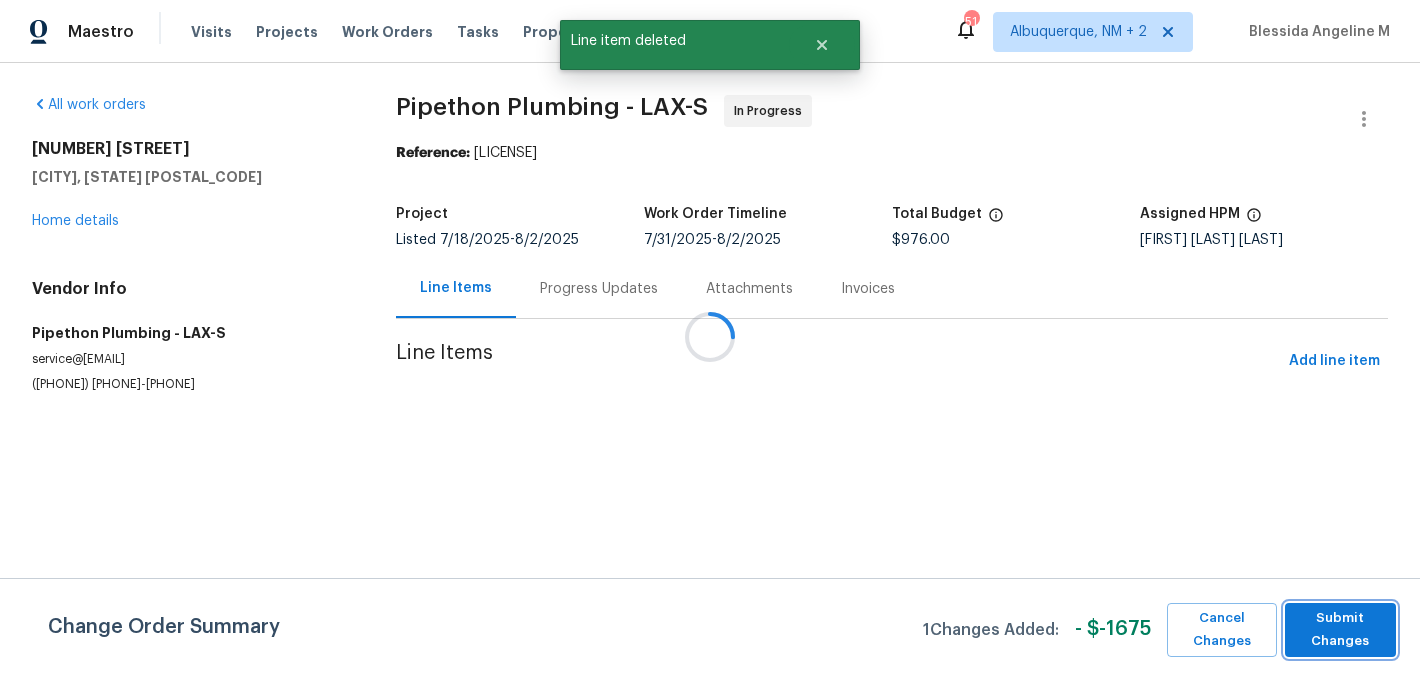click on "Submit Changes" at bounding box center (1340, 630) 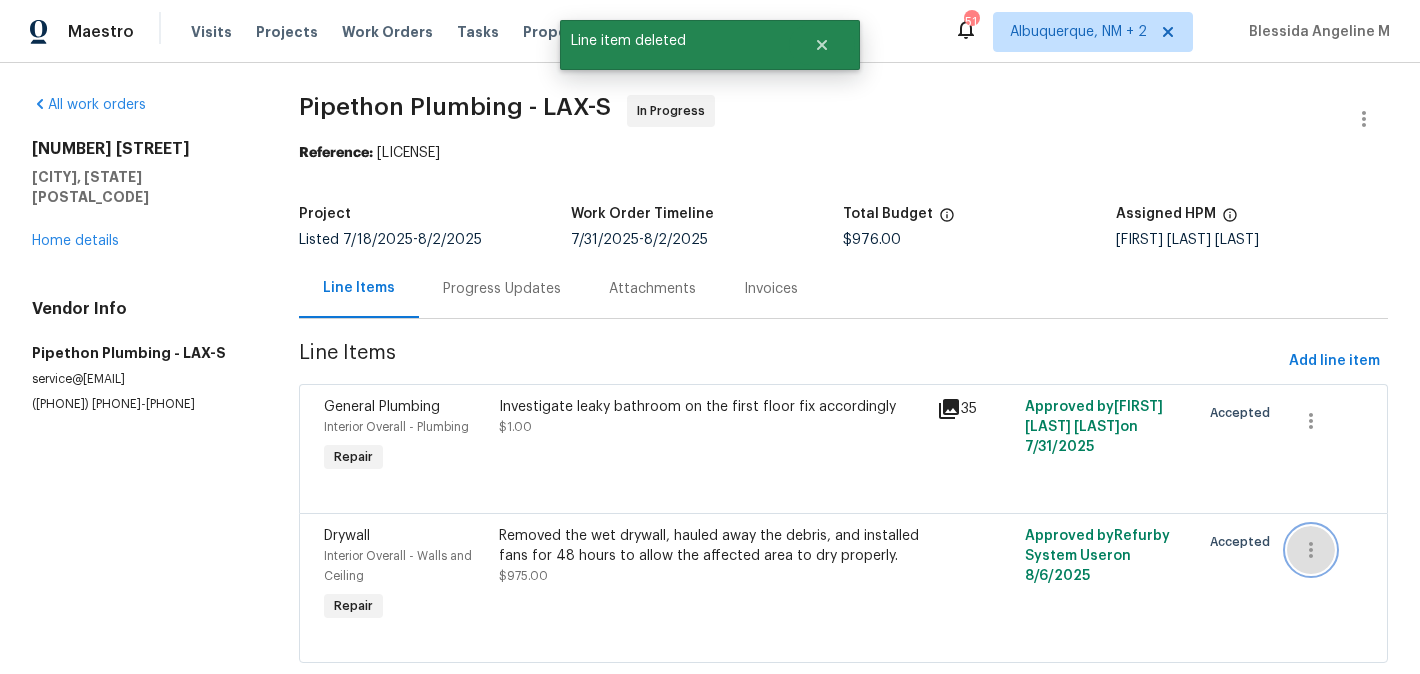 click at bounding box center [1311, 550] 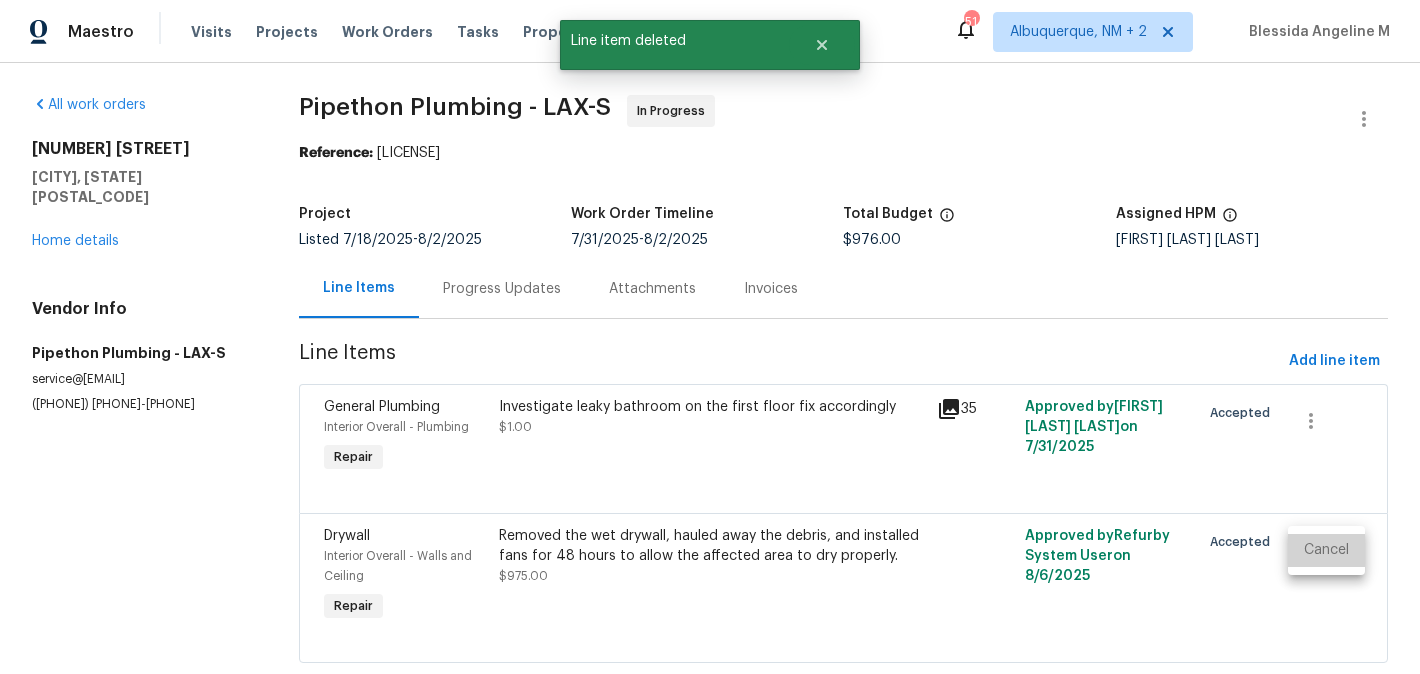 click on "Cancel" at bounding box center (1326, 550) 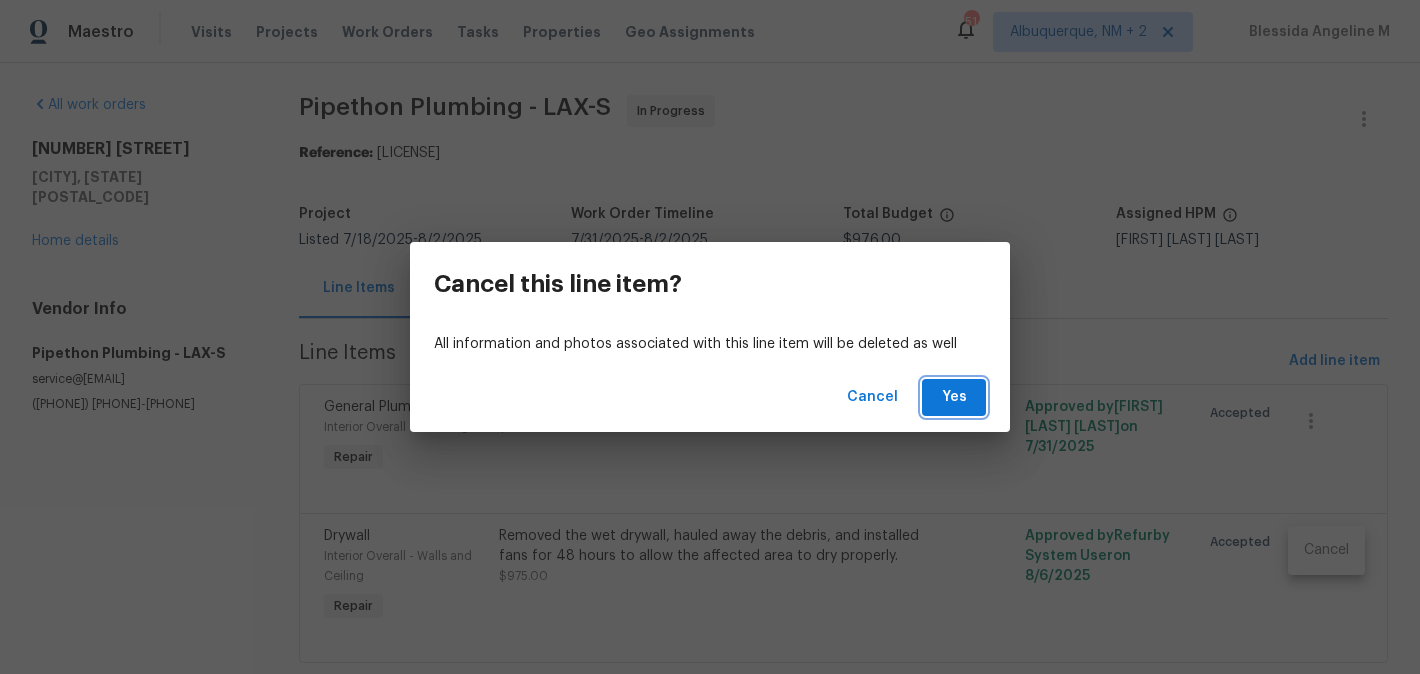 click on "Yes" at bounding box center (954, 397) 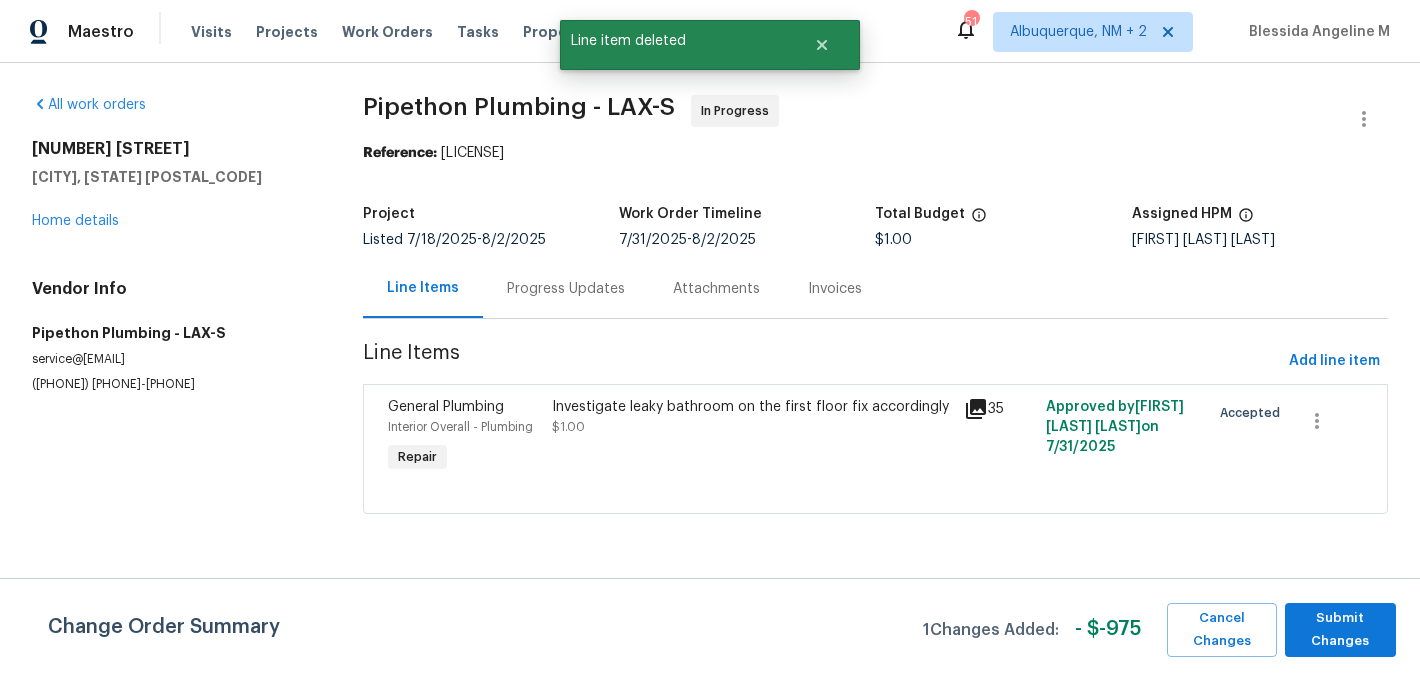 click on "Change Order Summary 1  Changes Added: - $ -975 Cancel Changes Submit Changes" at bounding box center (710, 626) 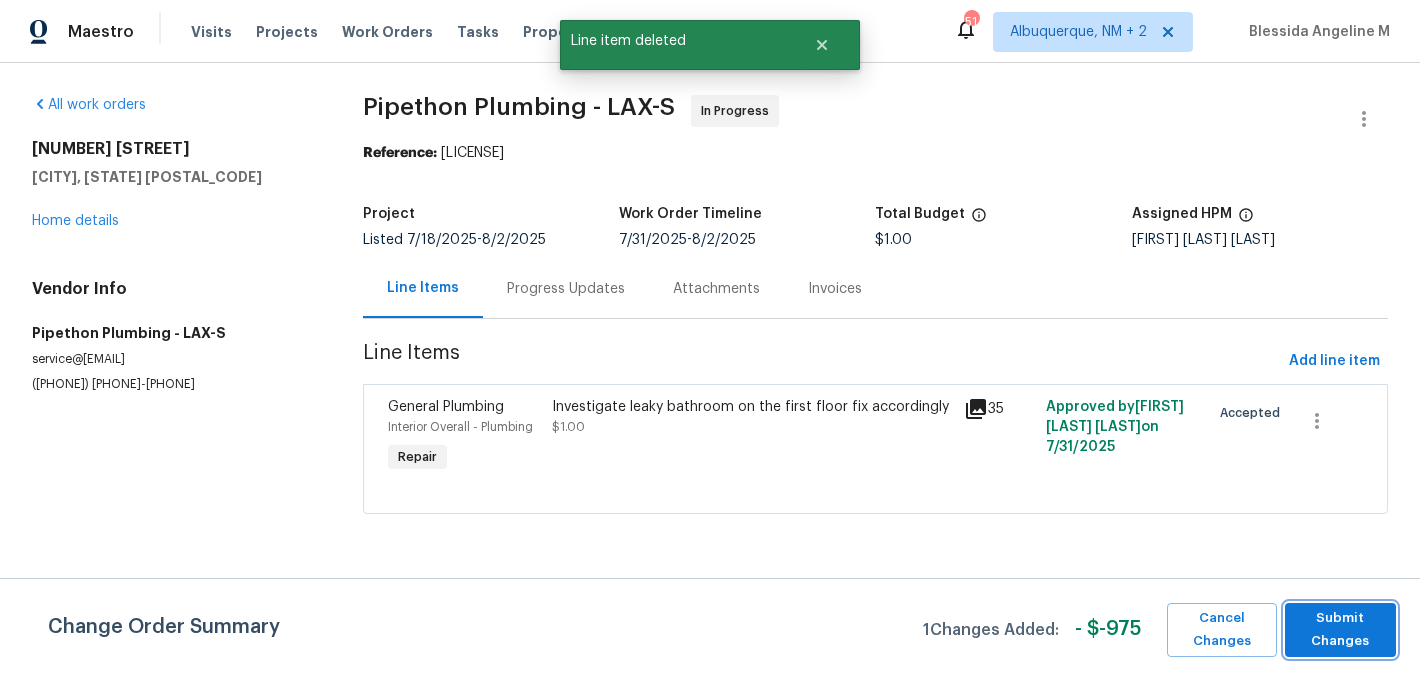 click on "Submit Changes" at bounding box center [1340, 630] 